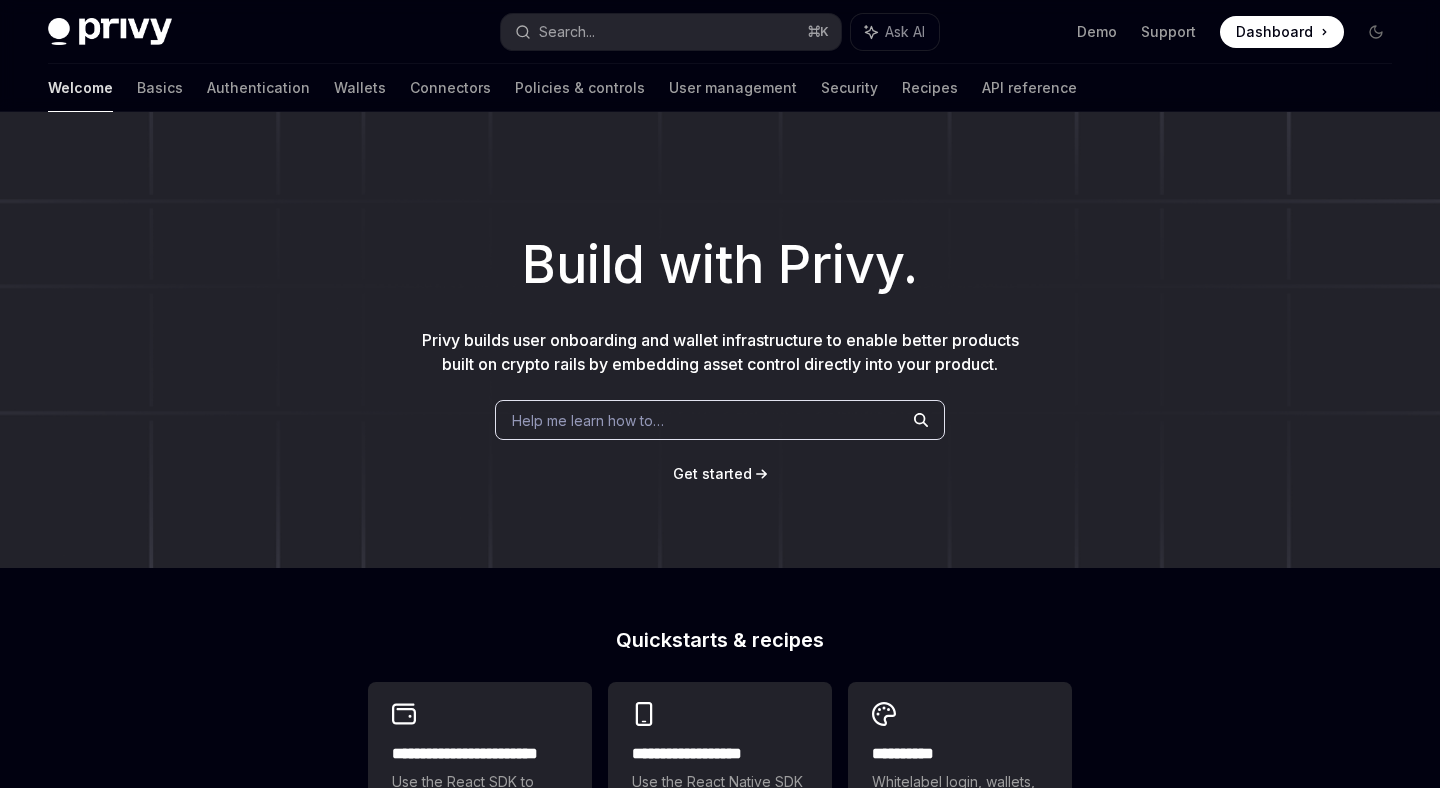 scroll, scrollTop: 0, scrollLeft: 0, axis: both 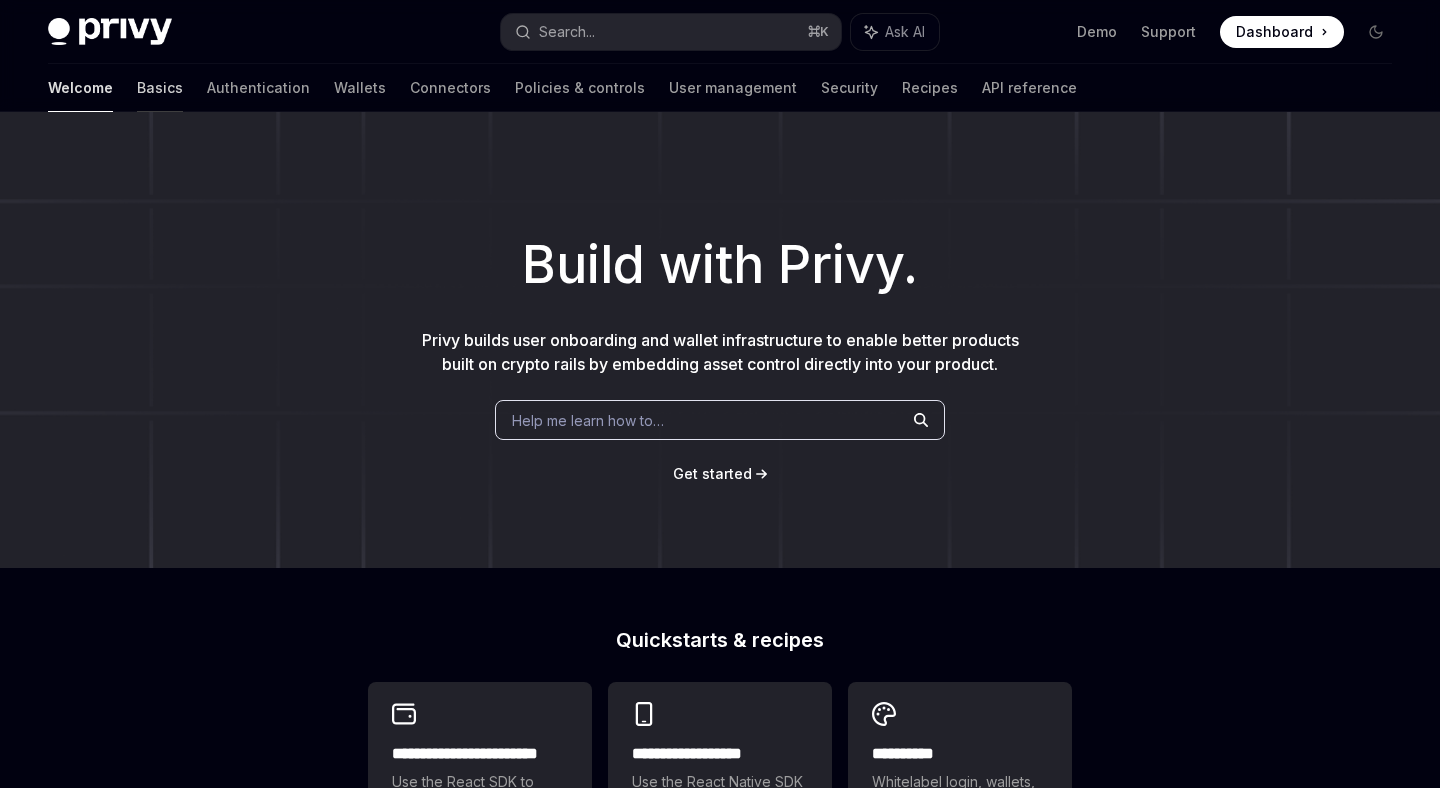 click on "Basics" at bounding box center [160, 88] 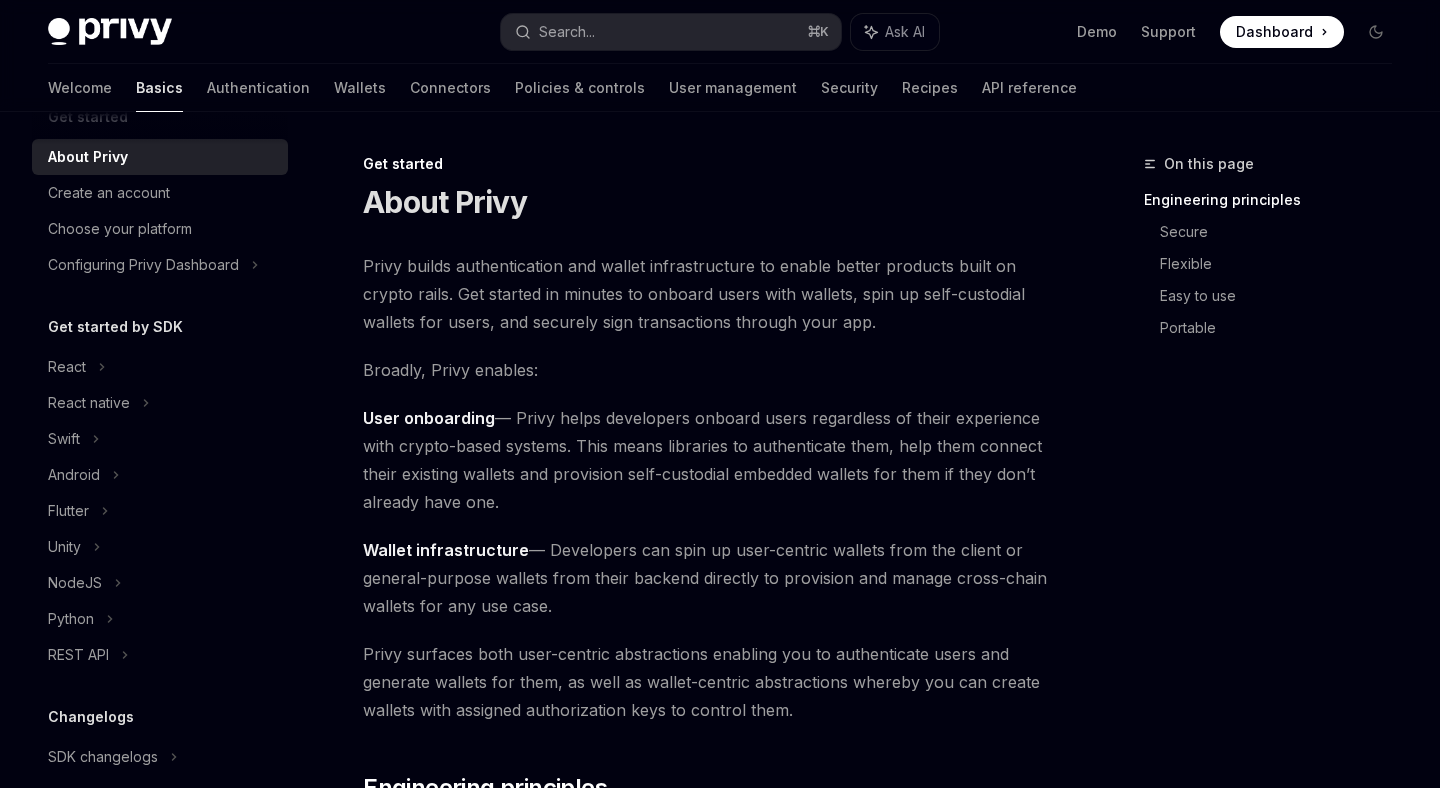 scroll, scrollTop: 50, scrollLeft: 0, axis: vertical 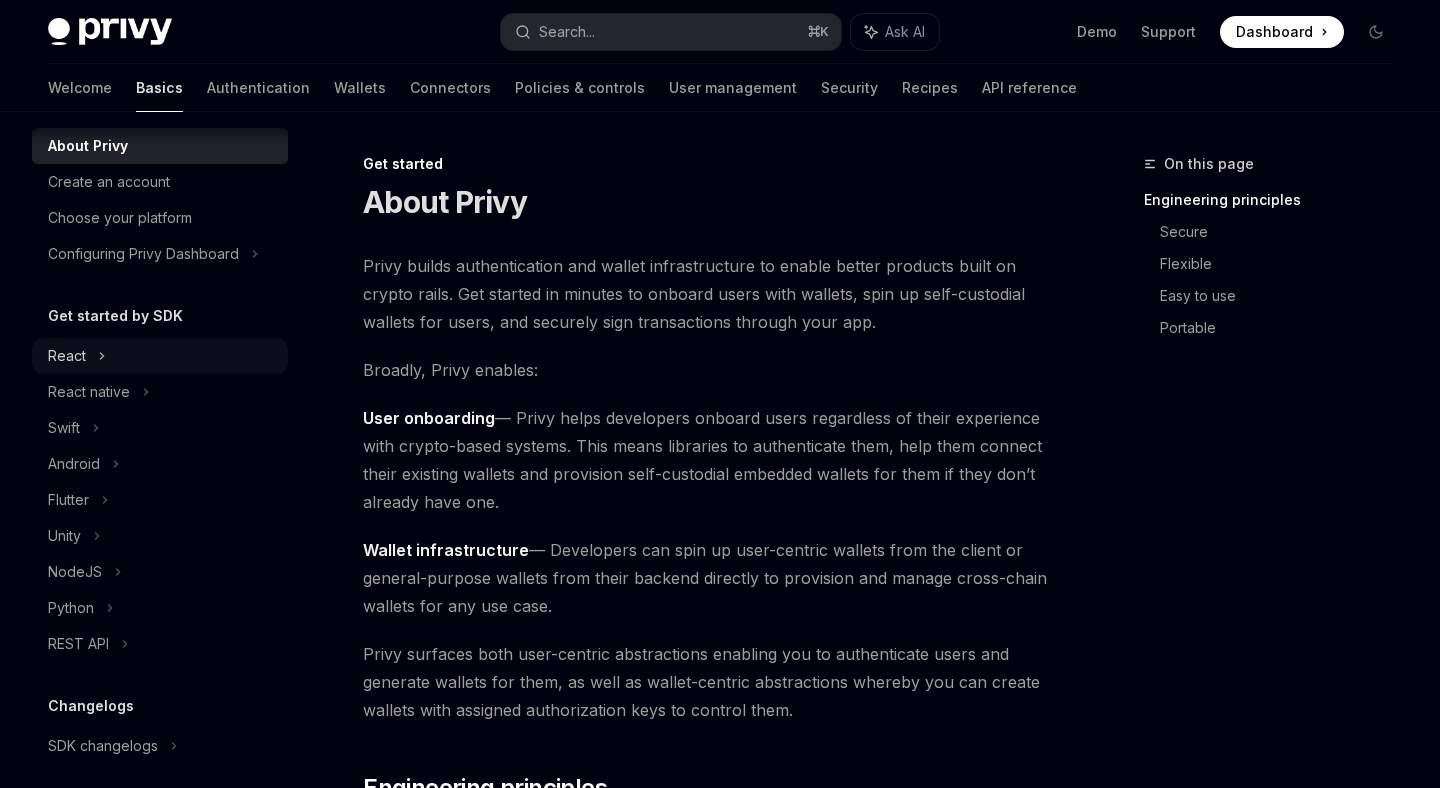 click on "React" at bounding box center [160, 356] 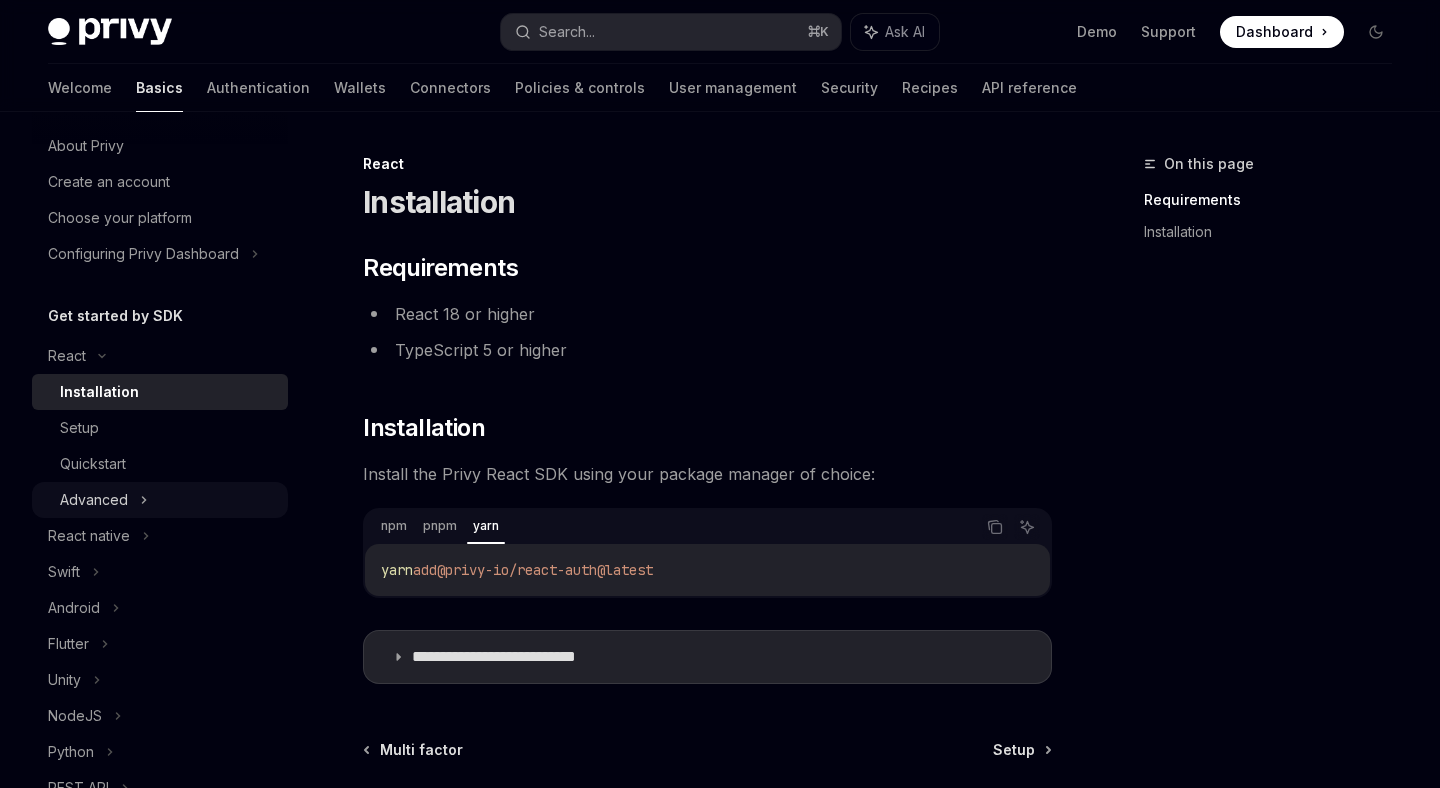 click 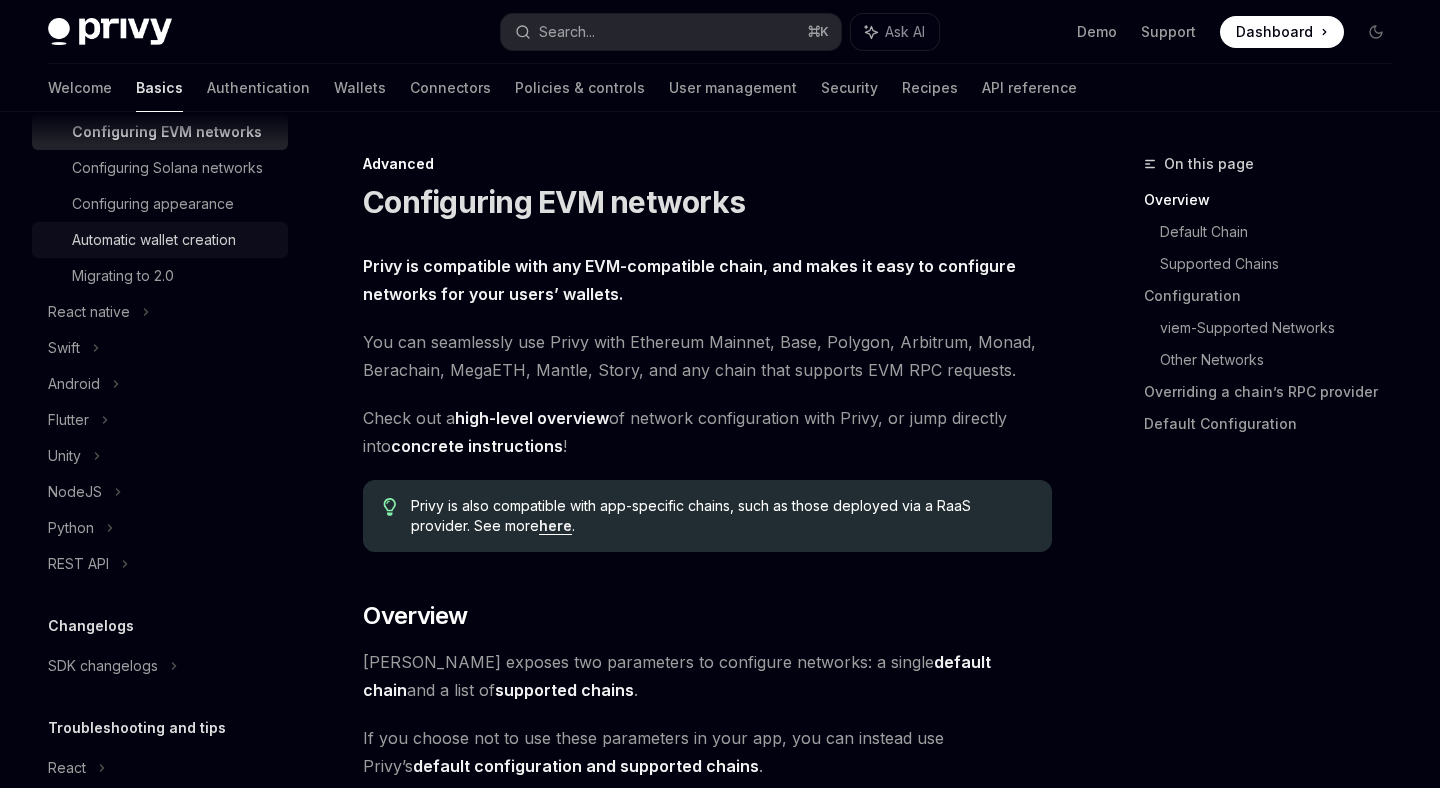 scroll, scrollTop: 528, scrollLeft: 0, axis: vertical 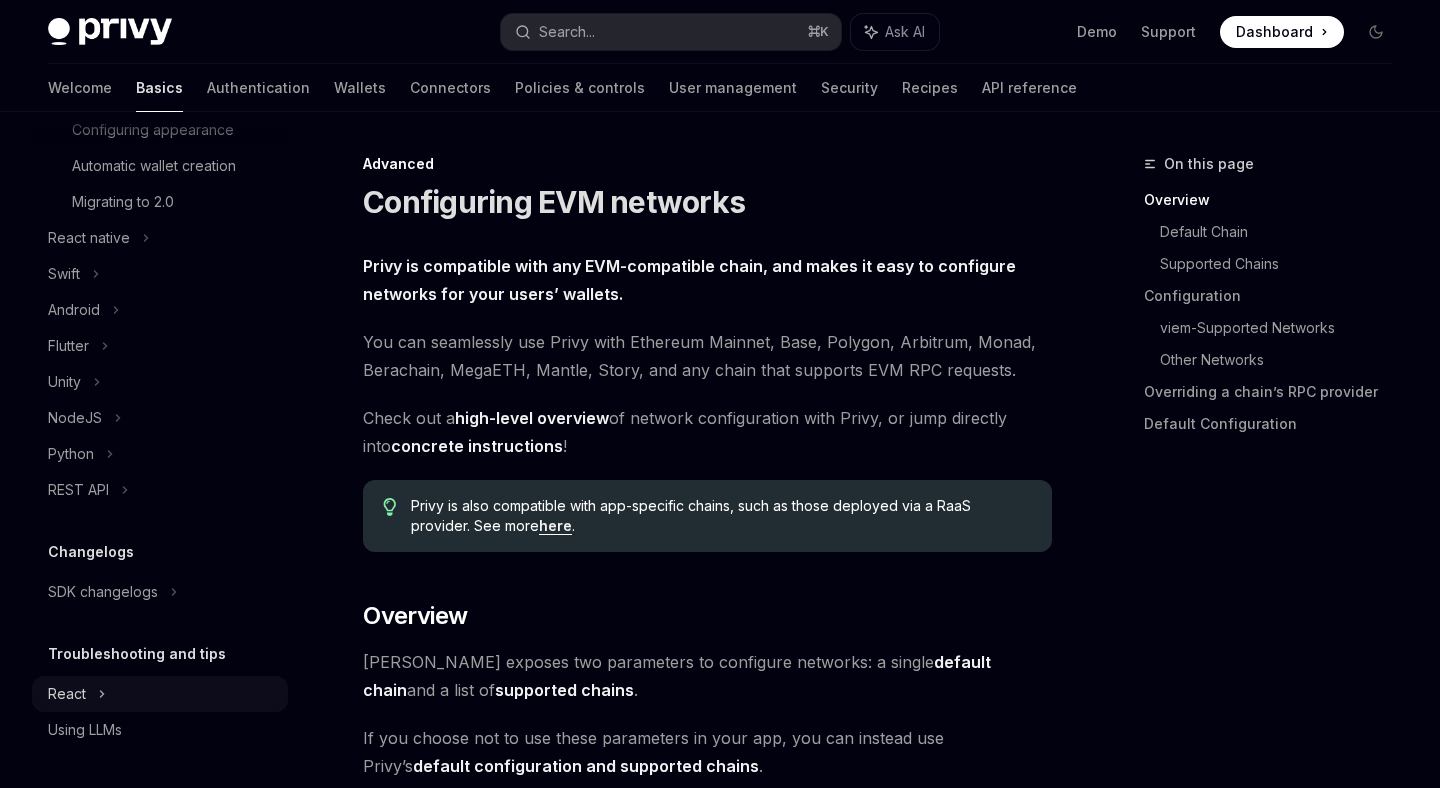 click 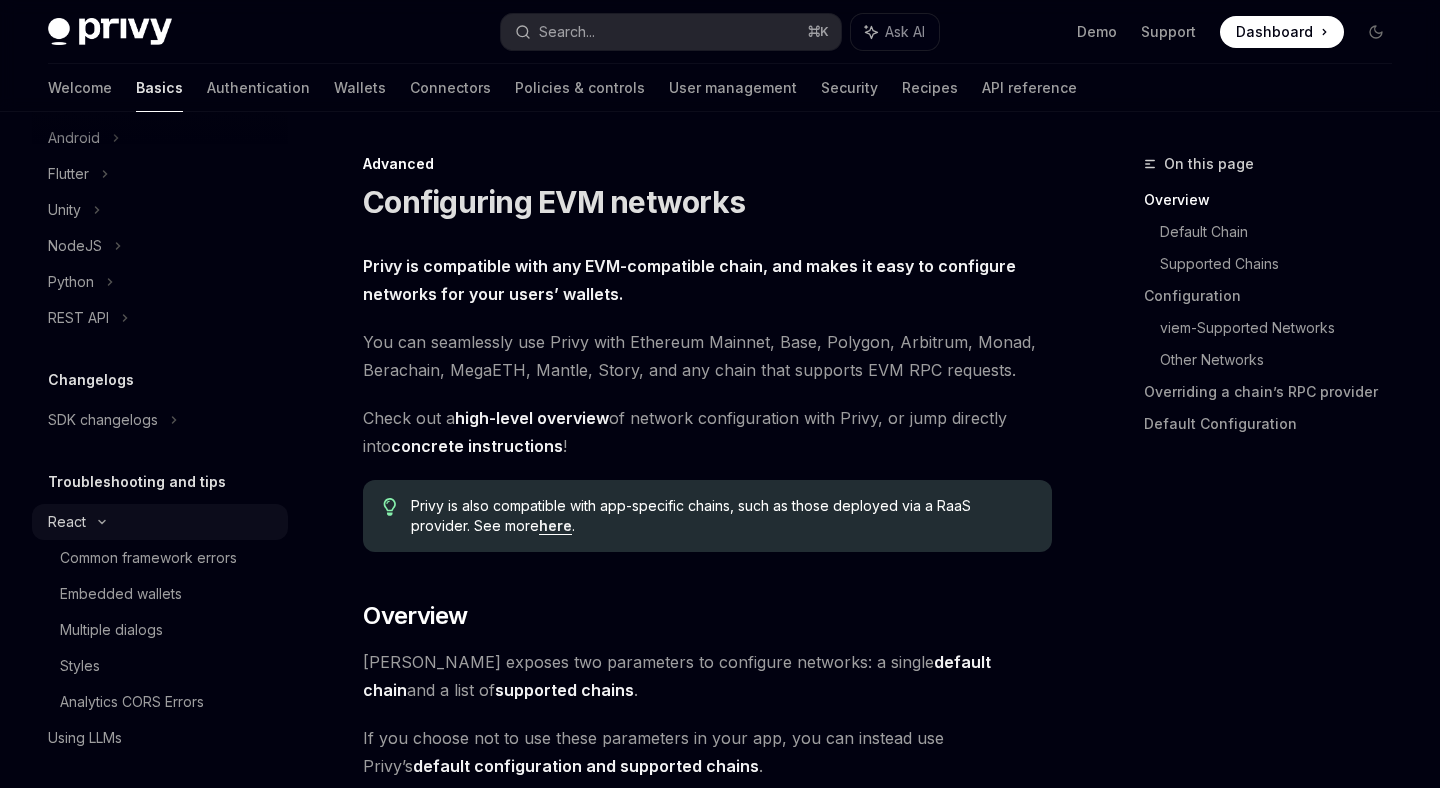 scroll, scrollTop: 708, scrollLeft: 0, axis: vertical 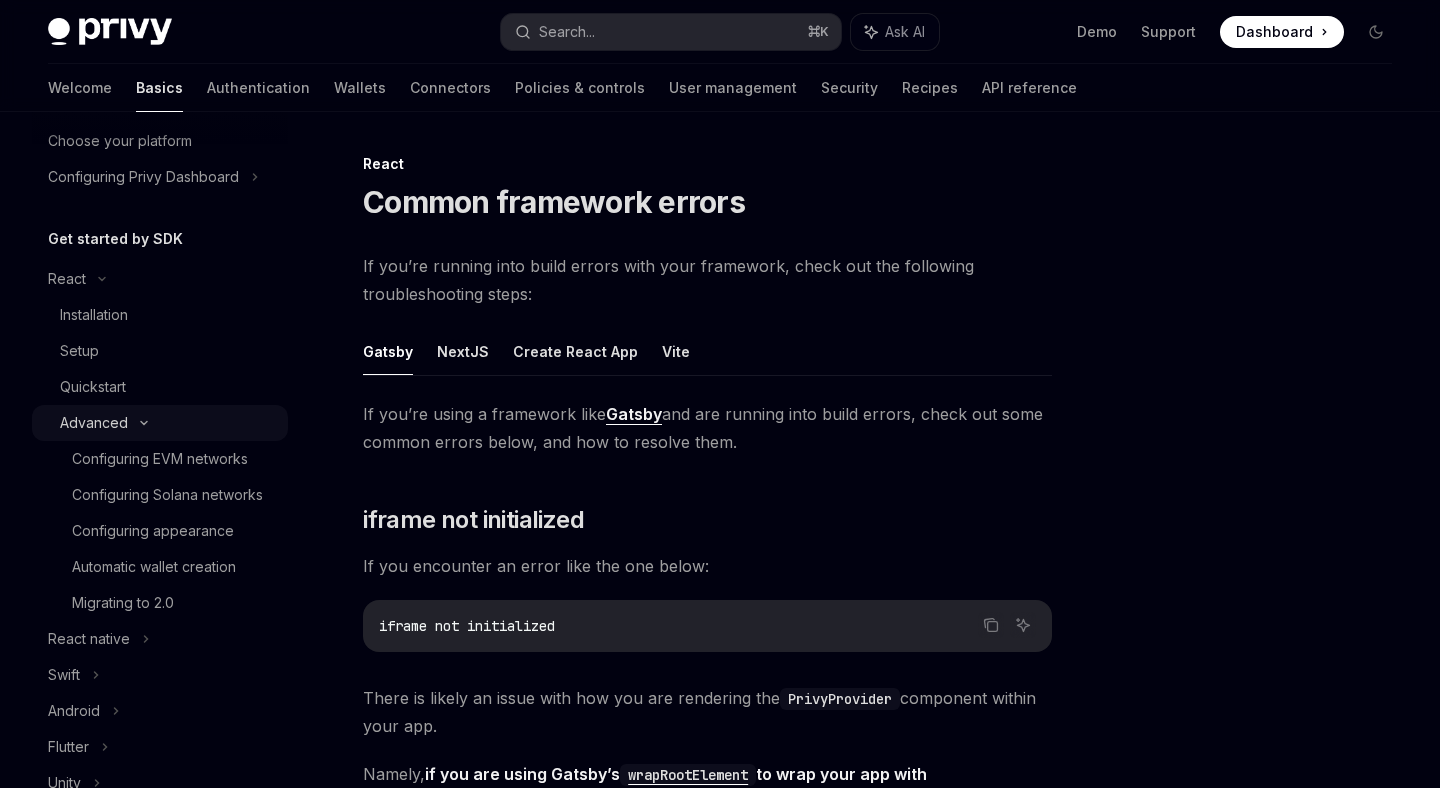click 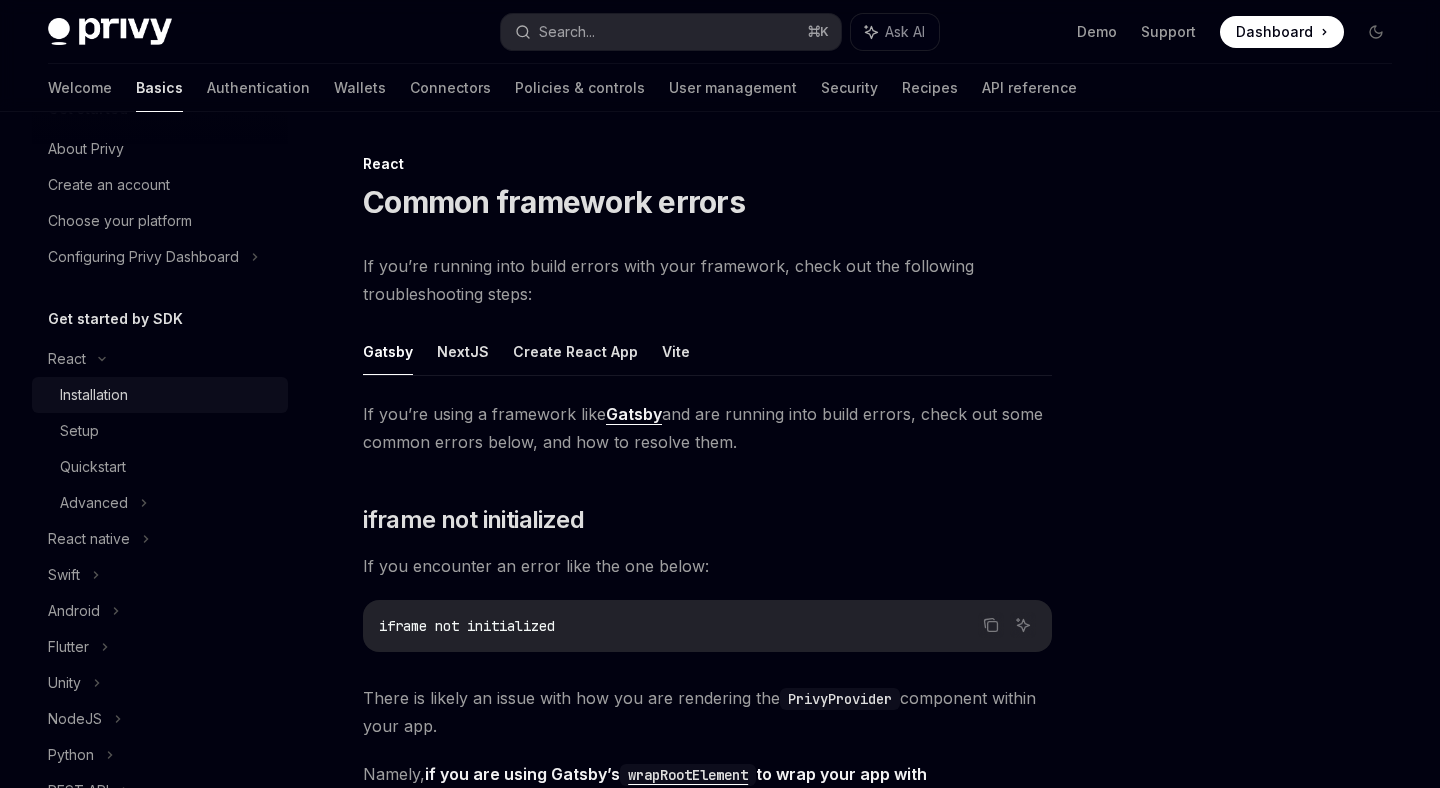 scroll, scrollTop: 0, scrollLeft: 0, axis: both 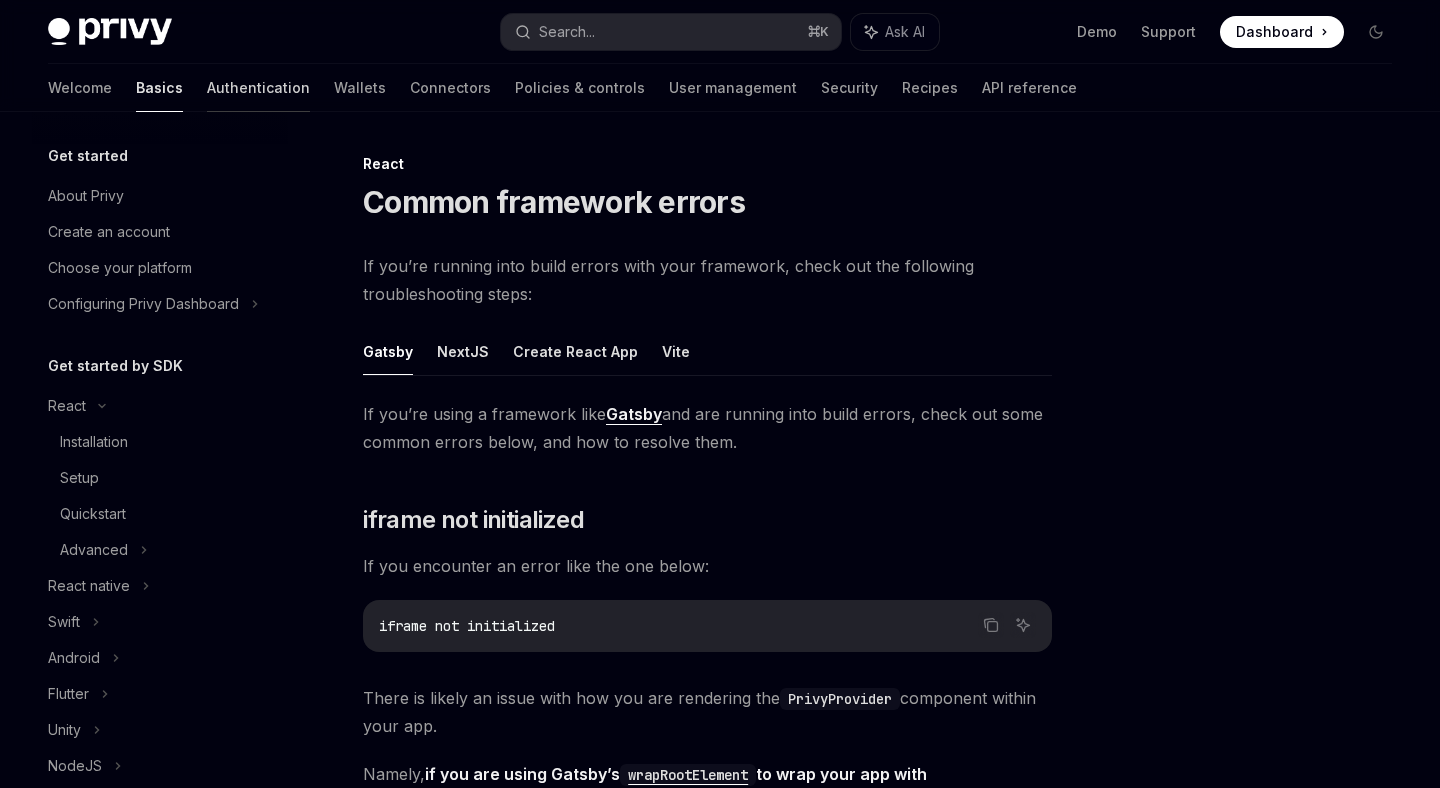 click on "Authentication" at bounding box center (258, 88) 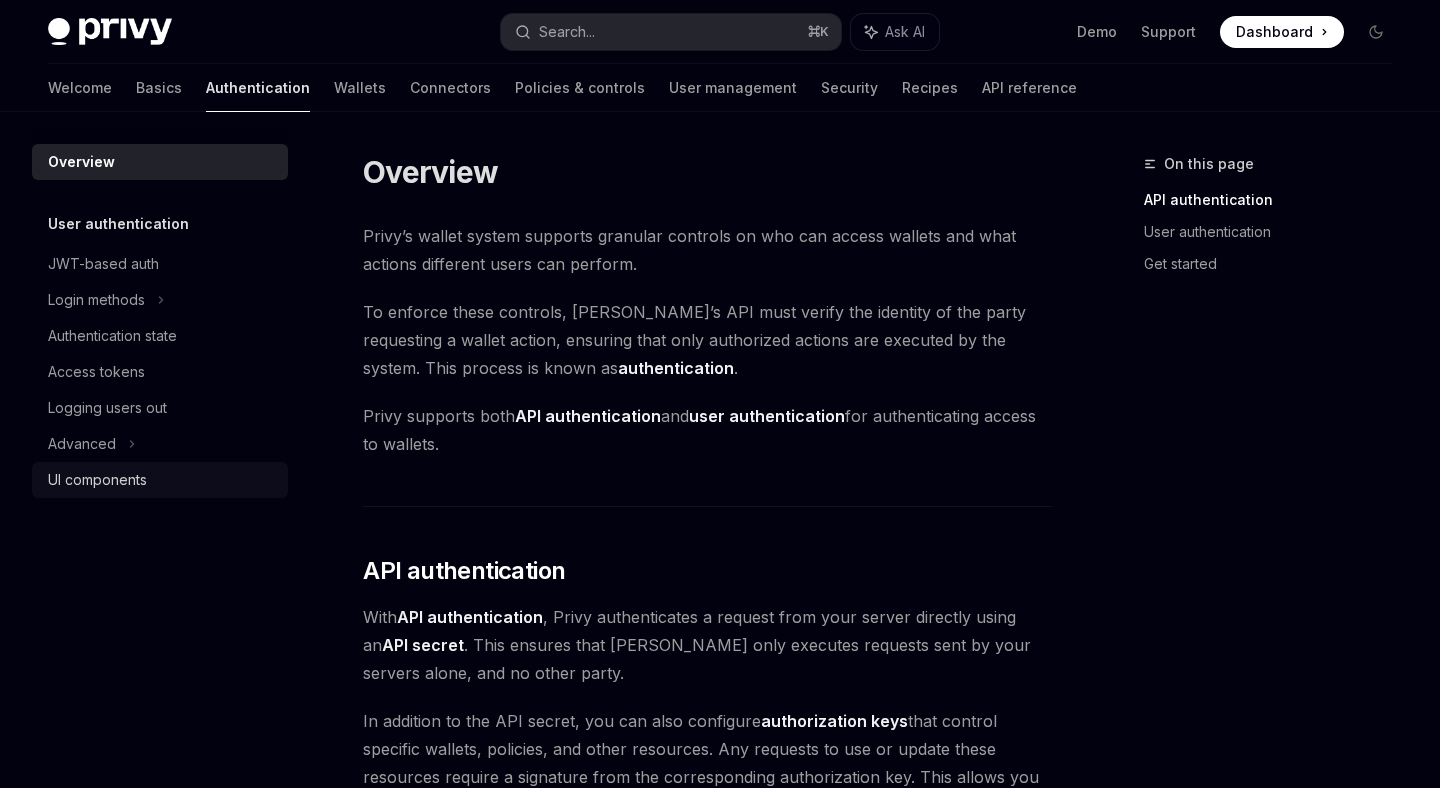 click on "UI components" at bounding box center (97, 480) 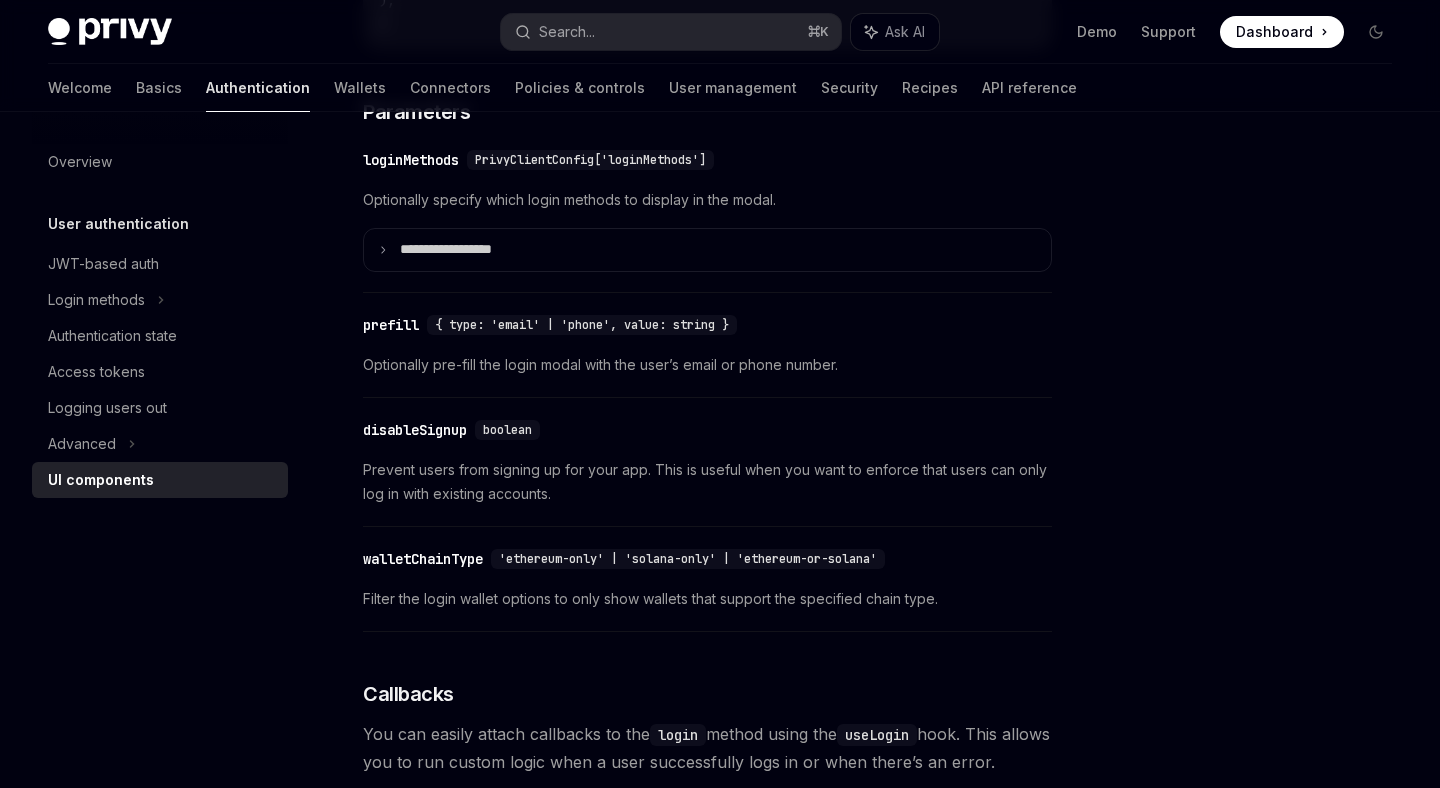 scroll, scrollTop: 1784, scrollLeft: 0, axis: vertical 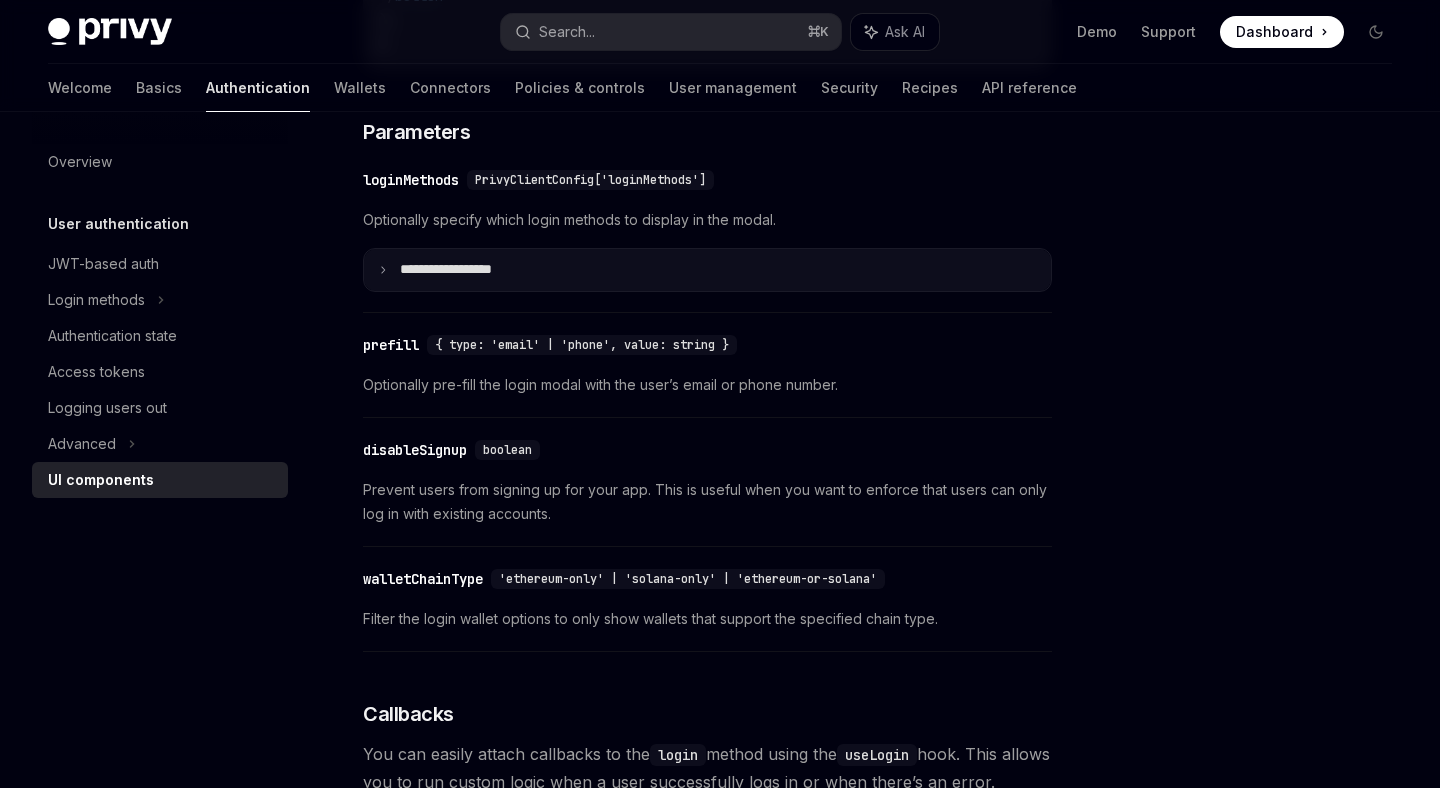 click on "**********" at bounding box center (707, 270) 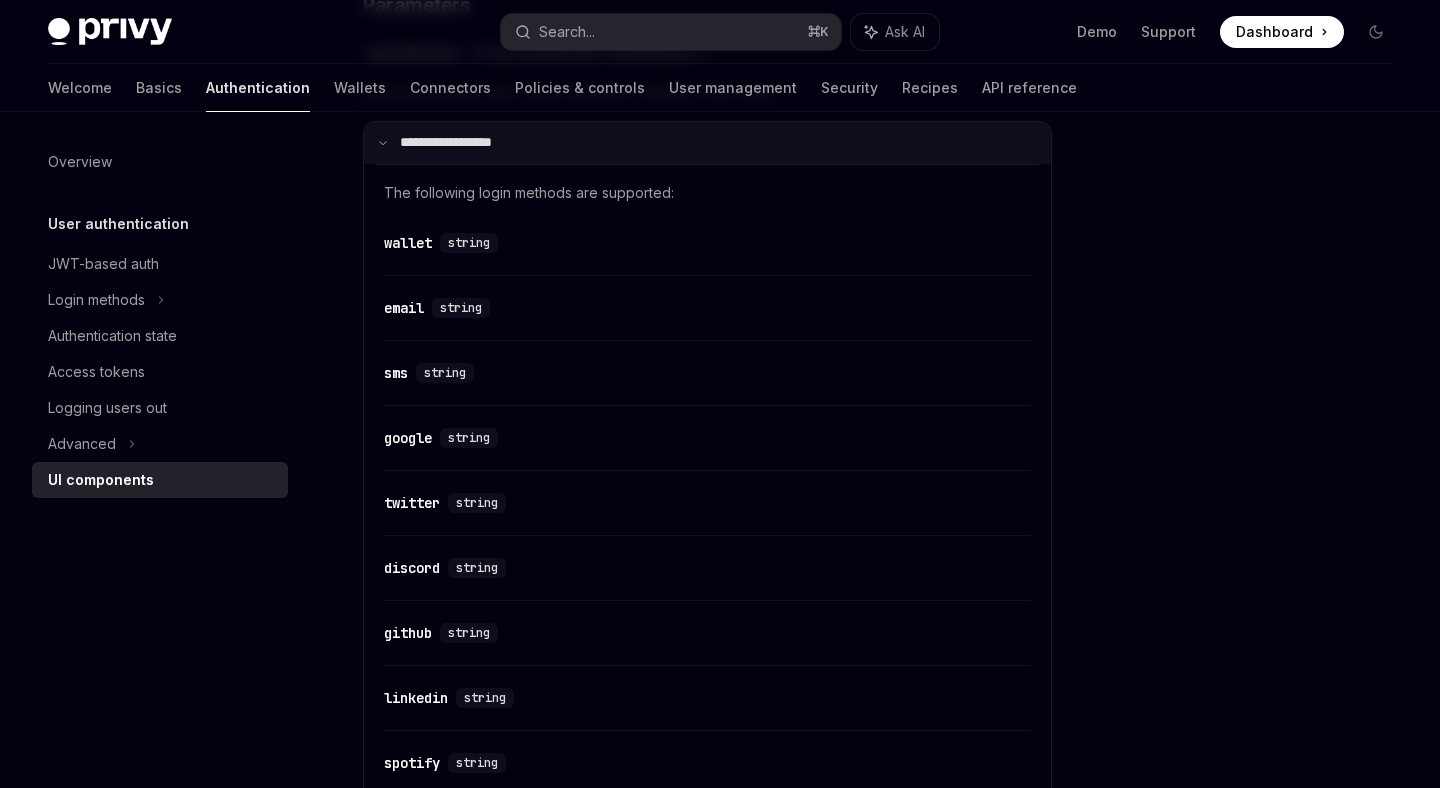 scroll, scrollTop: 1888, scrollLeft: 0, axis: vertical 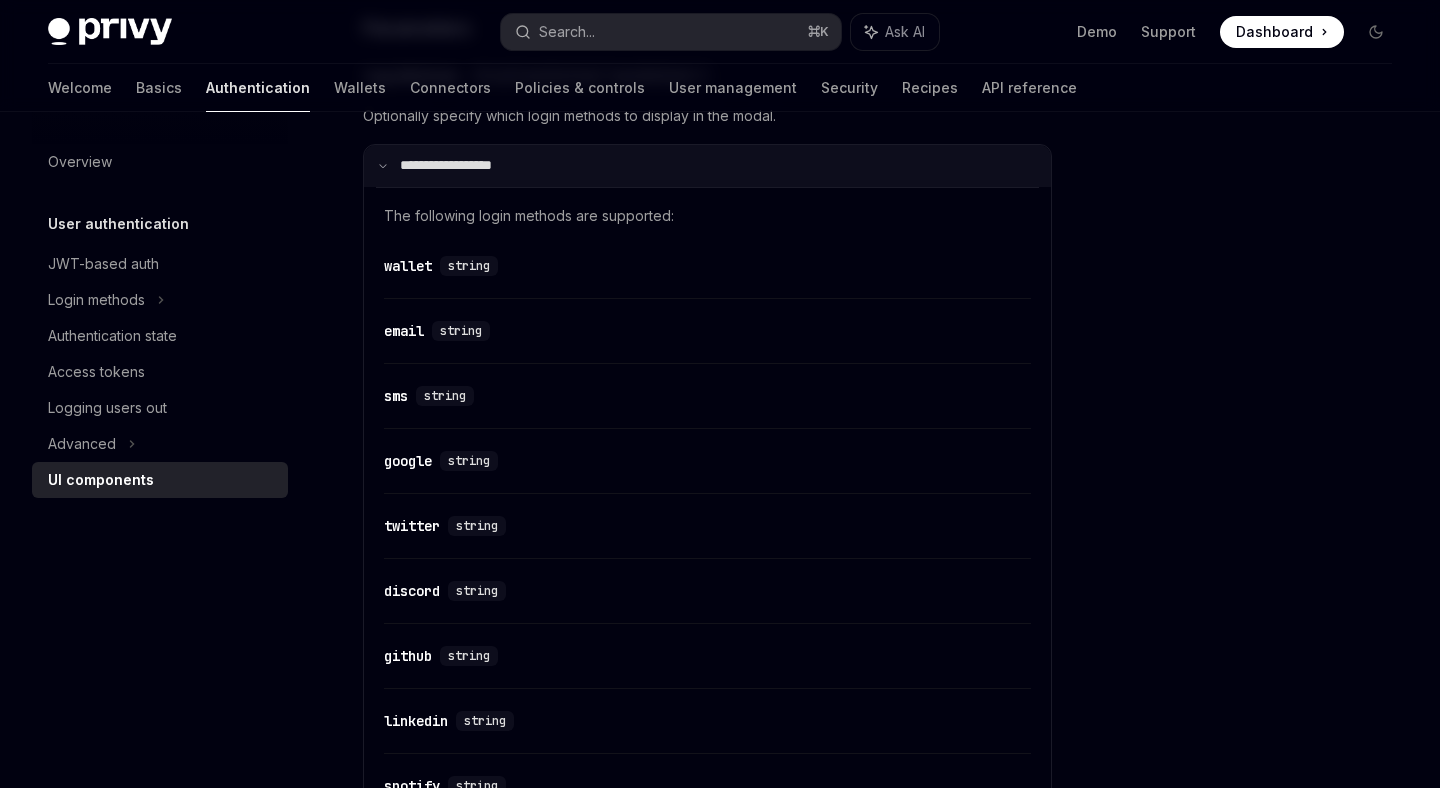 click 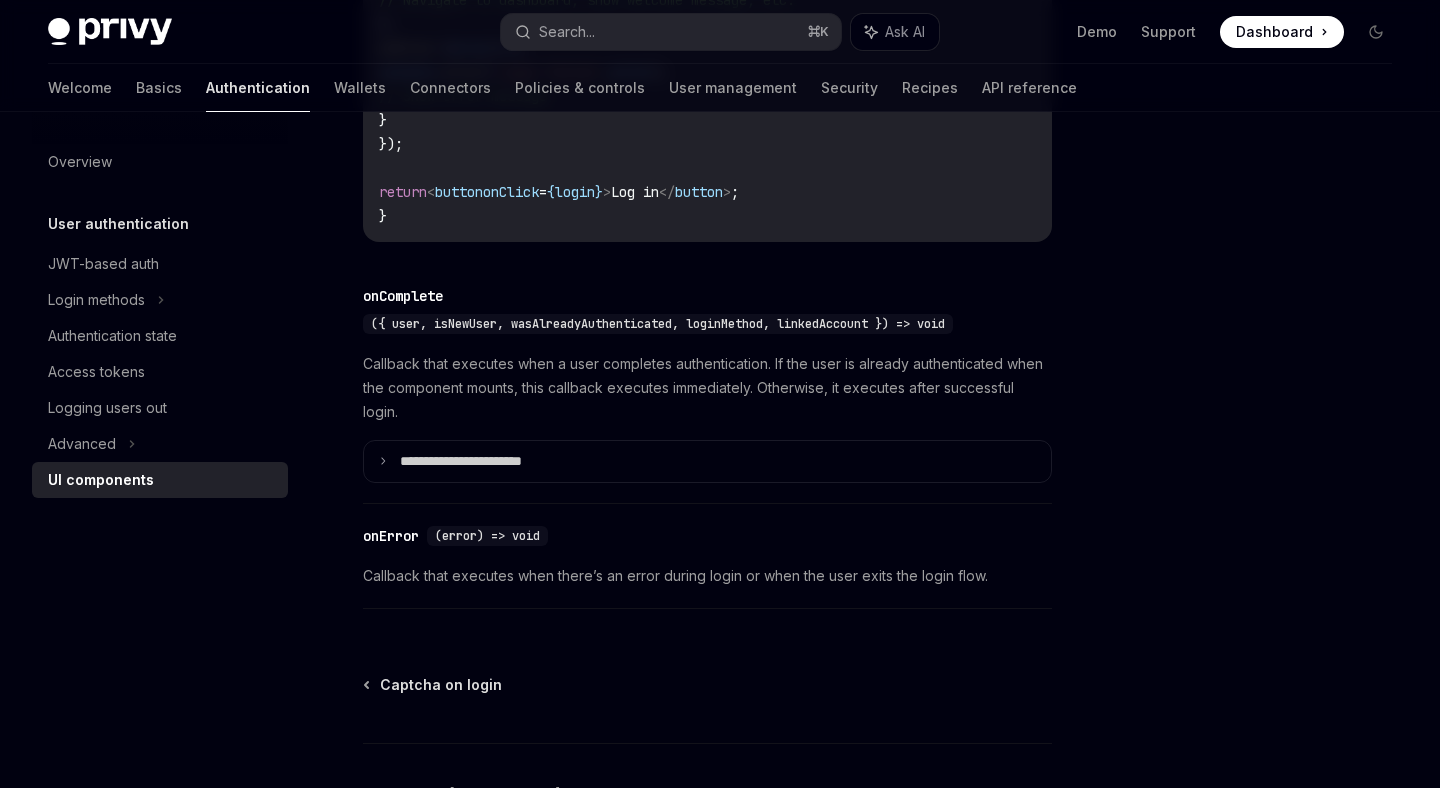 scroll, scrollTop: 2867, scrollLeft: 0, axis: vertical 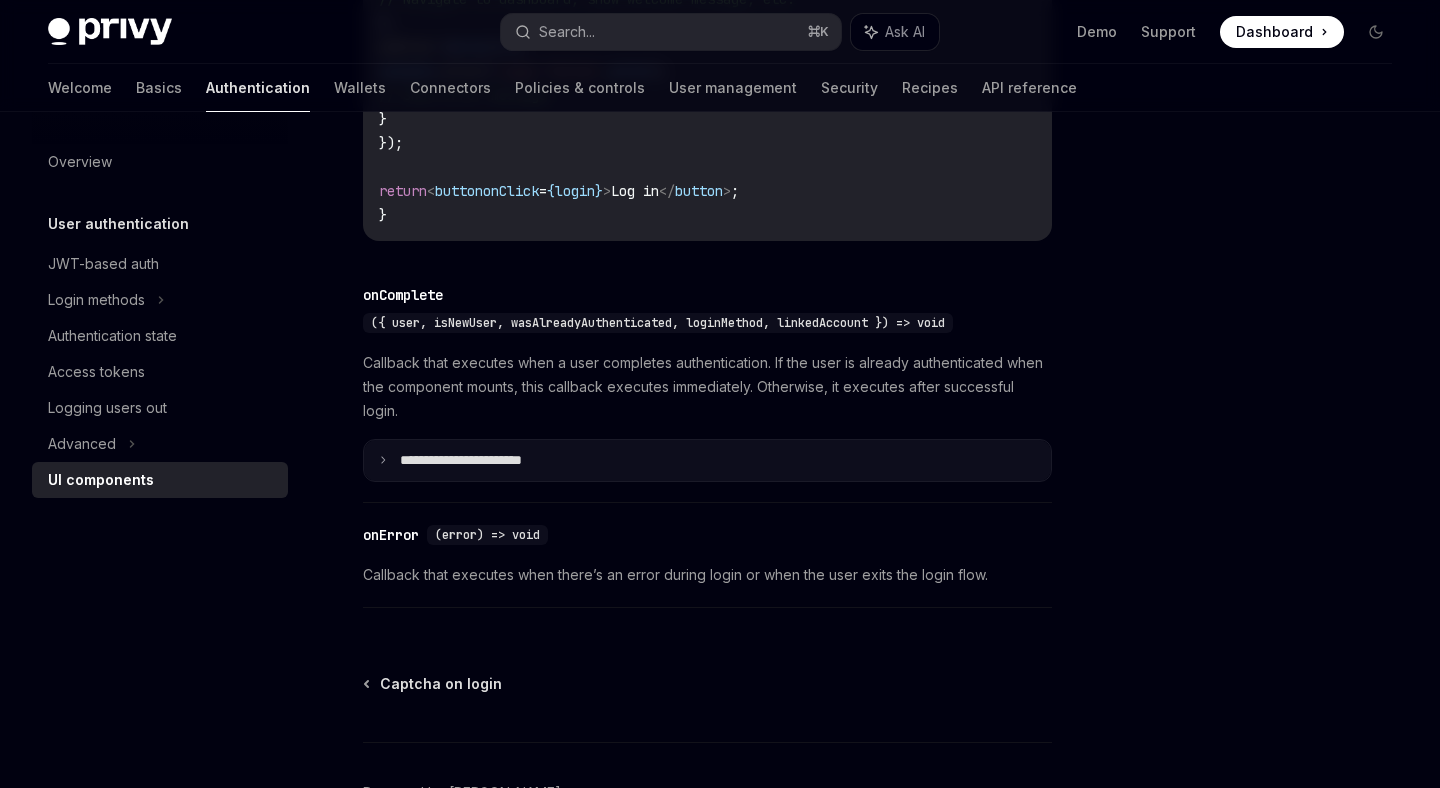 click on "**********" at bounding box center (707, 461) 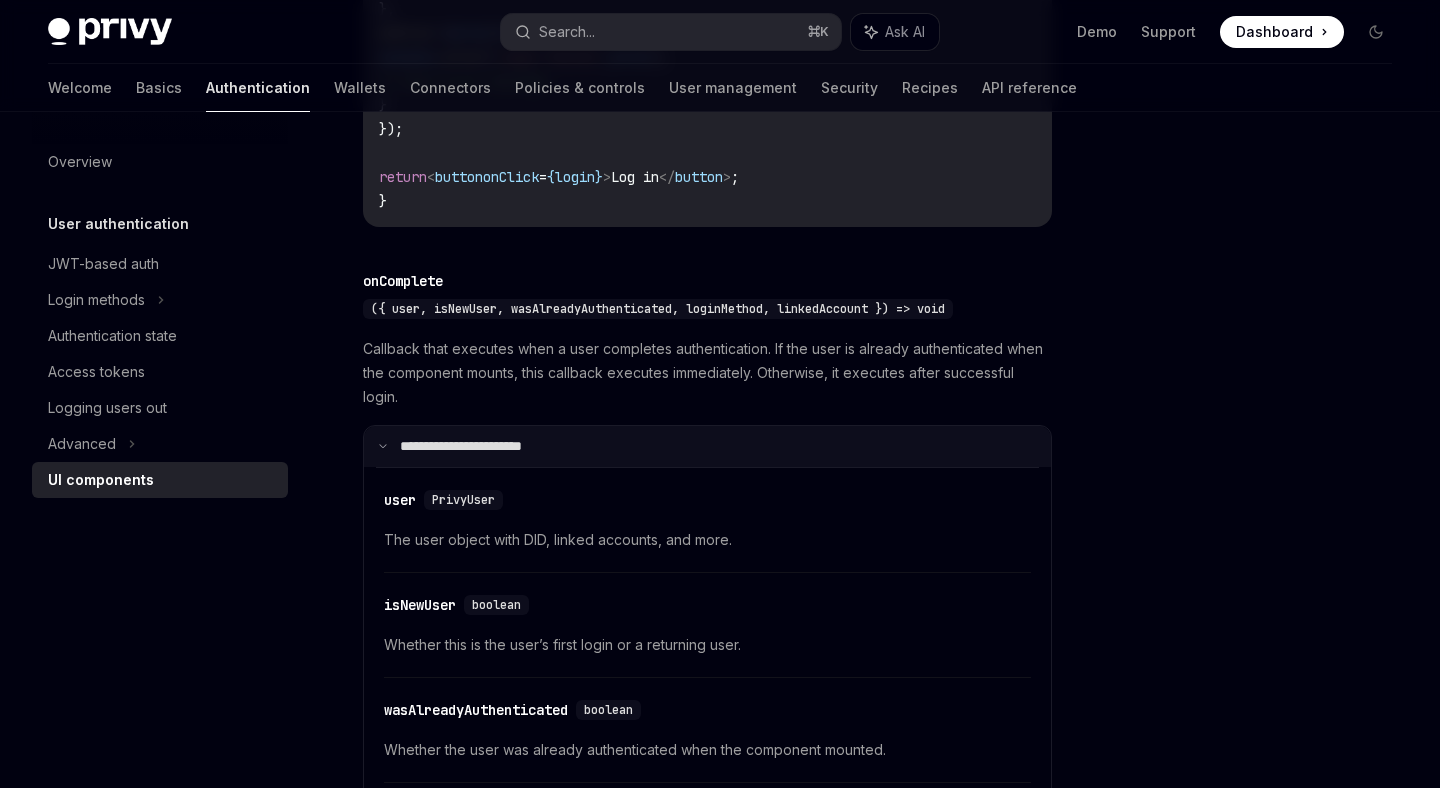 scroll, scrollTop: 2853, scrollLeft: 0, axis: vertical 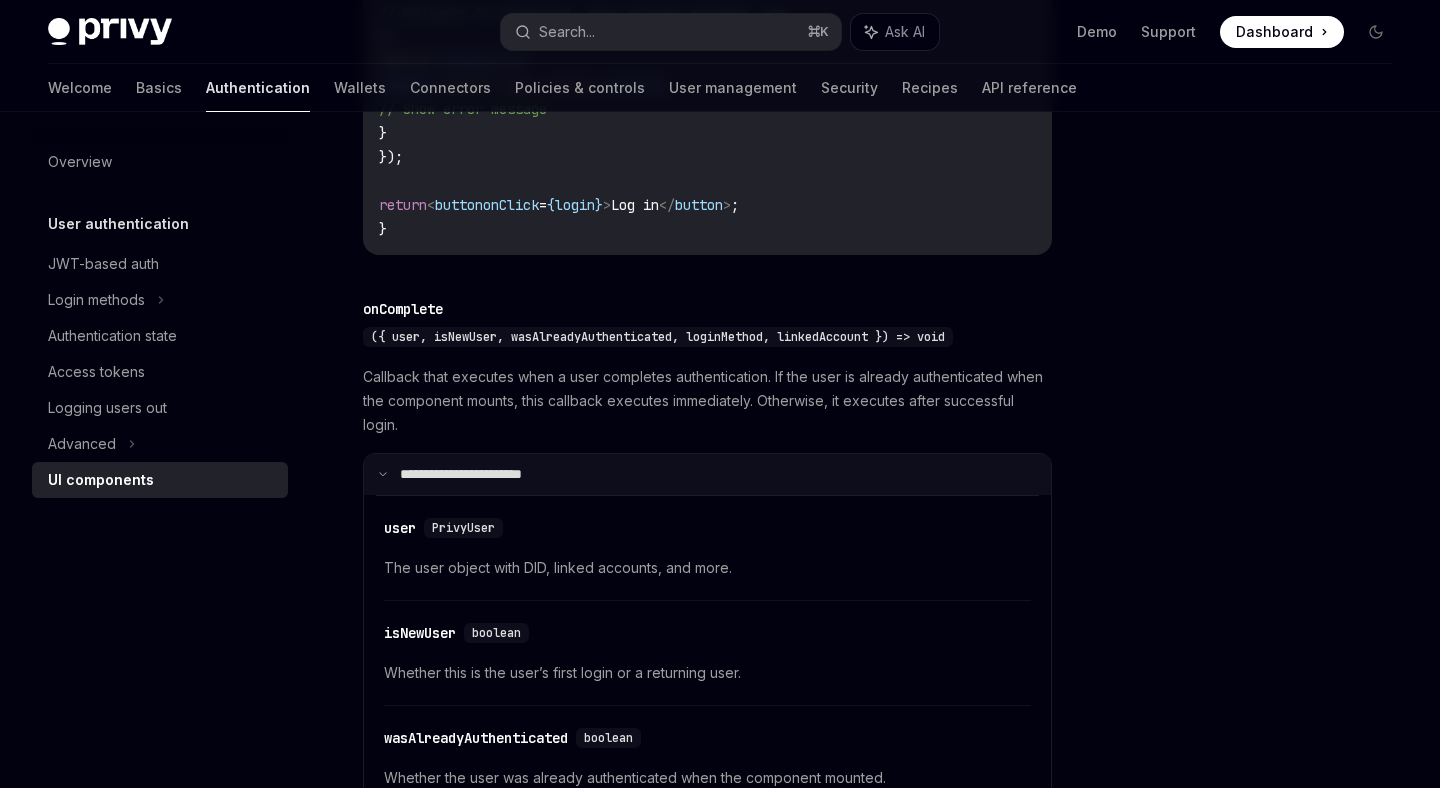 click on "**********" at bounding box center [707, 475] 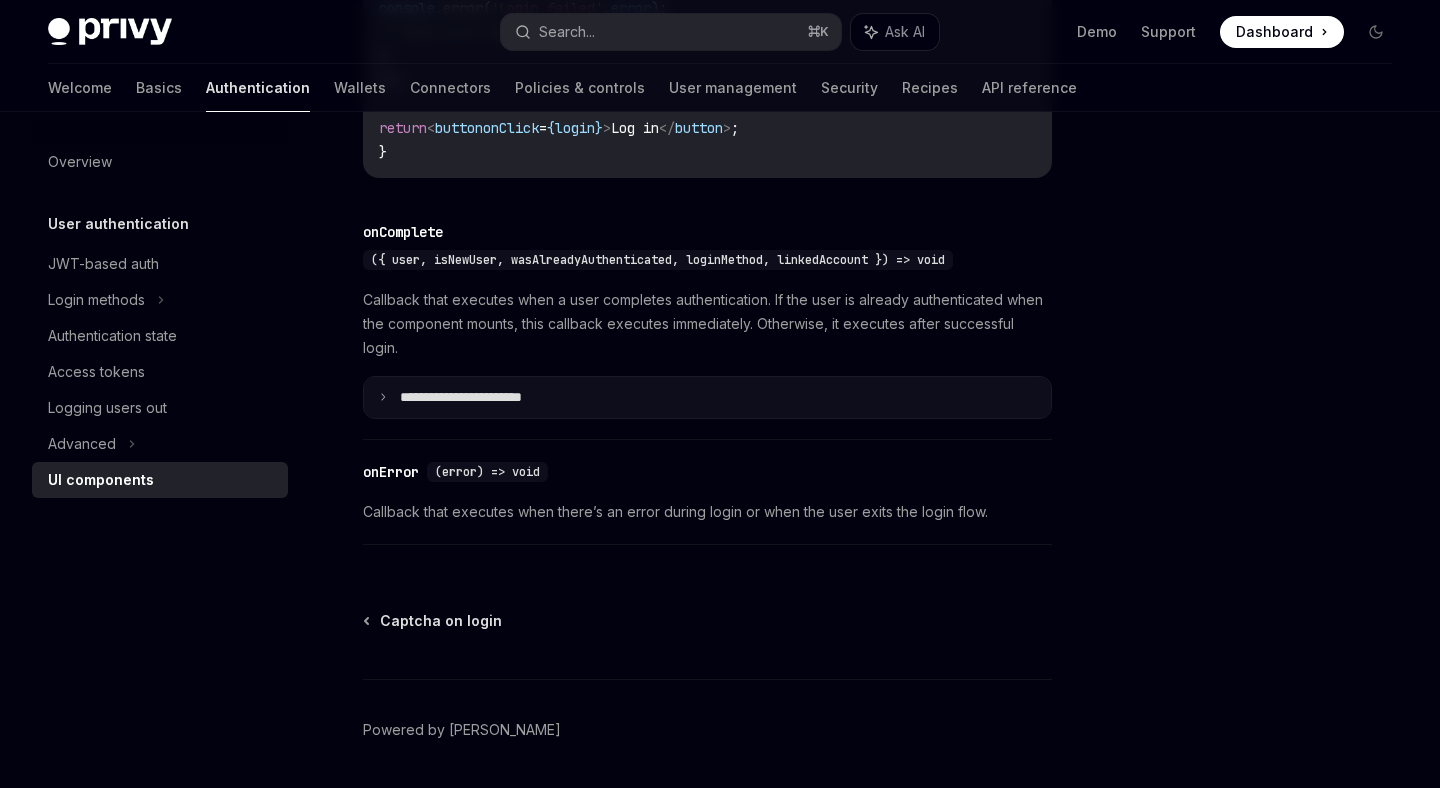 scroll, scrollTop: 2871, scrollLeft: 0, axis: vertical 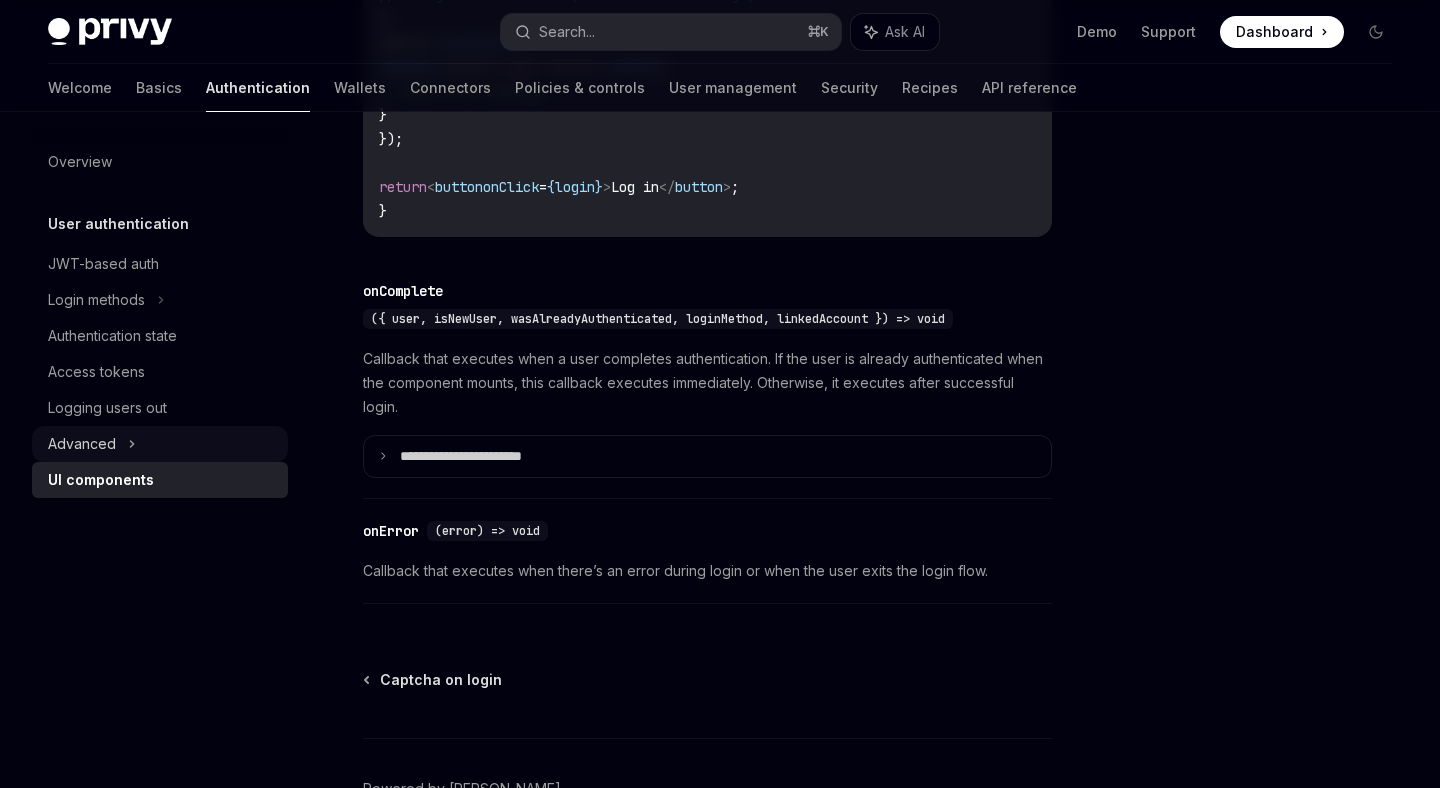 click on "Advanced" at bounding box center (160, 444) 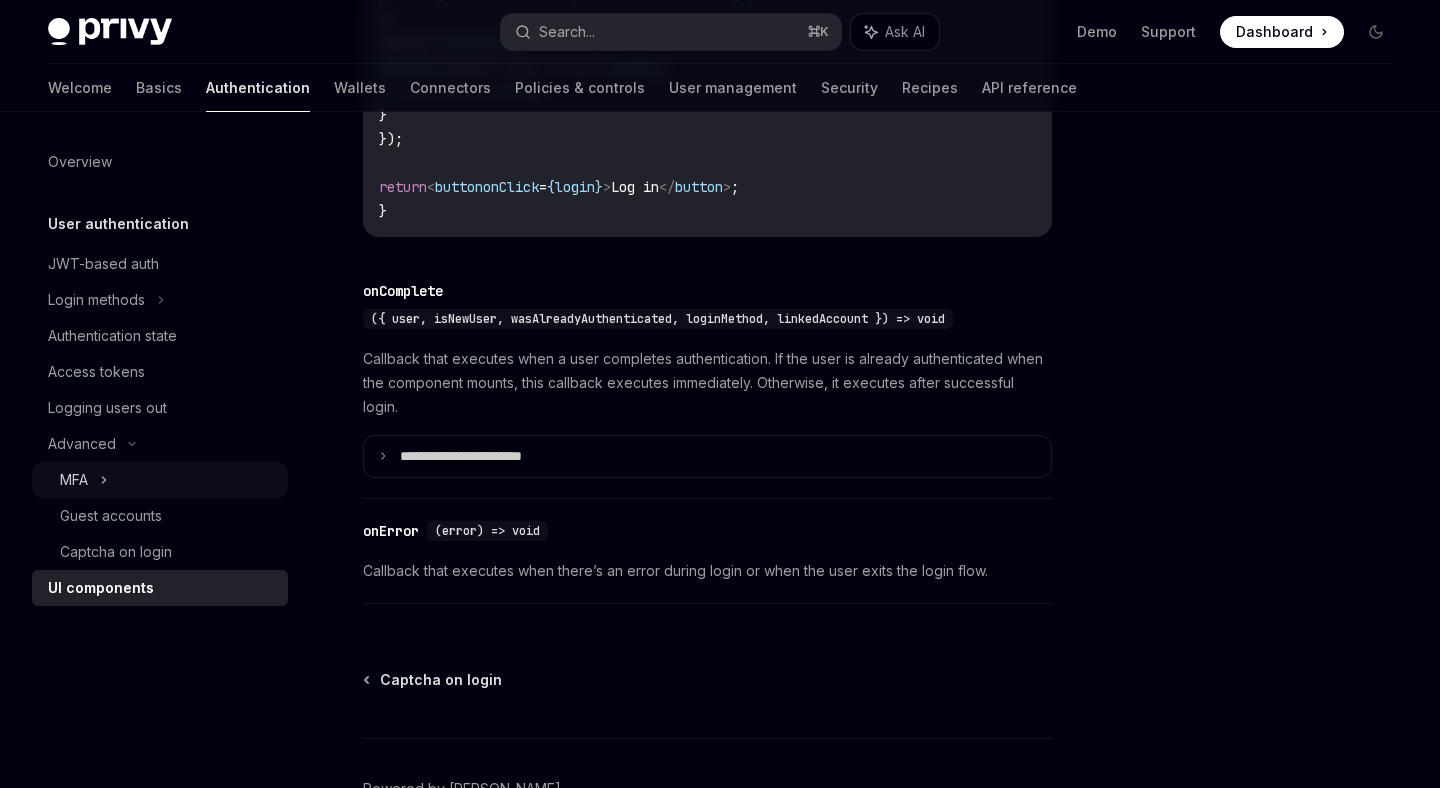 click on "MFA" at bounding box center (160, 480) 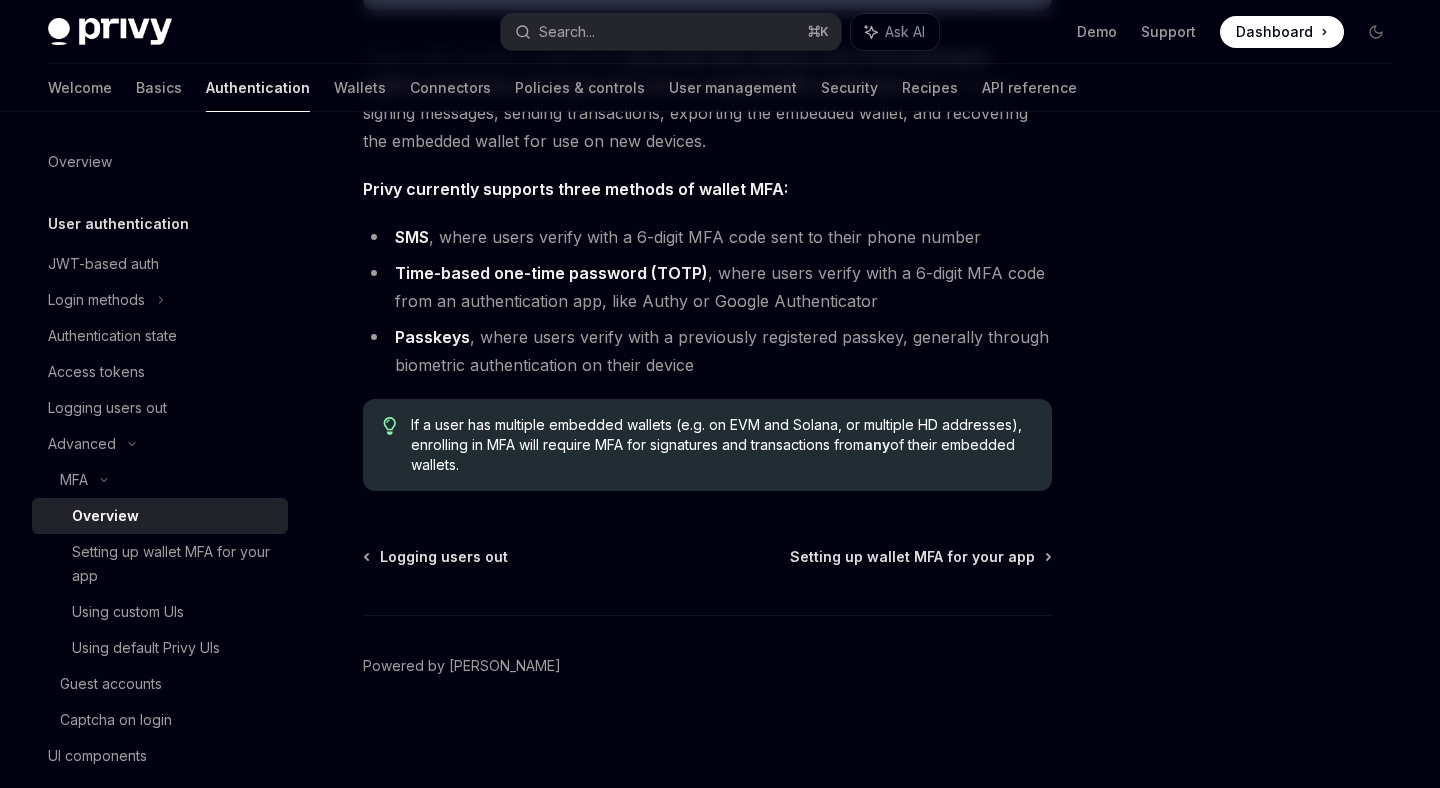 scroll, scrollTop: 0, scrollLeft: 0, axis: both 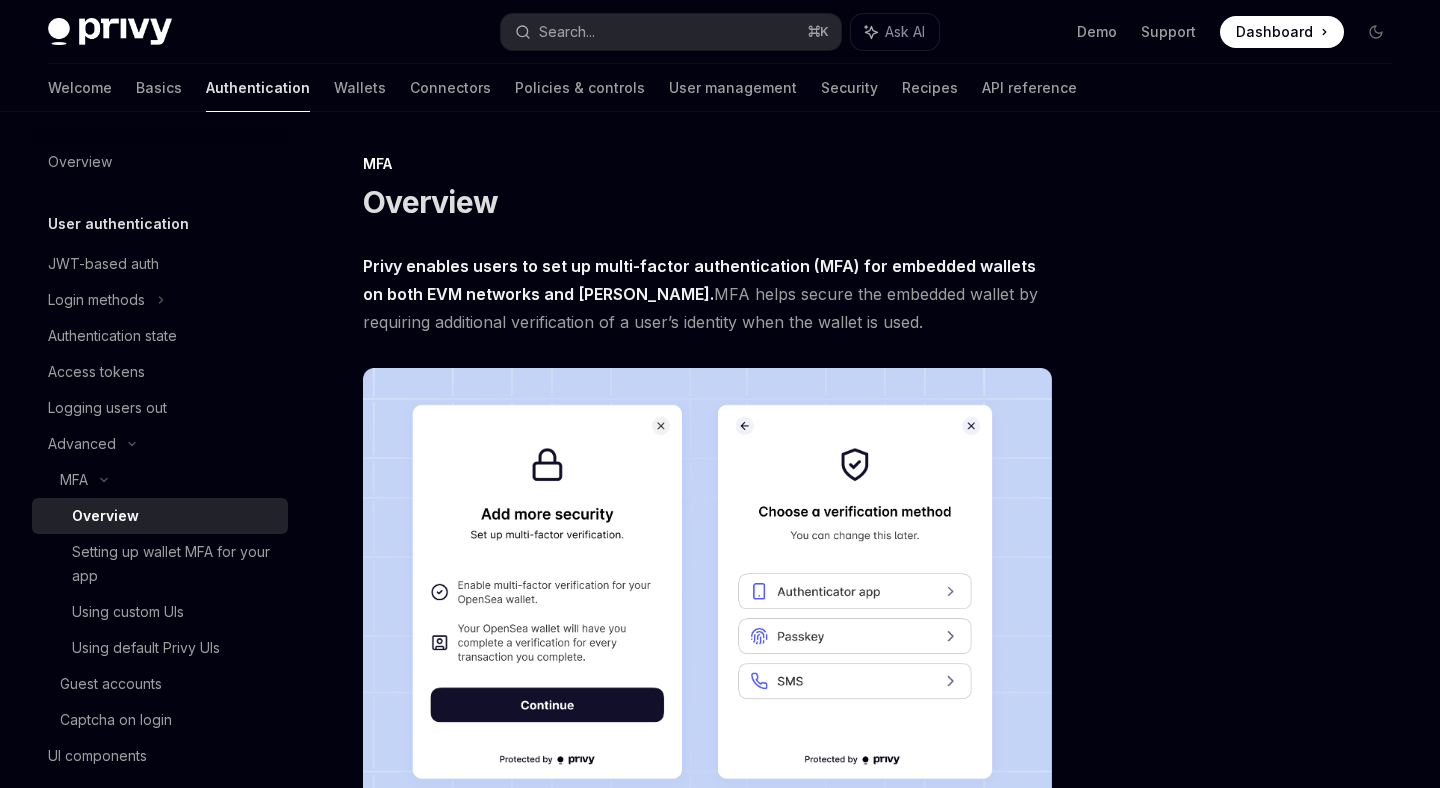 click on "Overview" at bounding box center (105, 516) 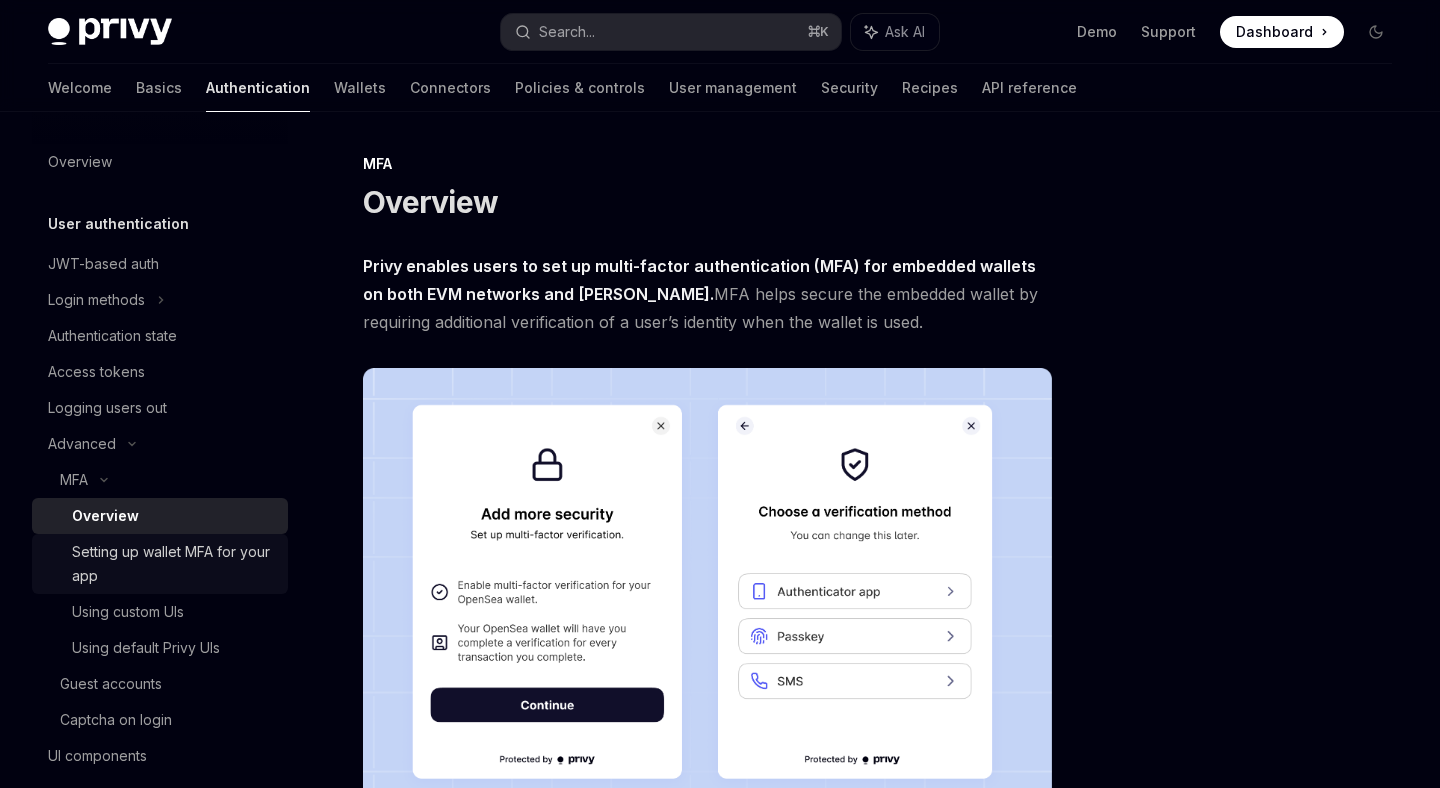 click on "Setting up wallet MFA for your app" at bounding box center (174, 564) 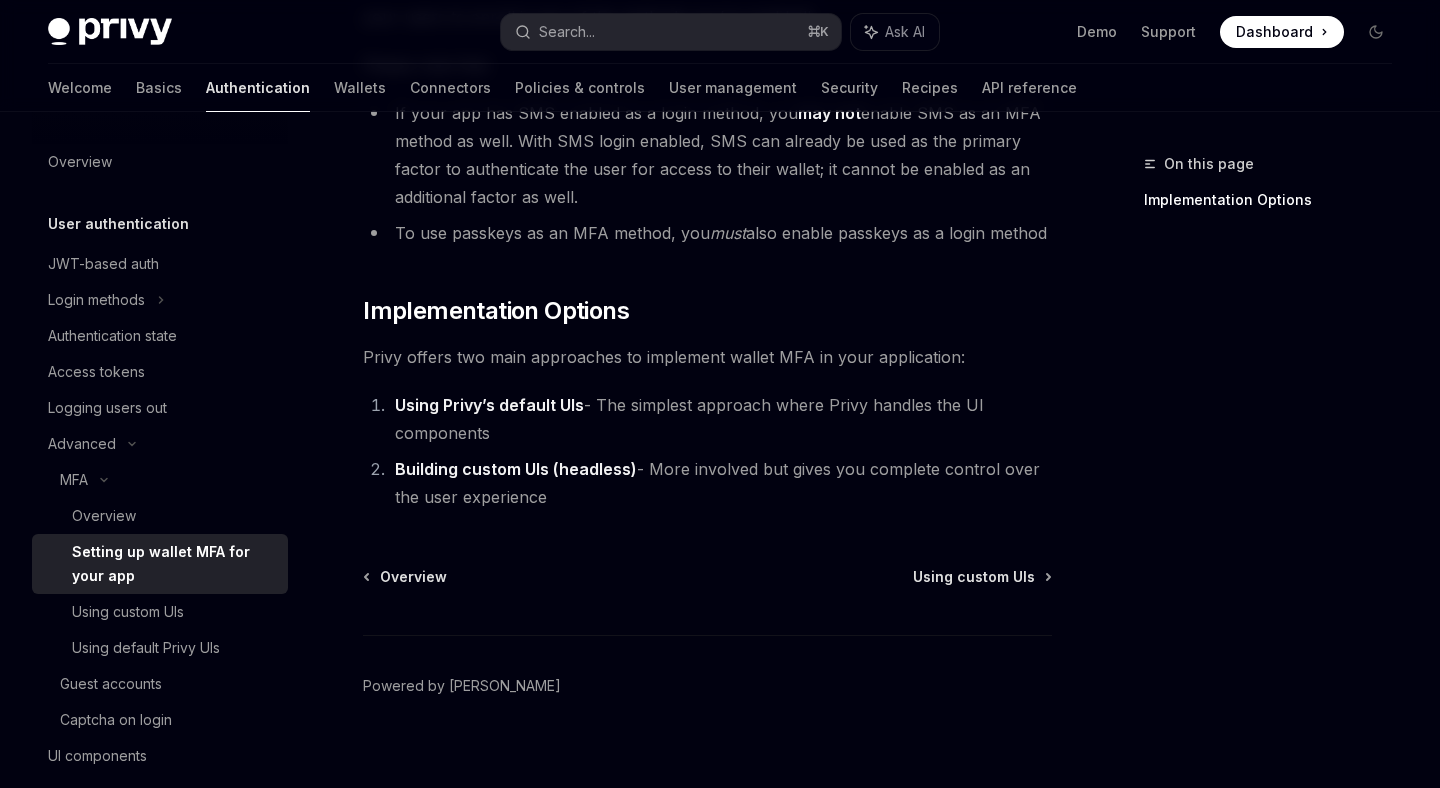 scroll, scrollTop: 985, scrollLeft: 0, axis: vertical 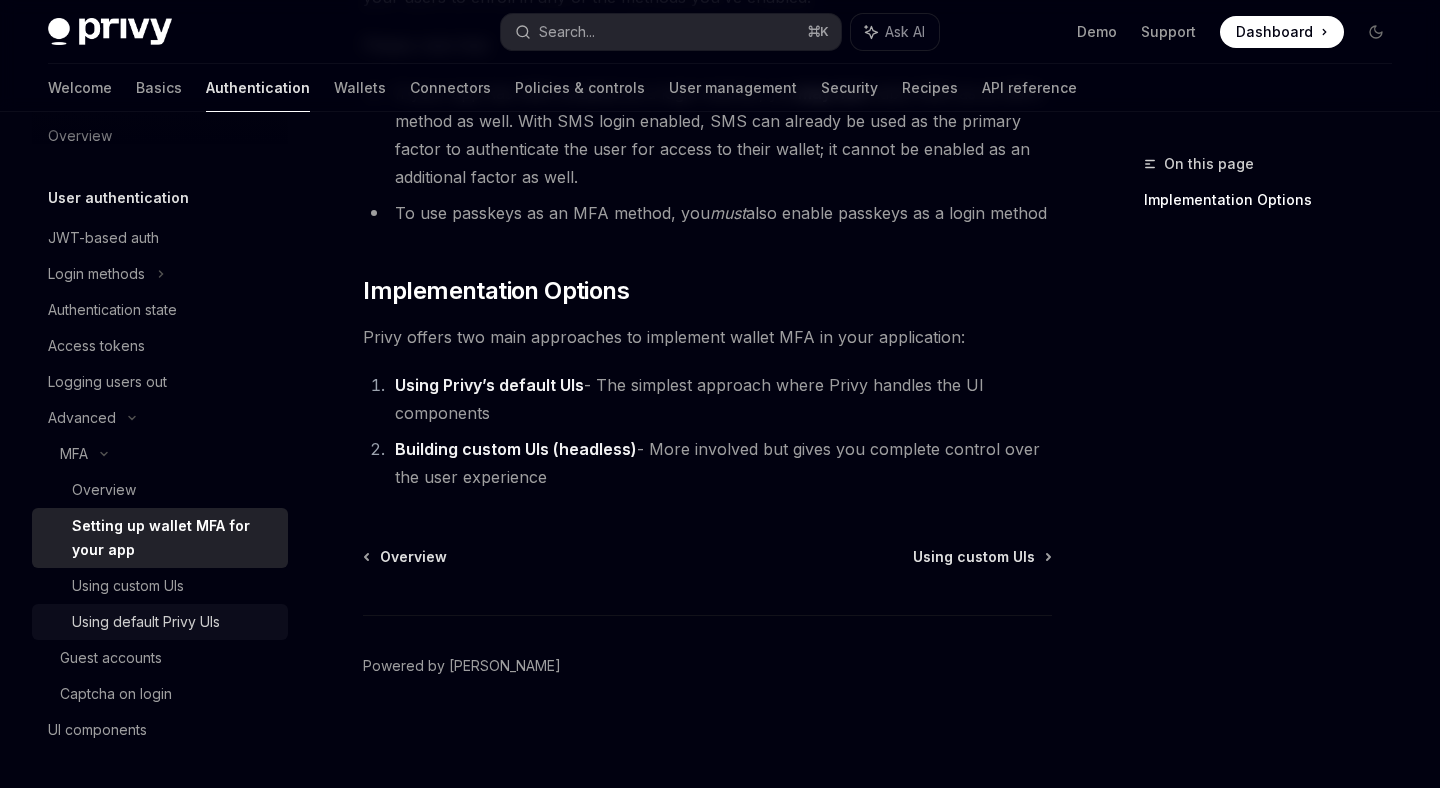 click on "Using default Privy UIs" at bounding box center [146, 622] 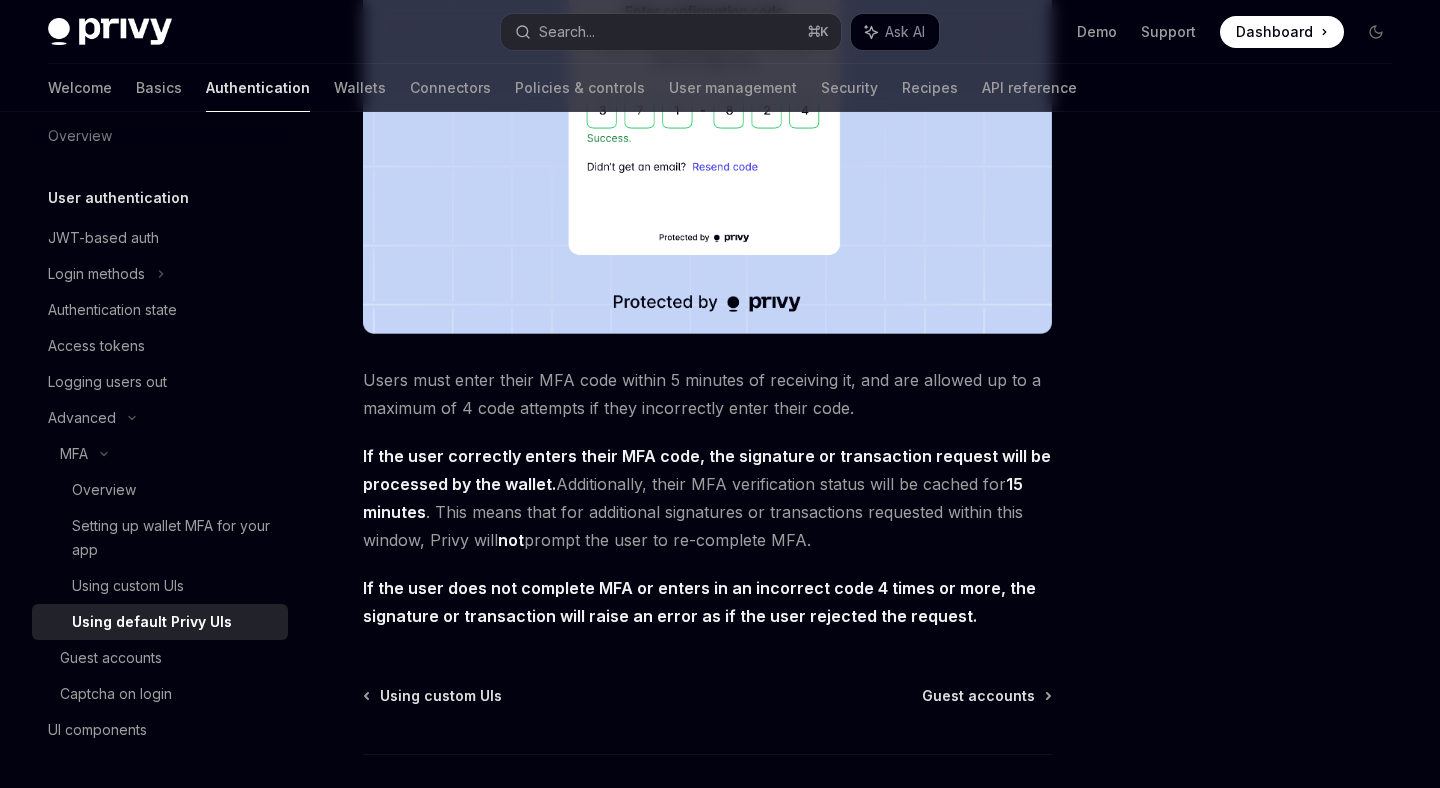 scroll, scrollTop: 2960, scrollLeft: 0, axis: vertical 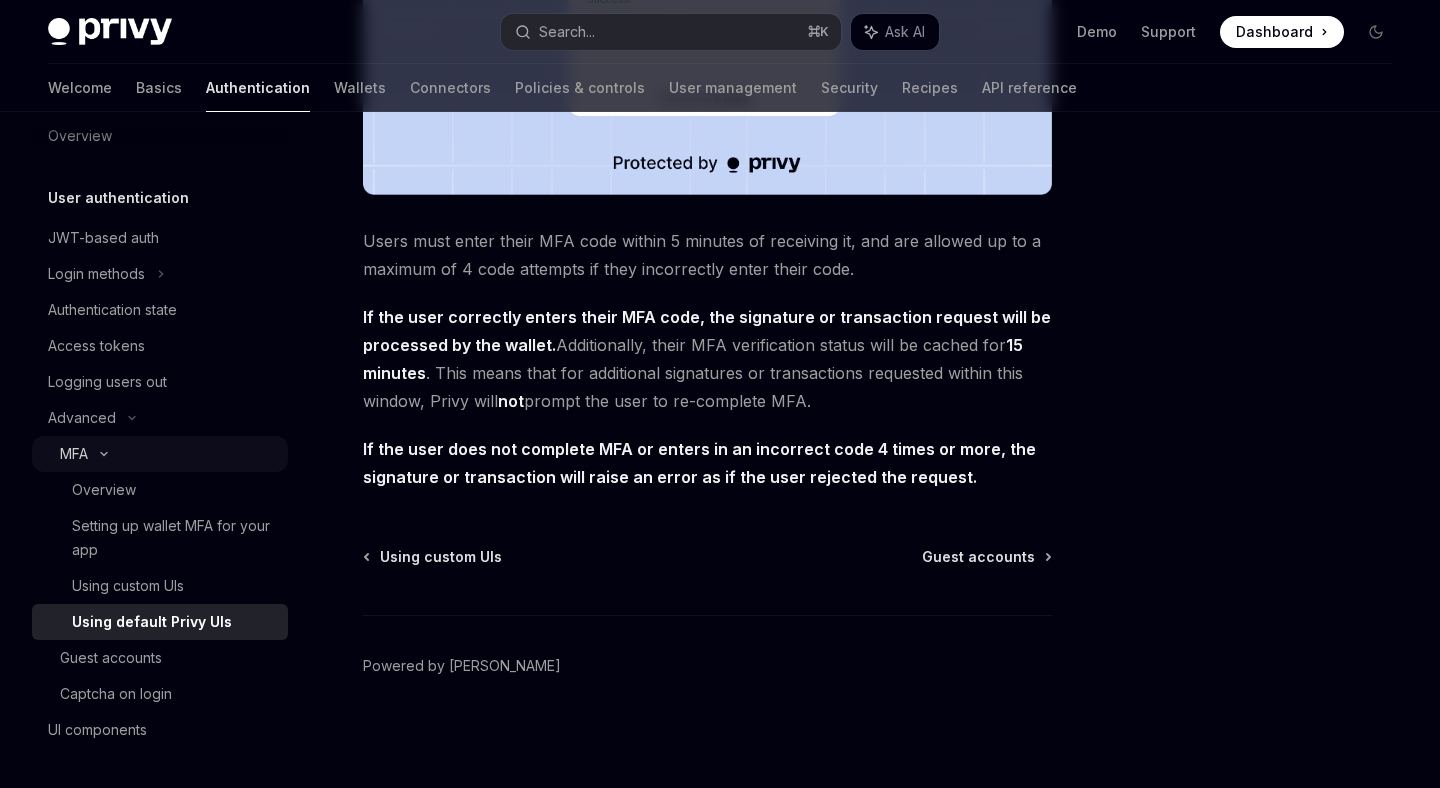 click on "MFA" at bounding box center (160, 454) 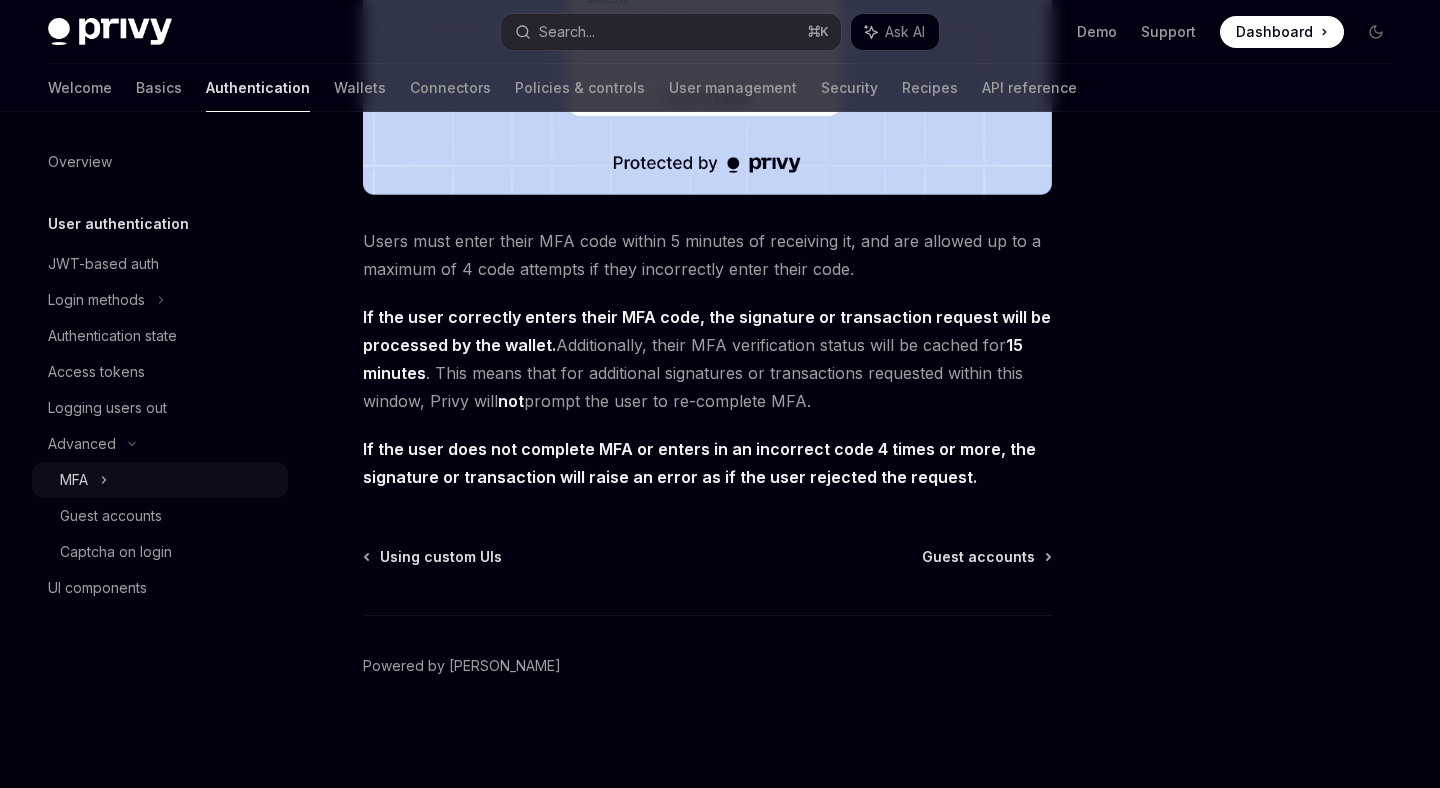 click 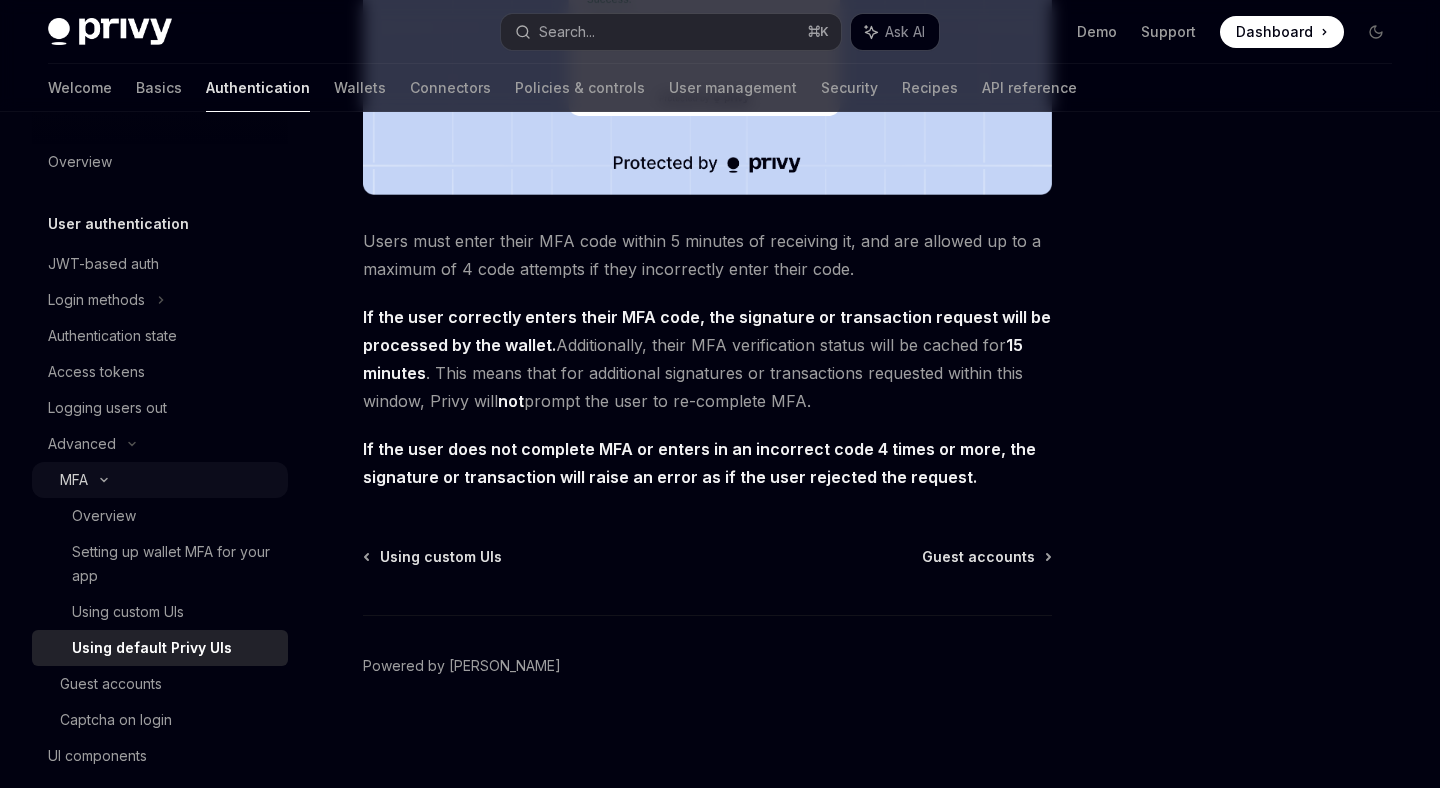 click 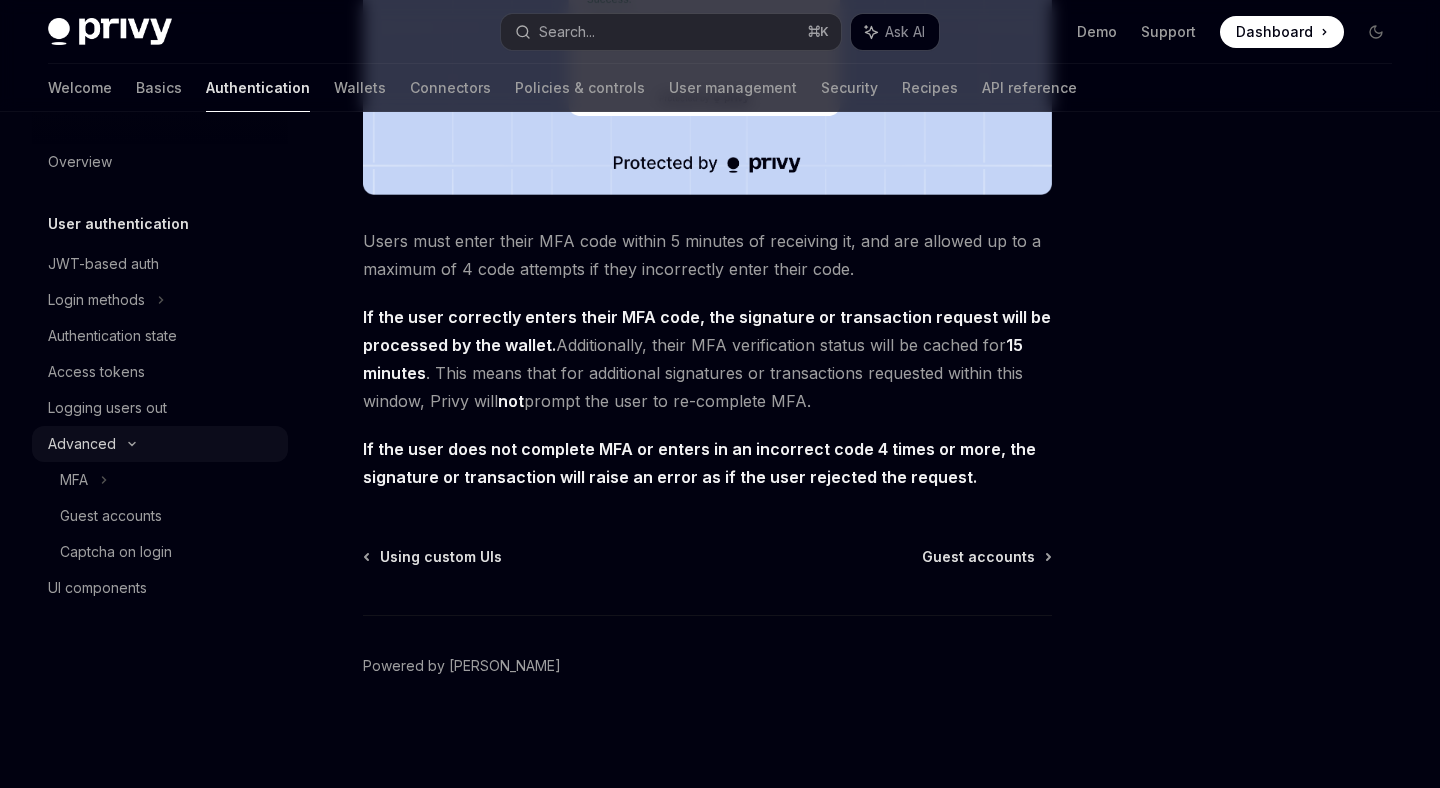 click 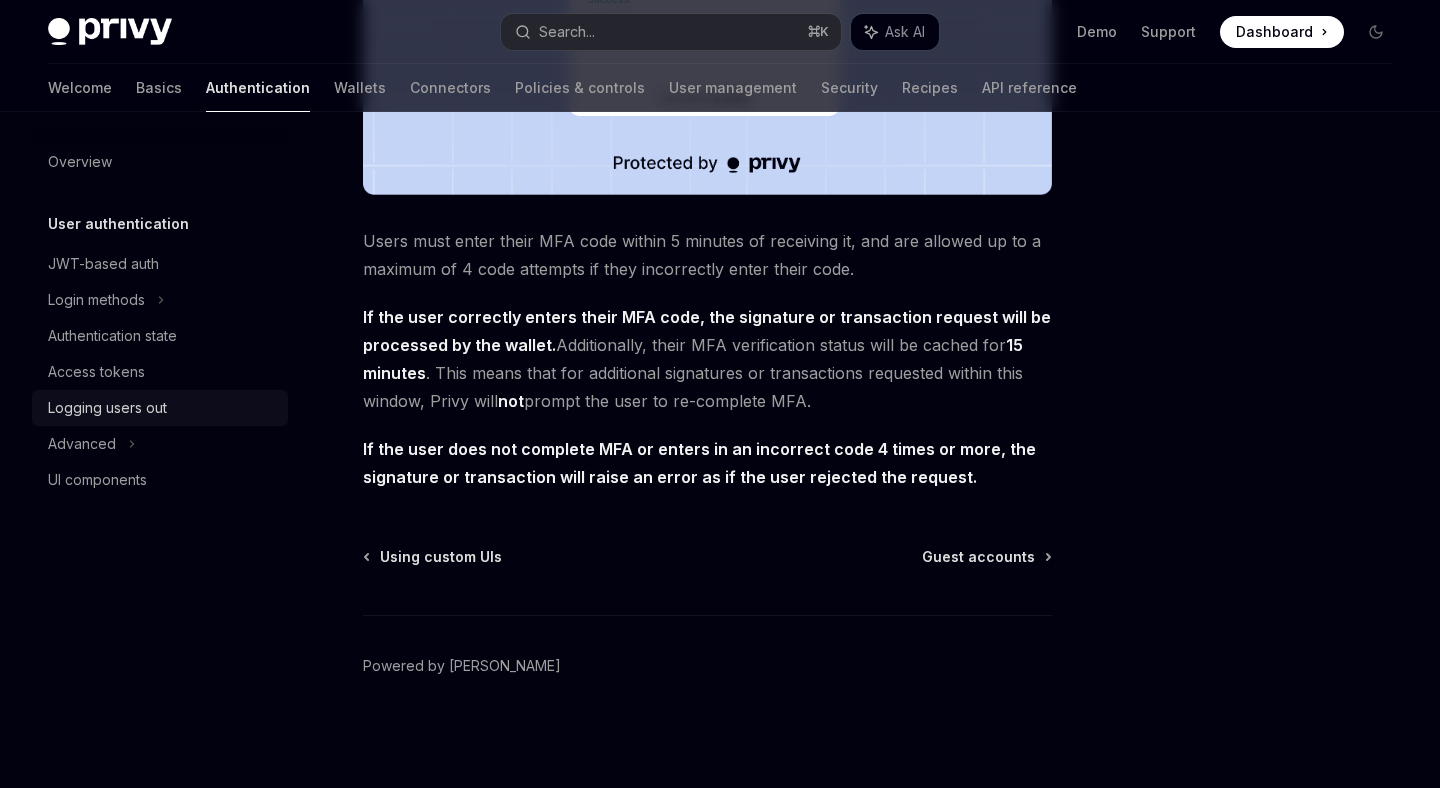 click on "Logging users out" at bounding box center (160, 408) 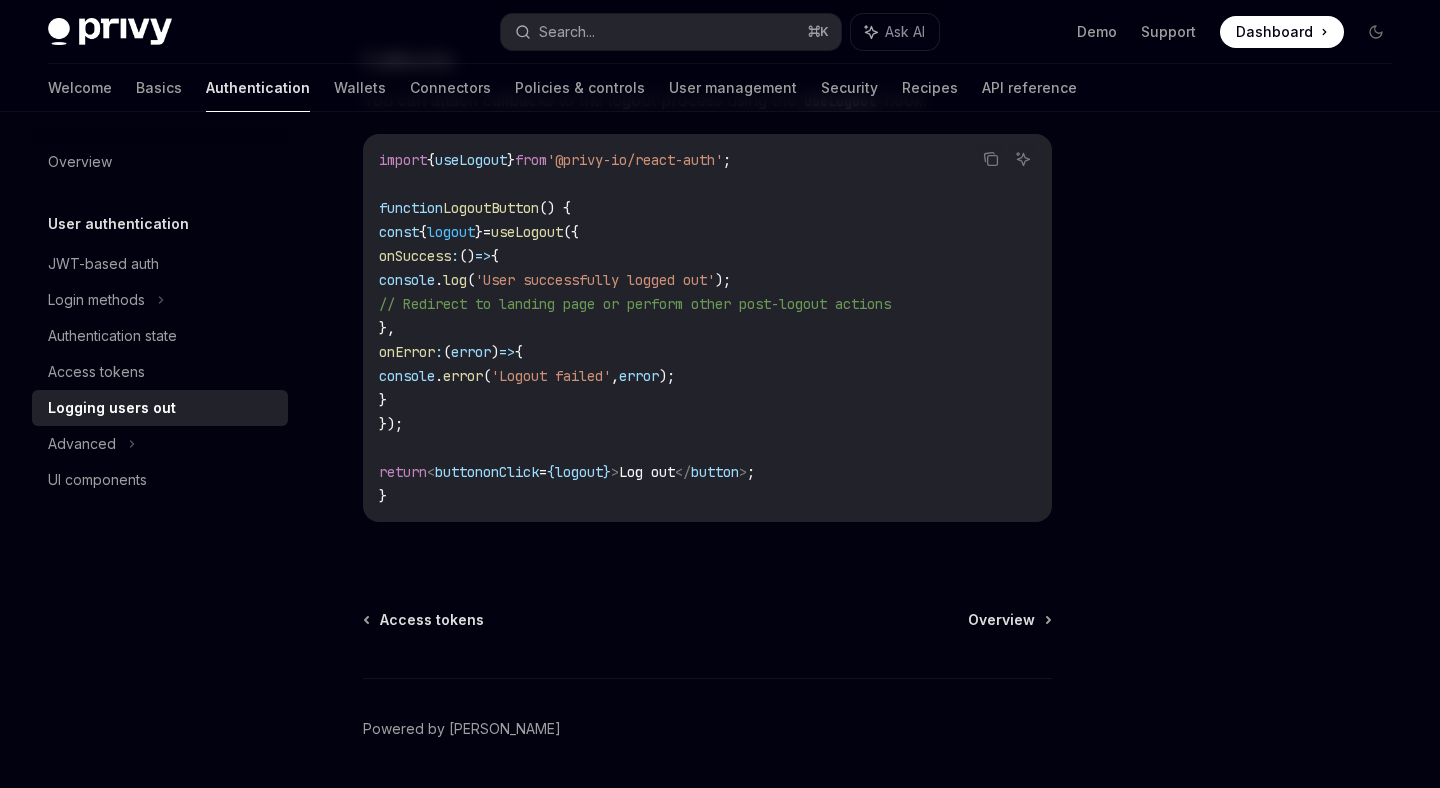 scroll, scrollTop: 1045, scrollLeft: 0, axis: vertical 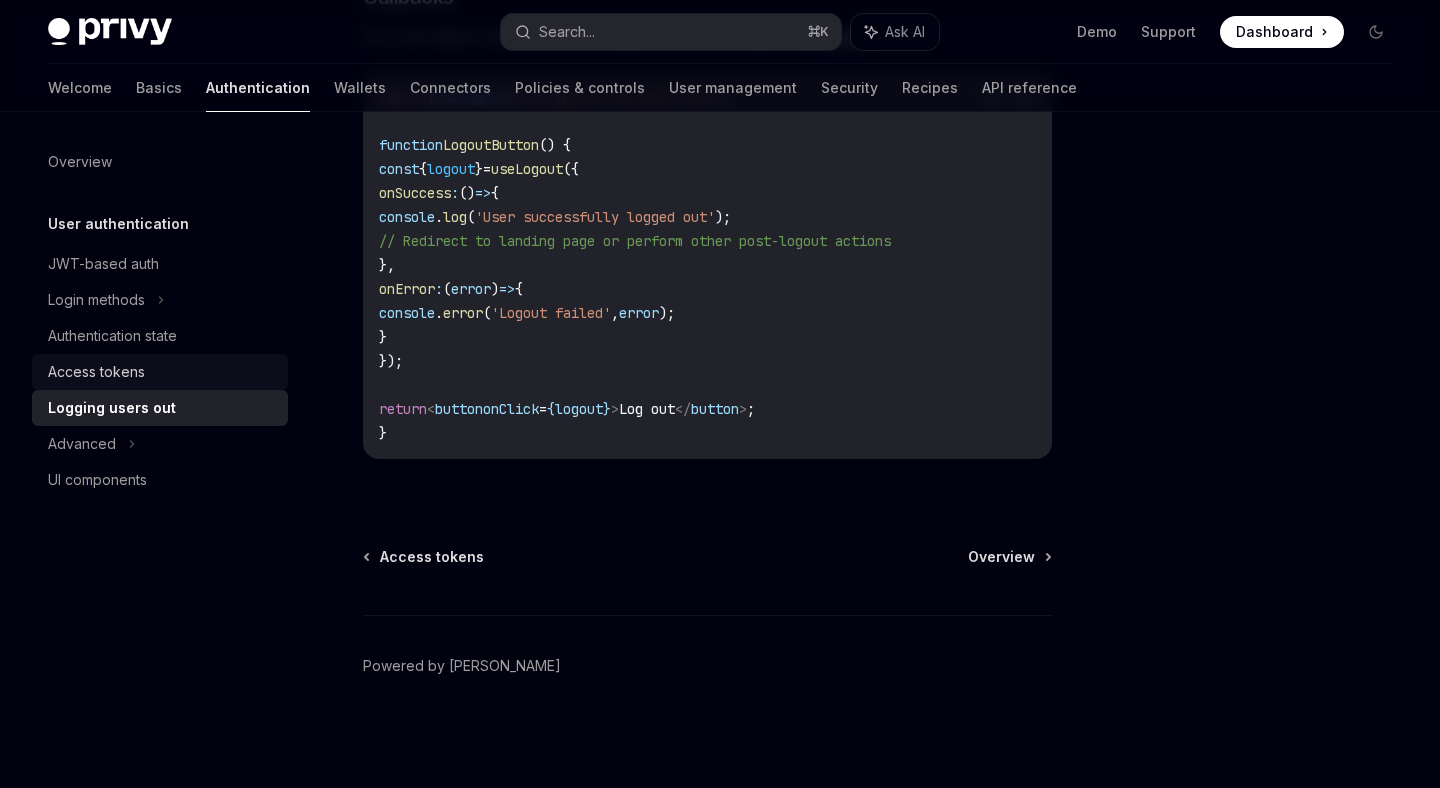 click on "Access tokens" at bounding box center [162, 372] 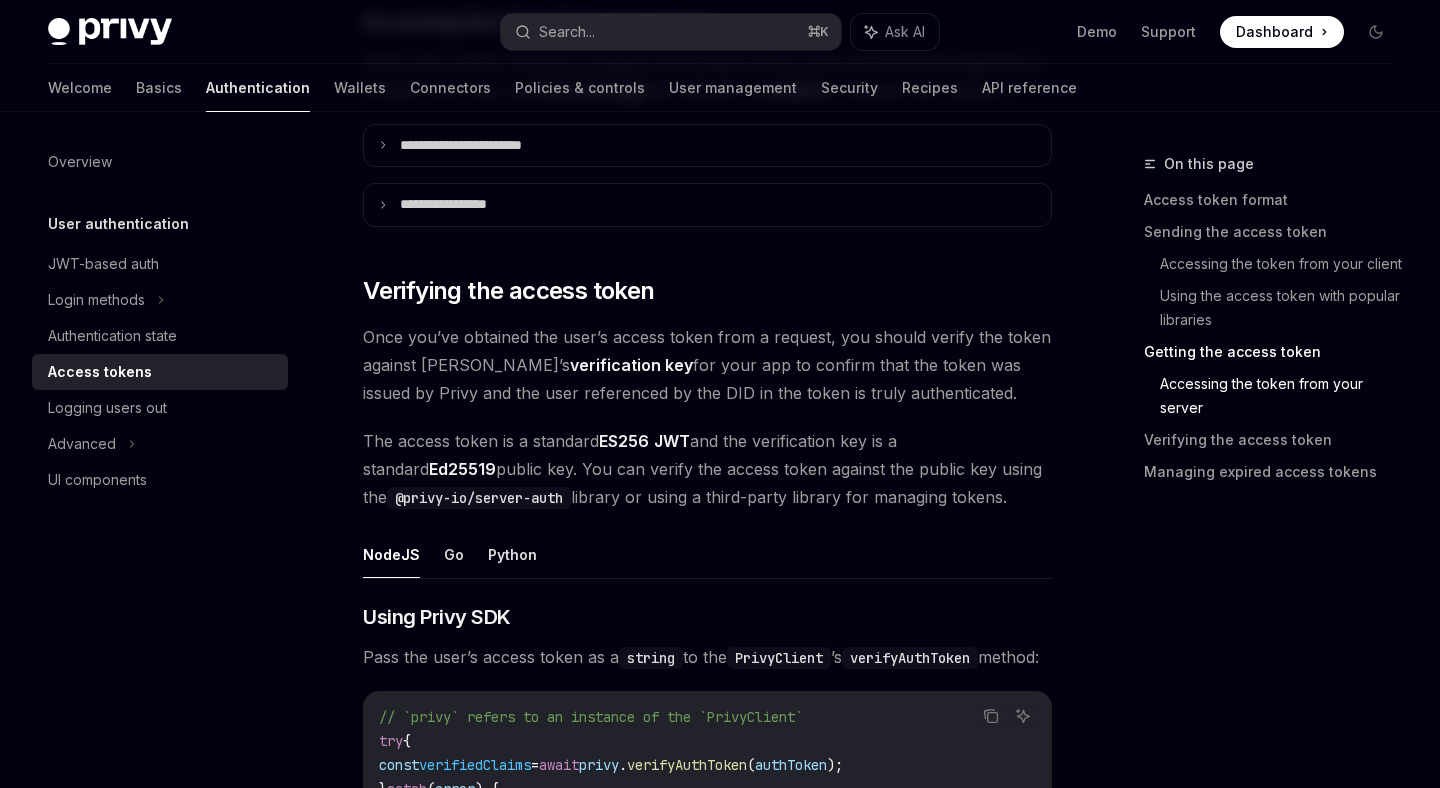 scroll, scrollTop: 2649, scrollLeft: 0, axis: vertical 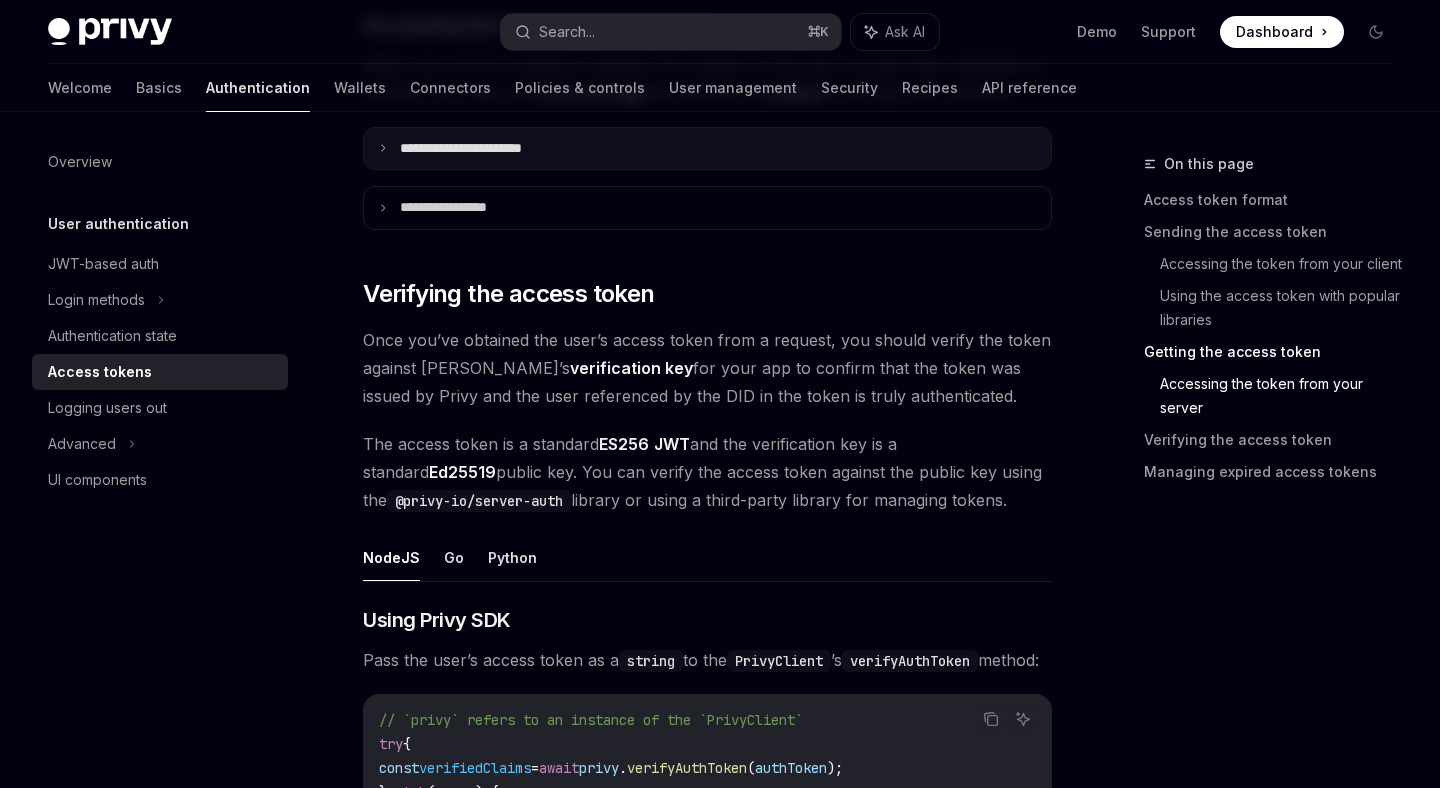 click on "**********" at bounding box center [707, 149] 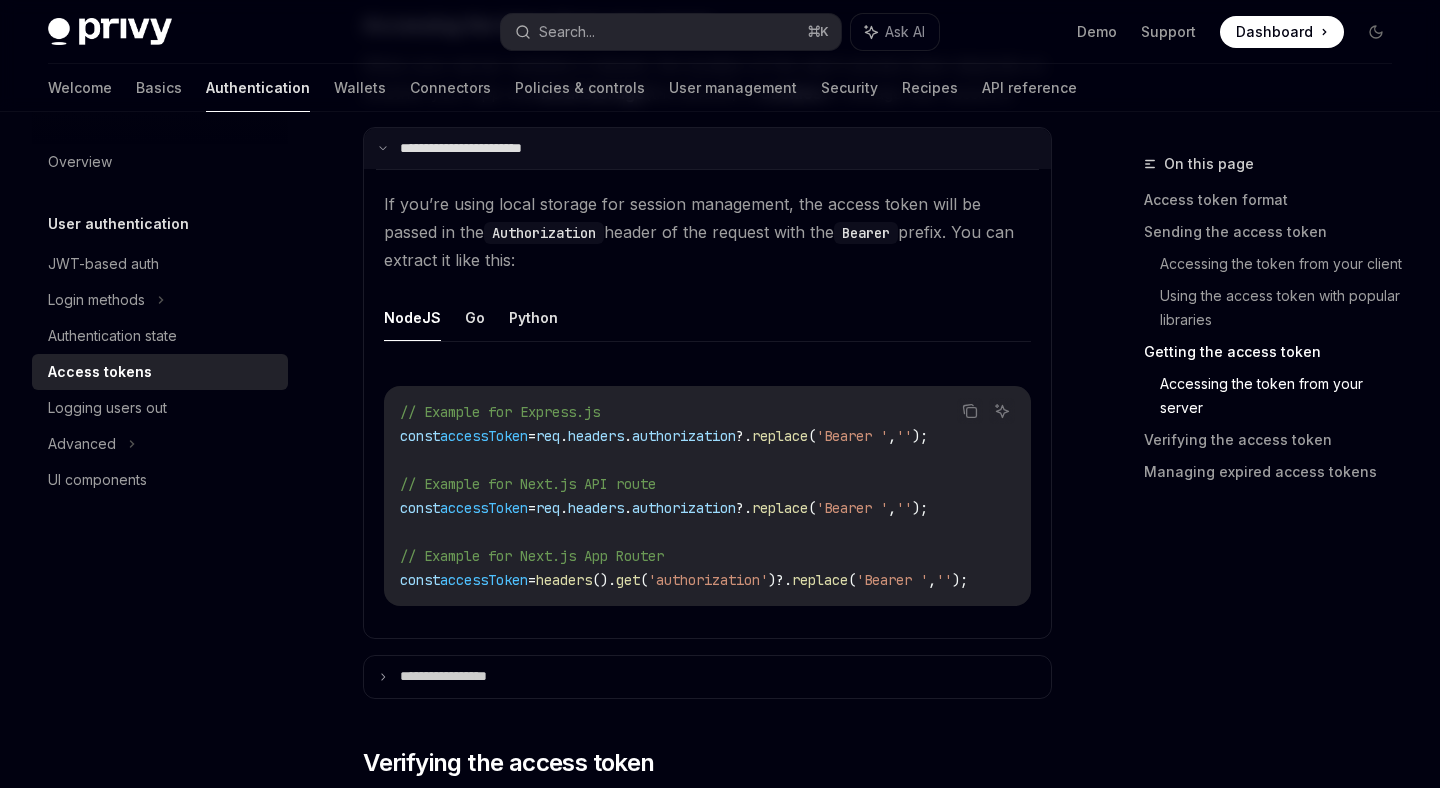 click on "**********" at bounding box center (707, 149) 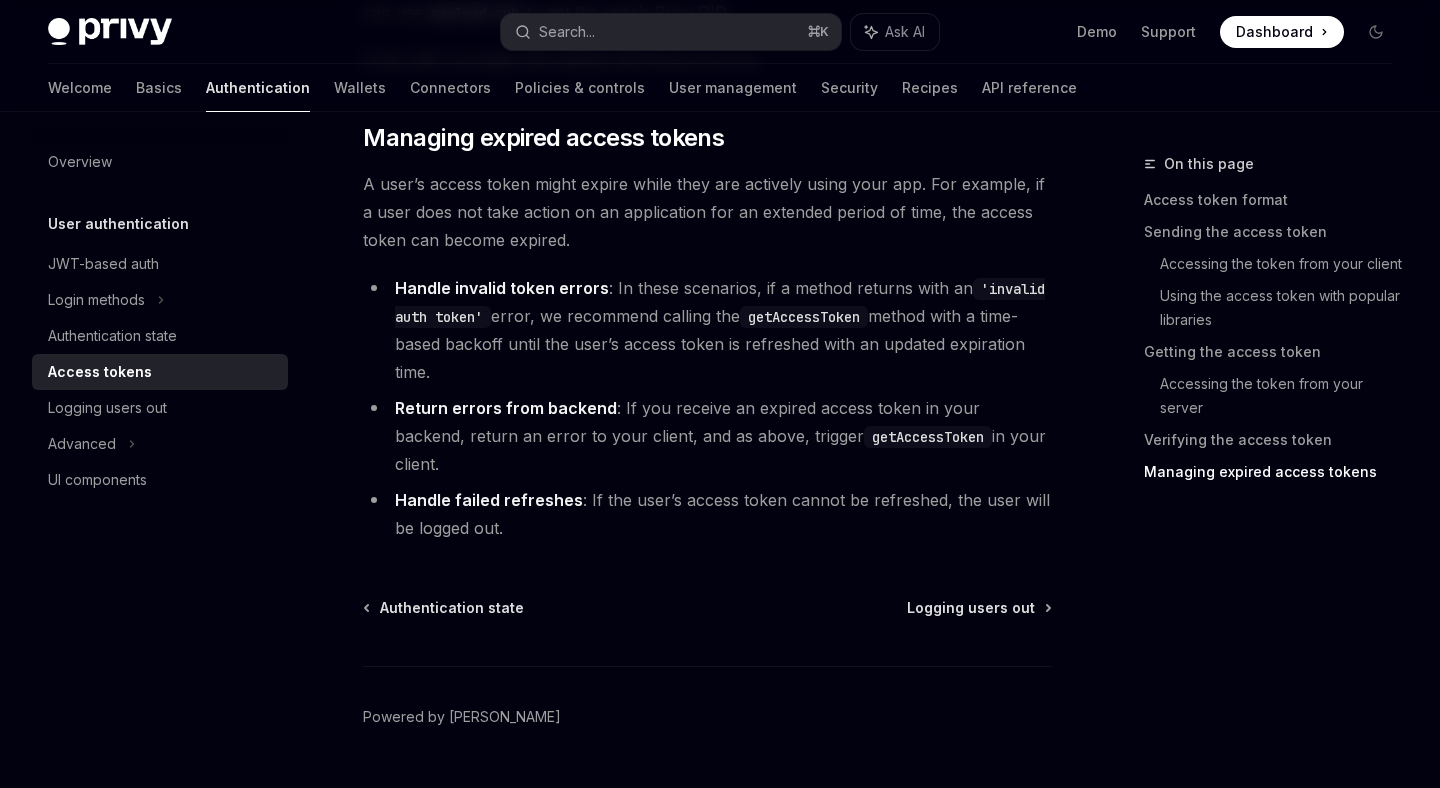 scroll, scrollTop: 5258, scrollLeft: 0, axis: vertical 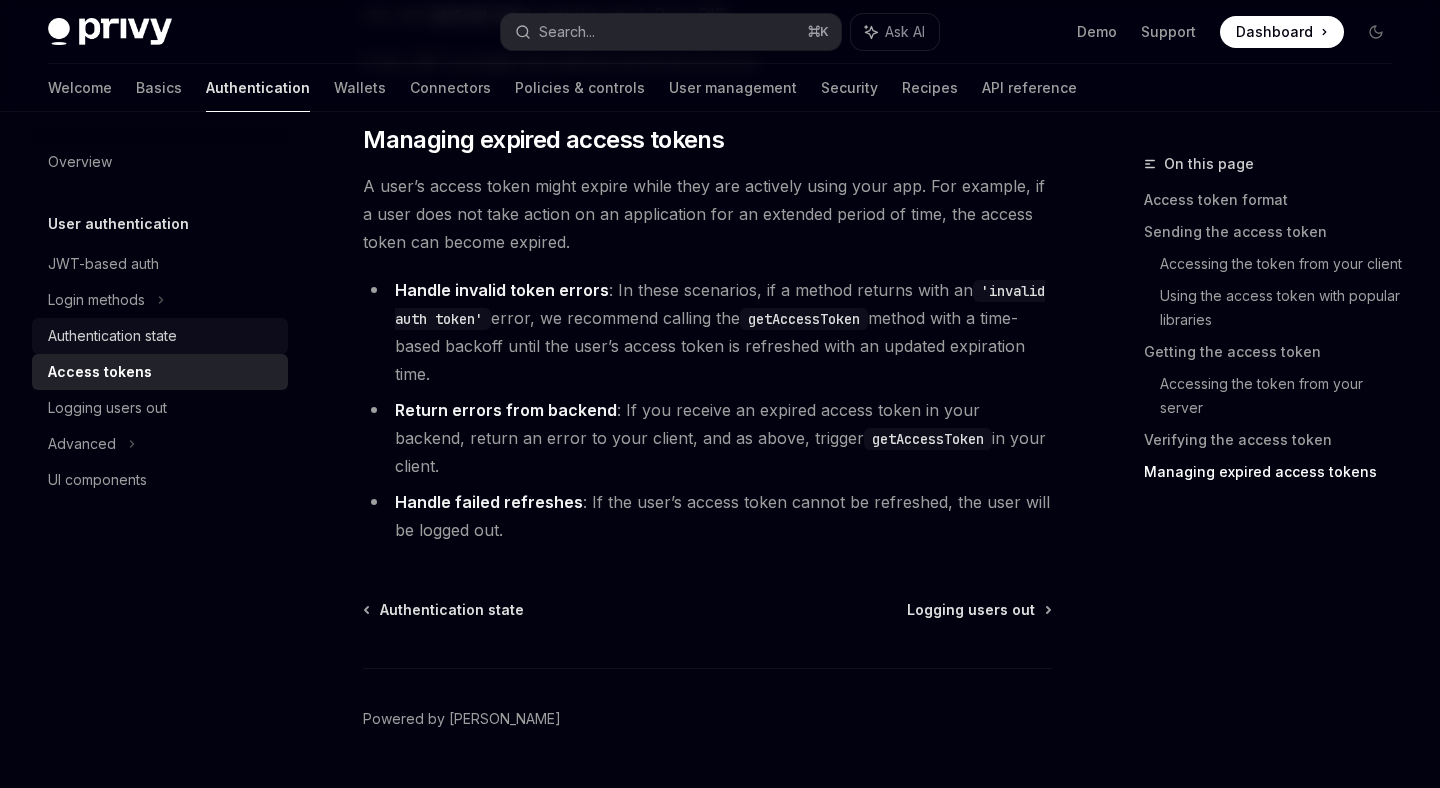 click on "Authentication state" at bounding box center [112, 336] 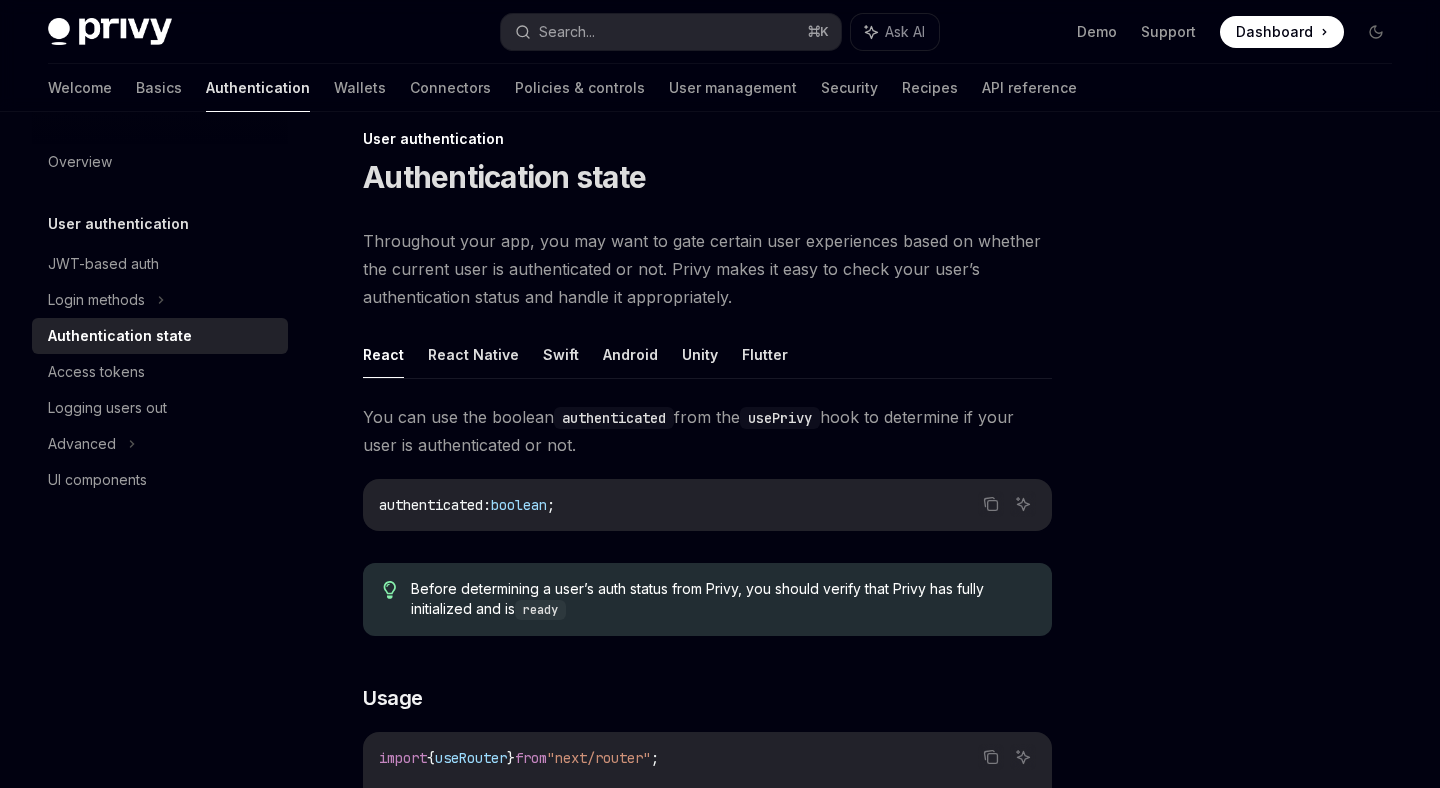 scroll, scrollTop: 0, scrollLeft: 0, axis: both 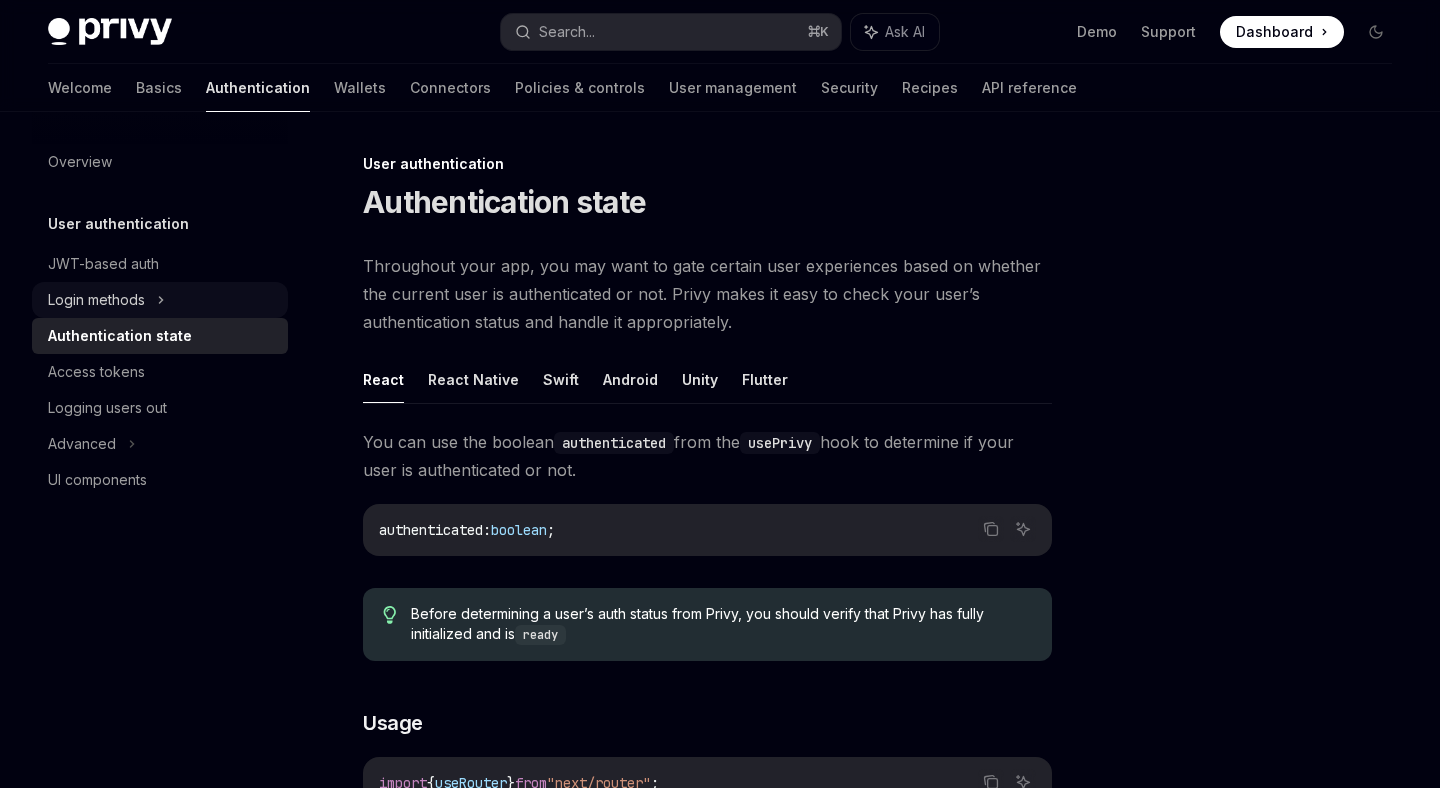 click on "Login methods" at bounding box center [160, 300] 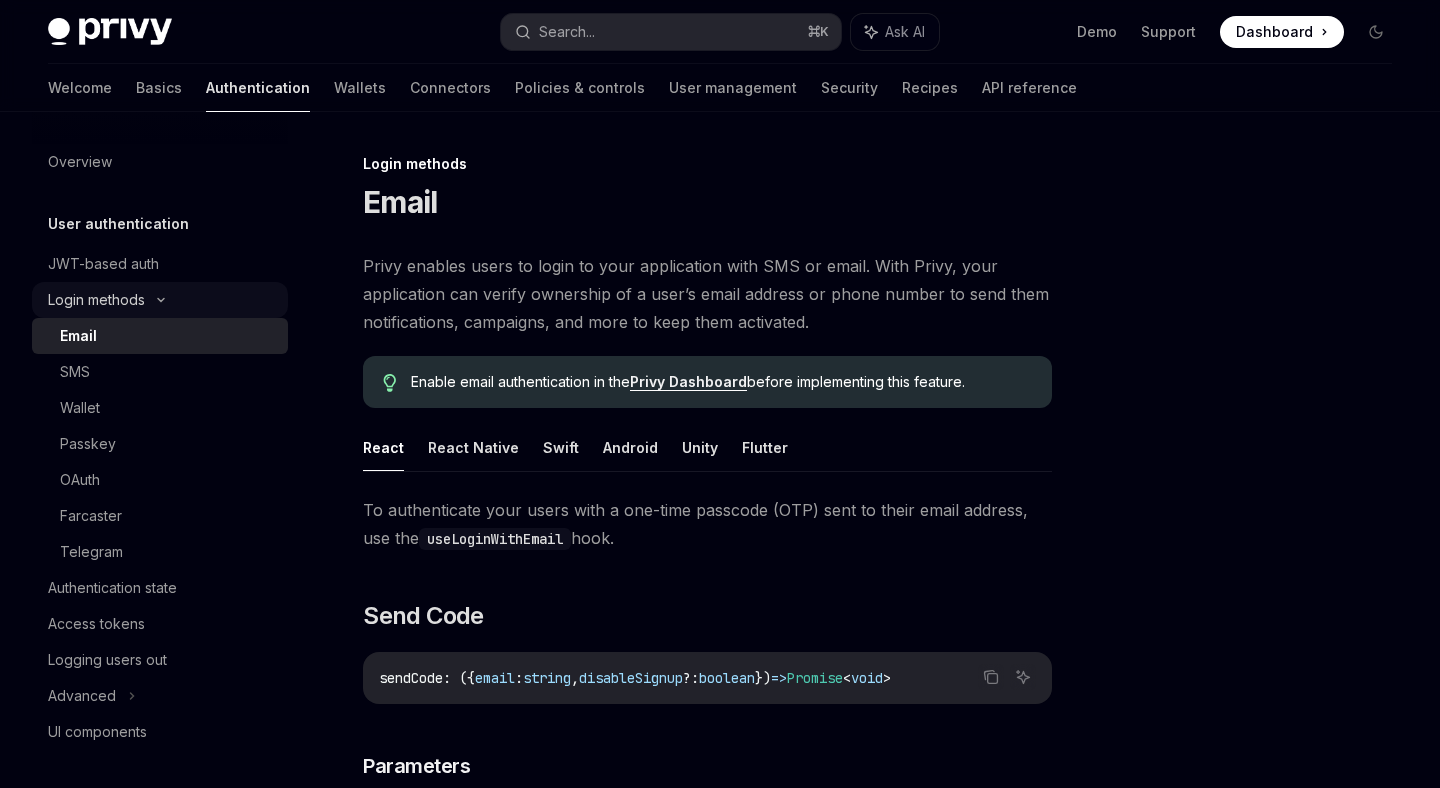click 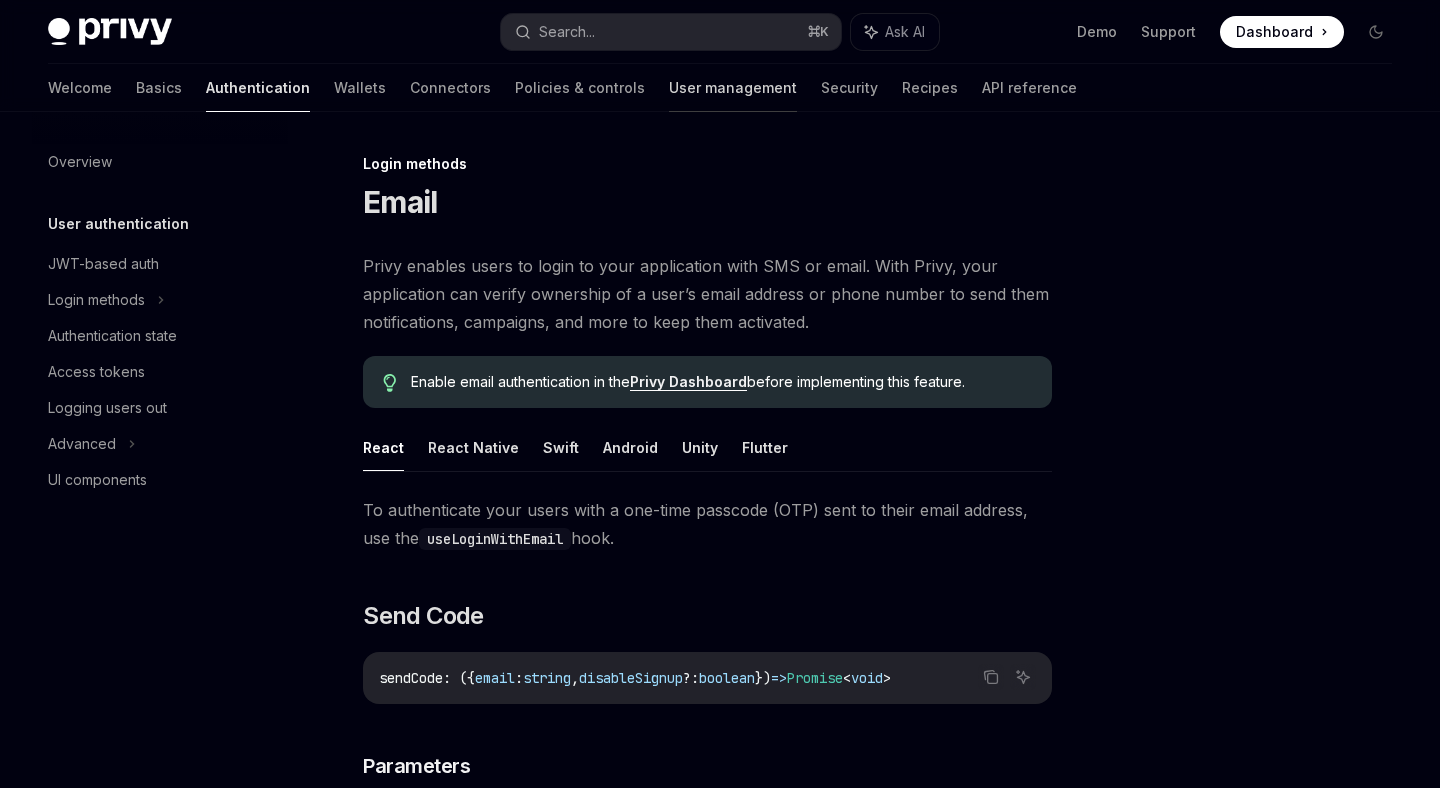 click on "User management" at bounding box center (733, 88) 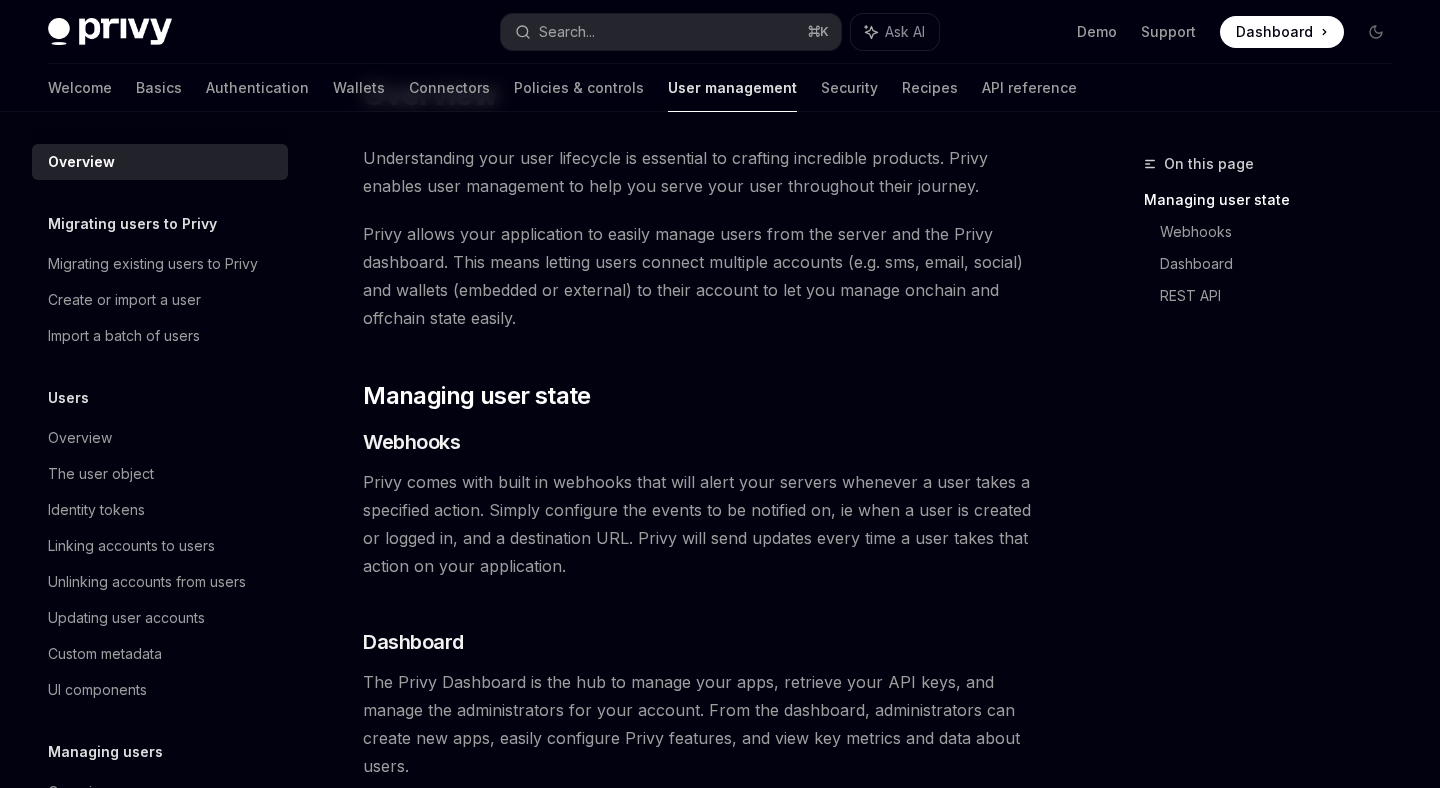 scroll, scrollTop: 0, scrollLeft: 0, axis: both 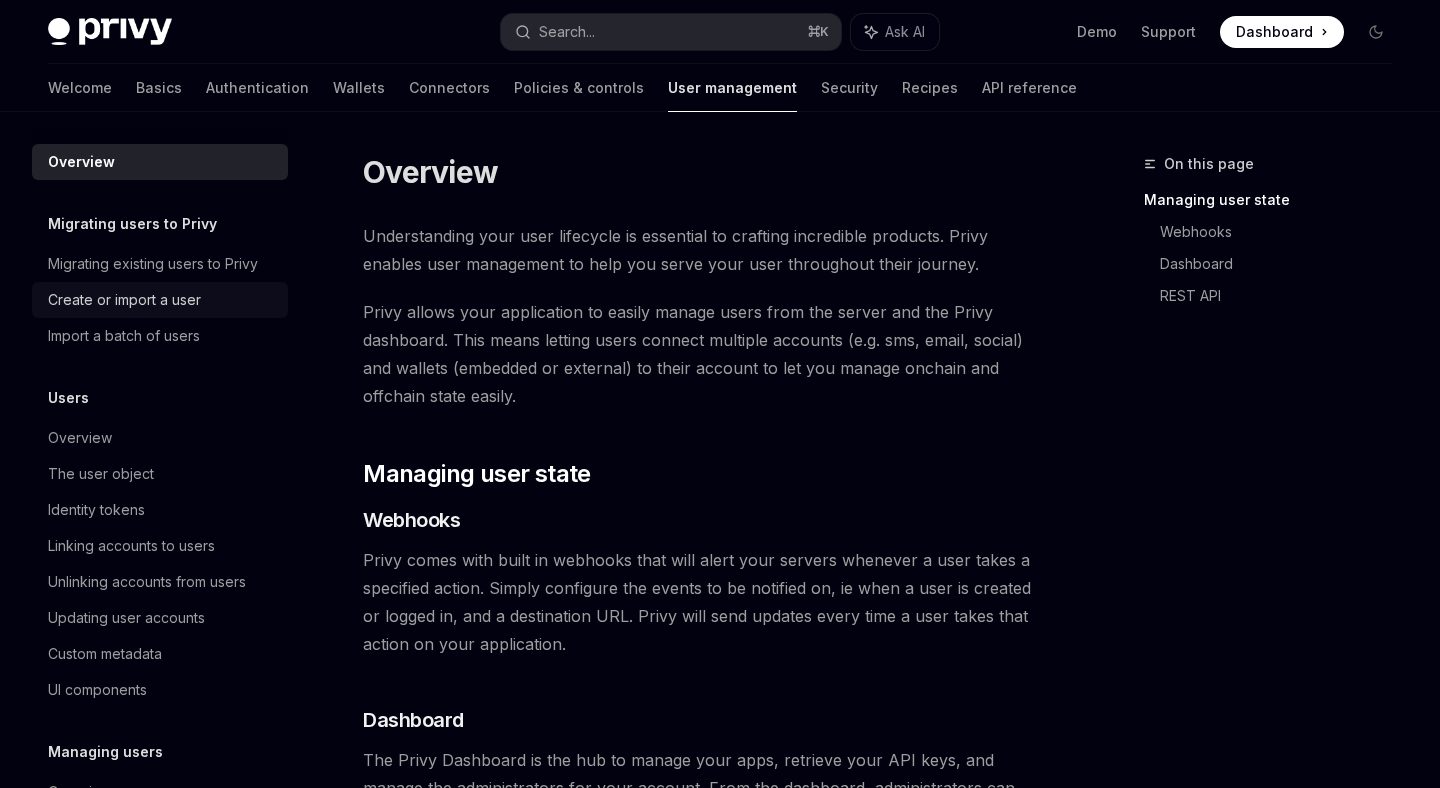 click on "Create or import a user" at bounding box center (124, 300) 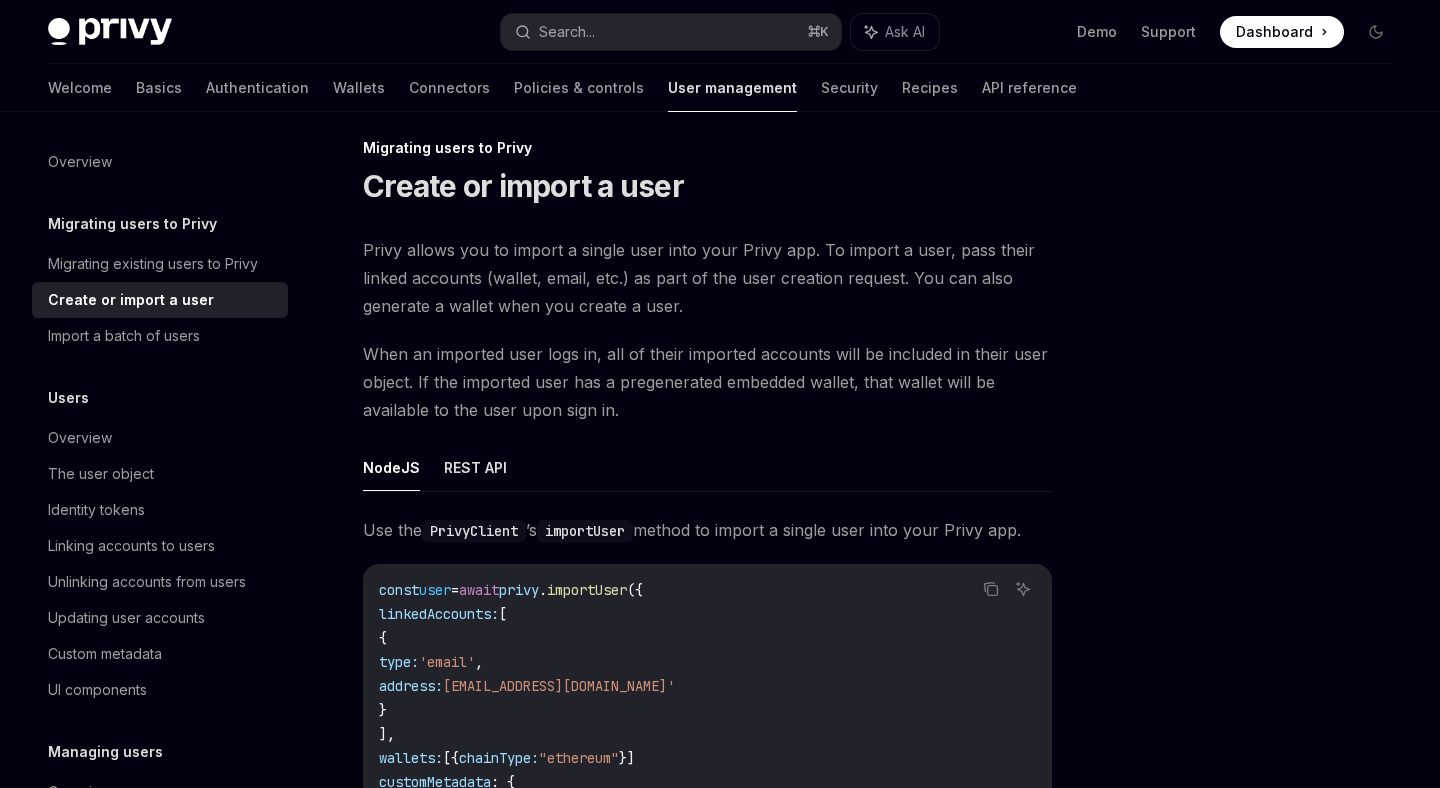 scroll, scrollTop: 17, scrollLeft: 0, axis: vertical 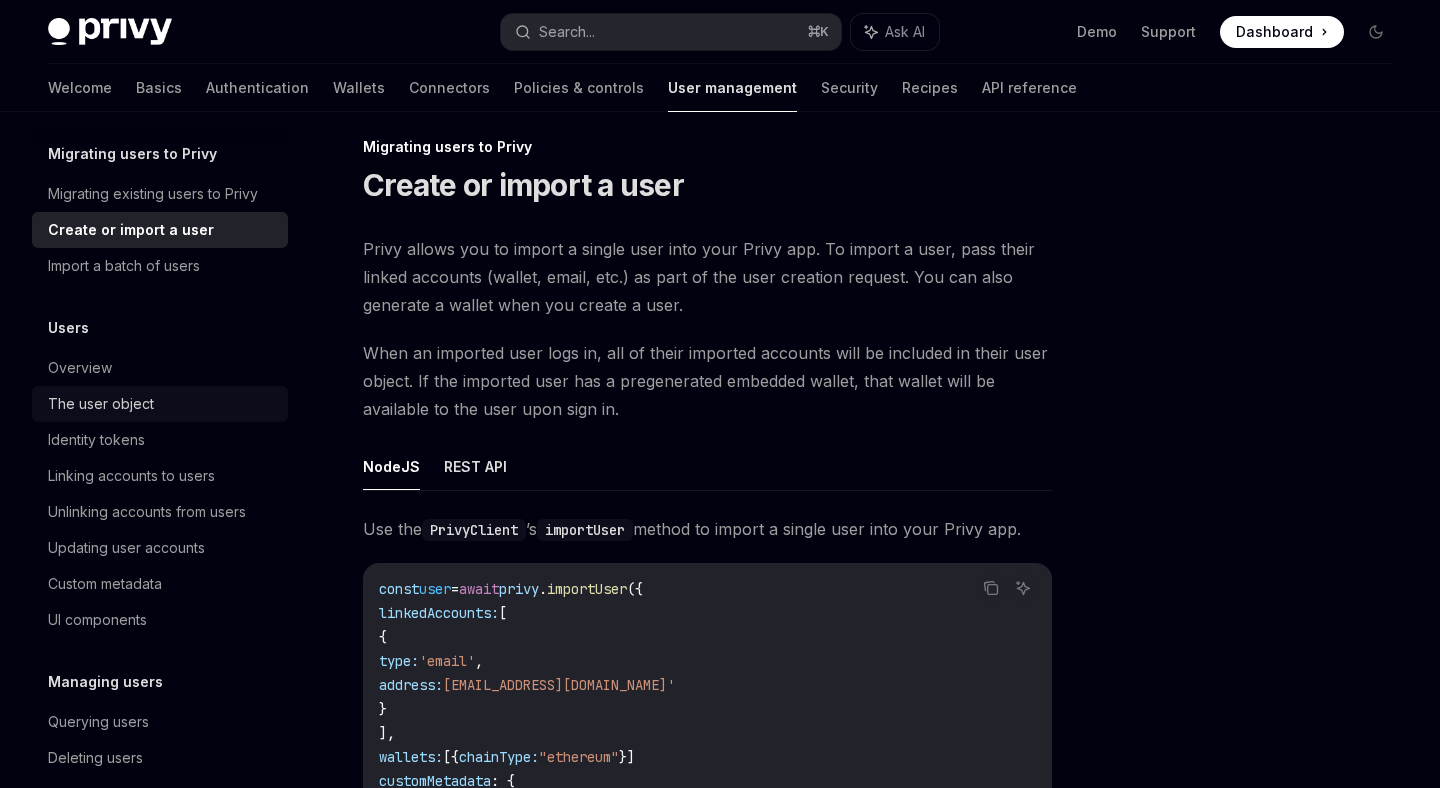 click on "The user object" at bounding box center [101, 404] 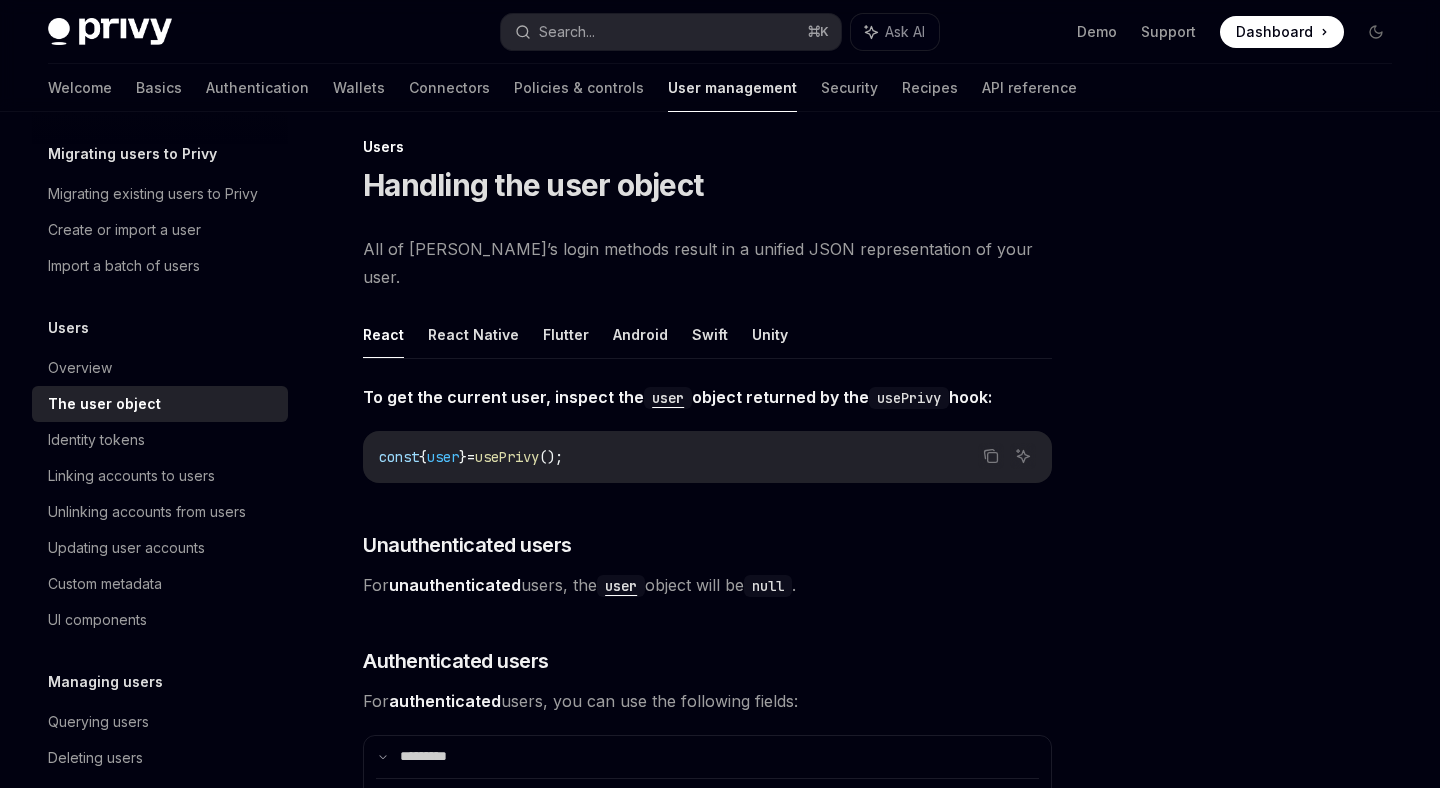 scroll, scrollTop: 0, scrollLeft: 0, axis: both 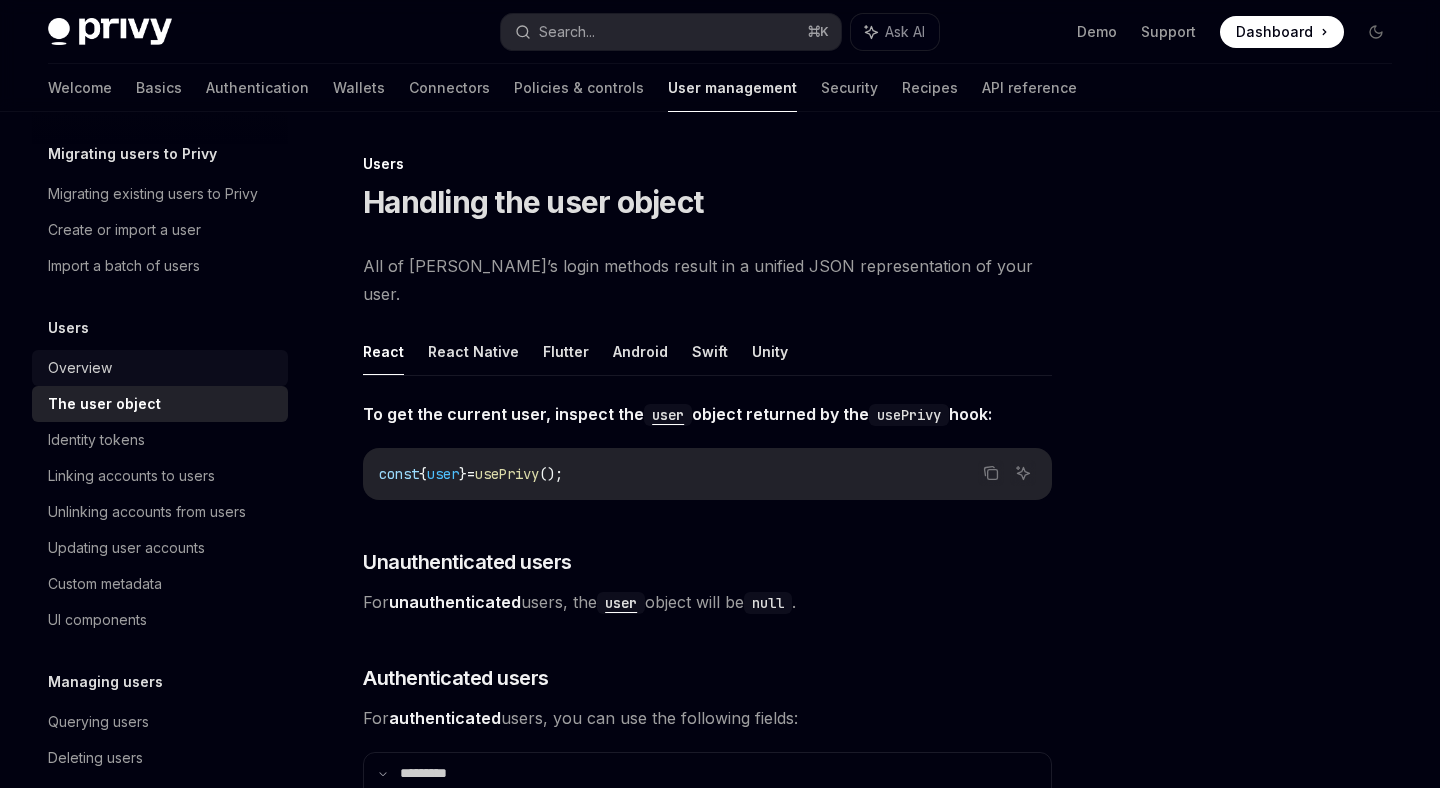 click on "Overview" at bounding box center [162, 368] 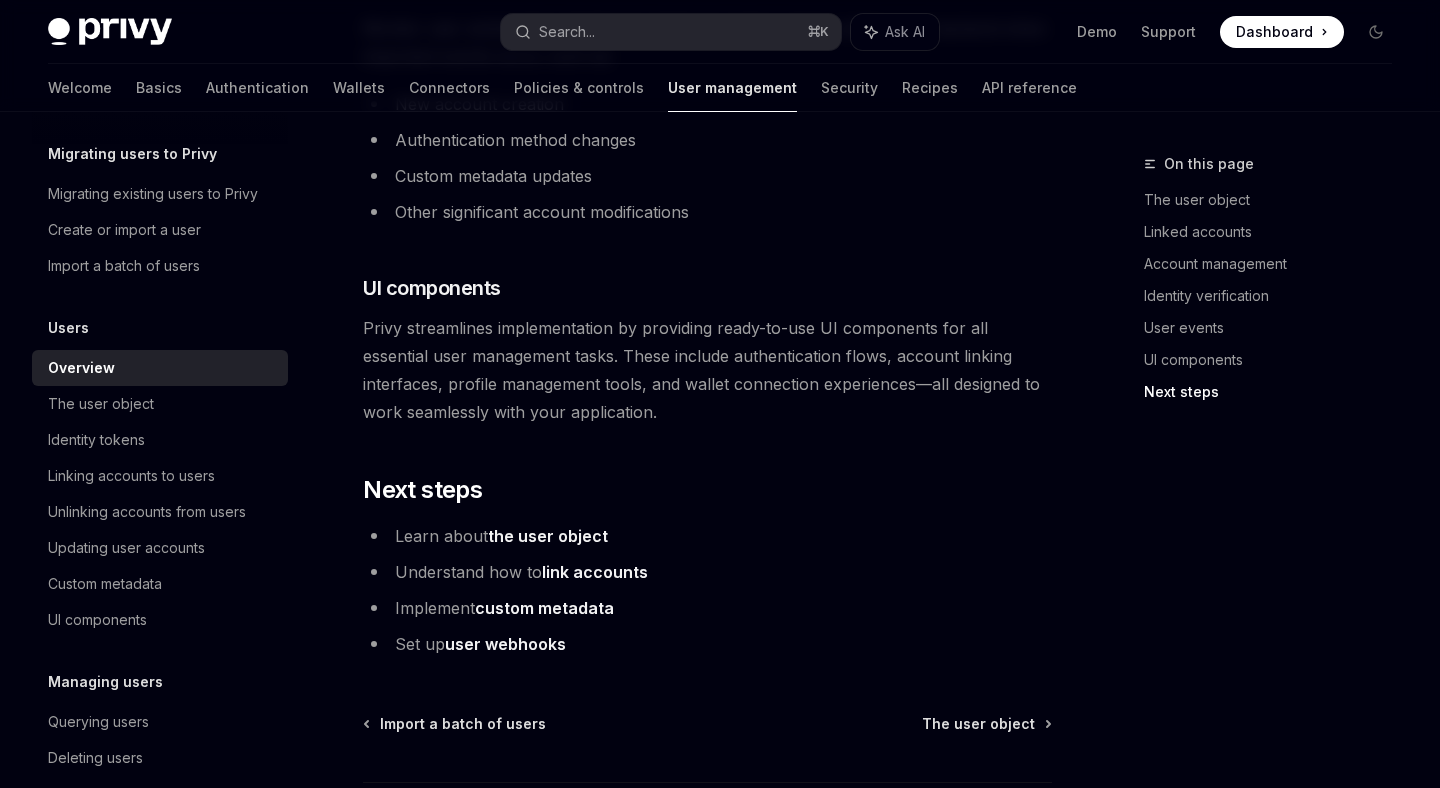 scroll, scrollTop: 2022, scrollLeft: 0, axis: vertical 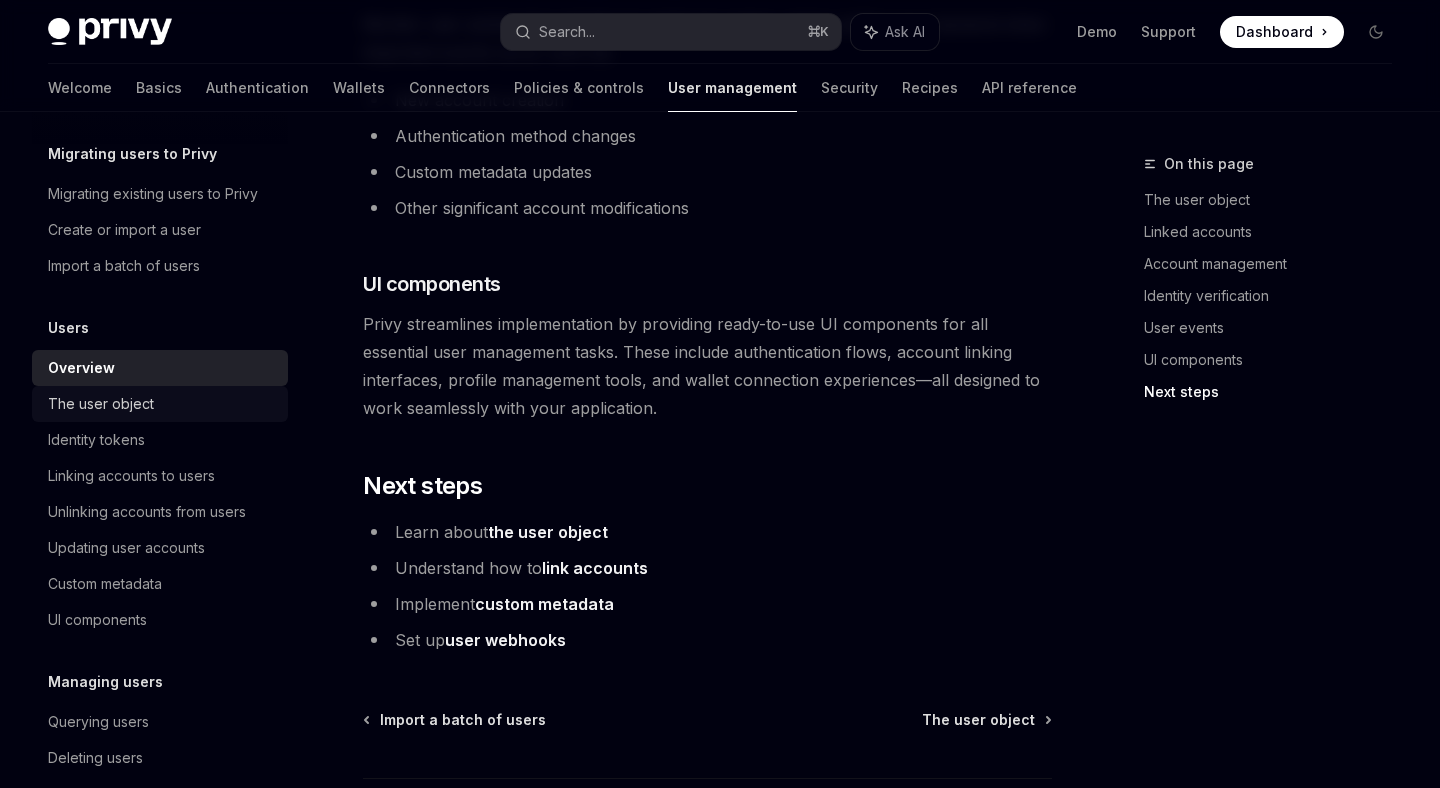 click on "The user object" at bounding box center (162, 404) 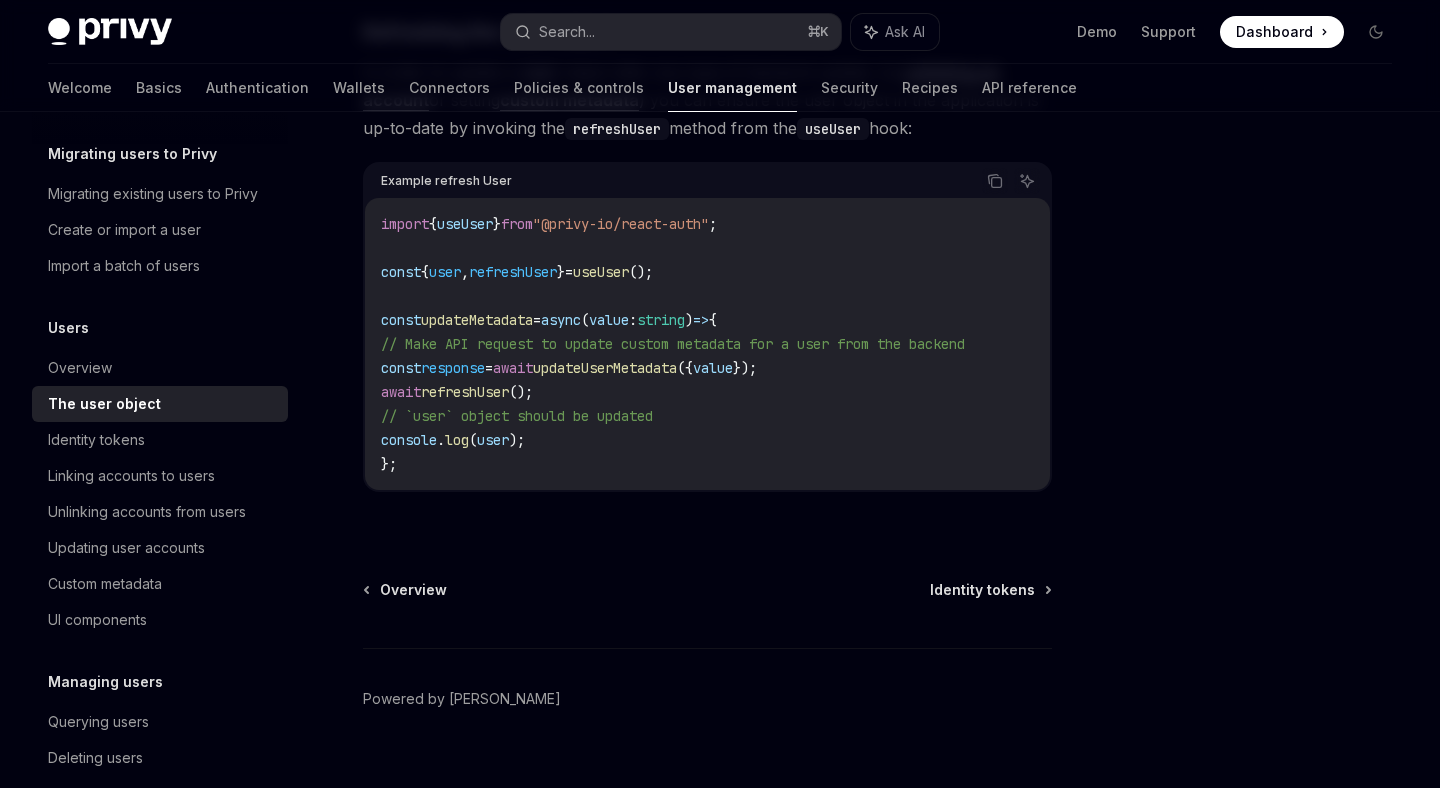 scroll, scrollTop: 2823, scrollLeft: 0, axis: vertical 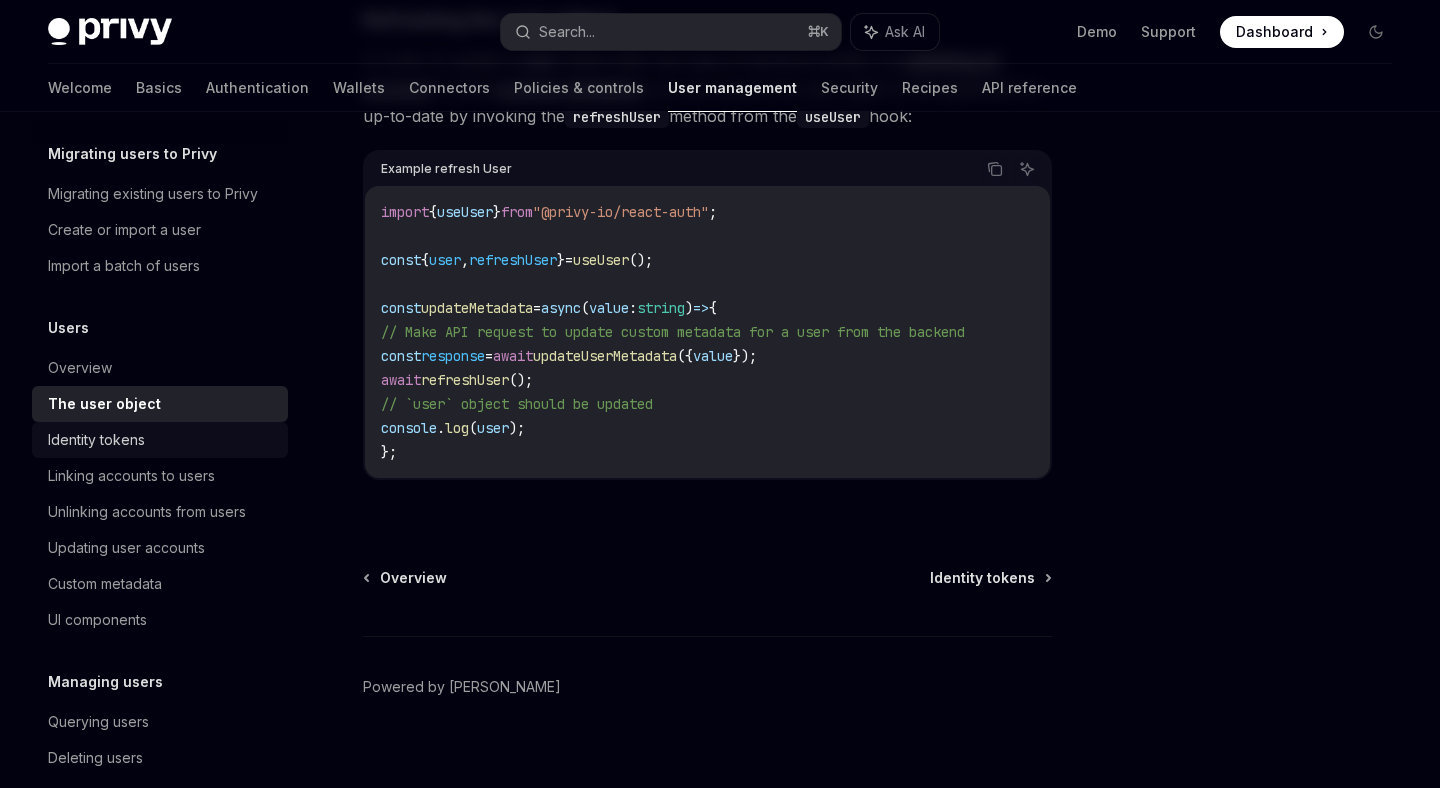 click on "Identity tokens" at bounding box center (162, 440) 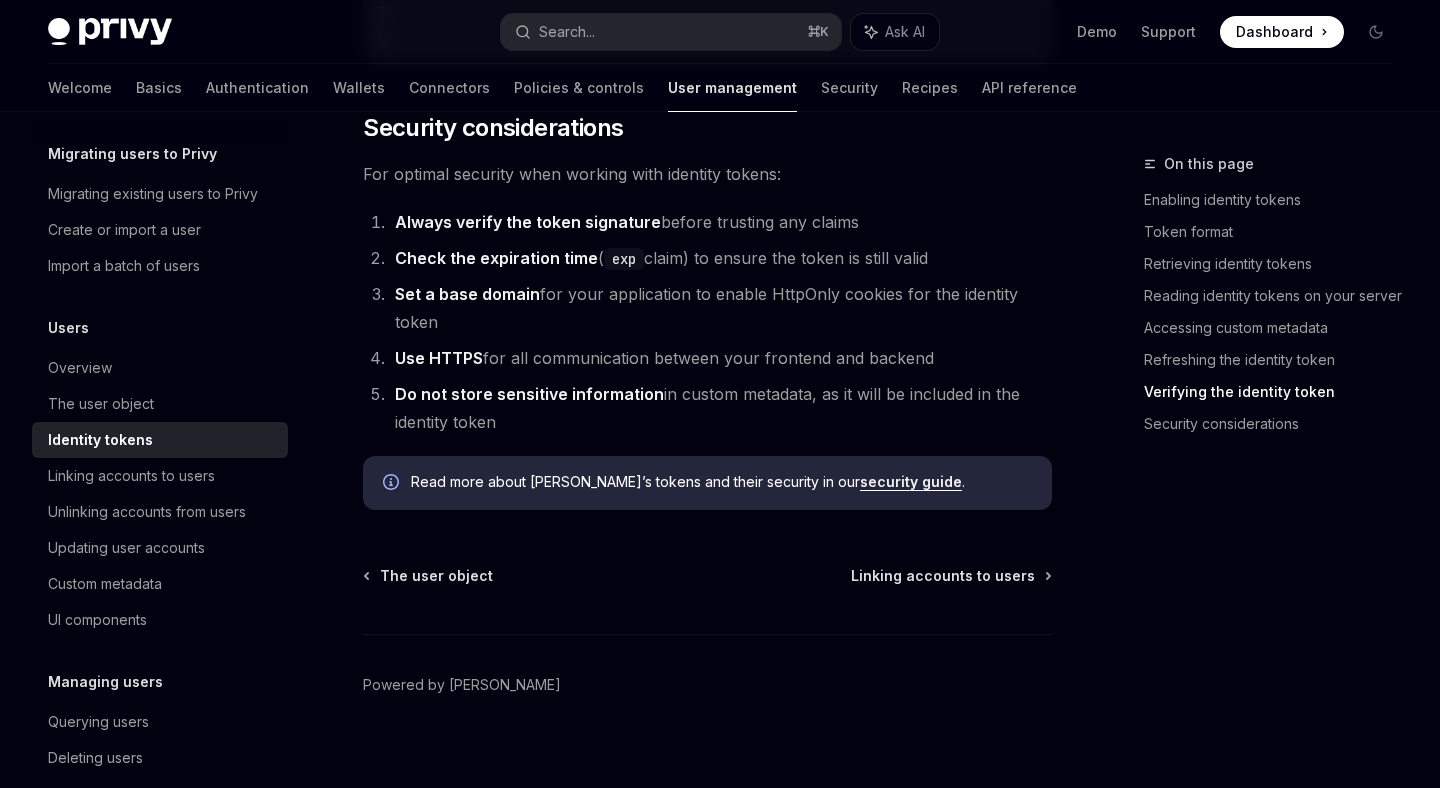 scroll, scrollTop: 6581, scrollLeft: 0, axis: vertical 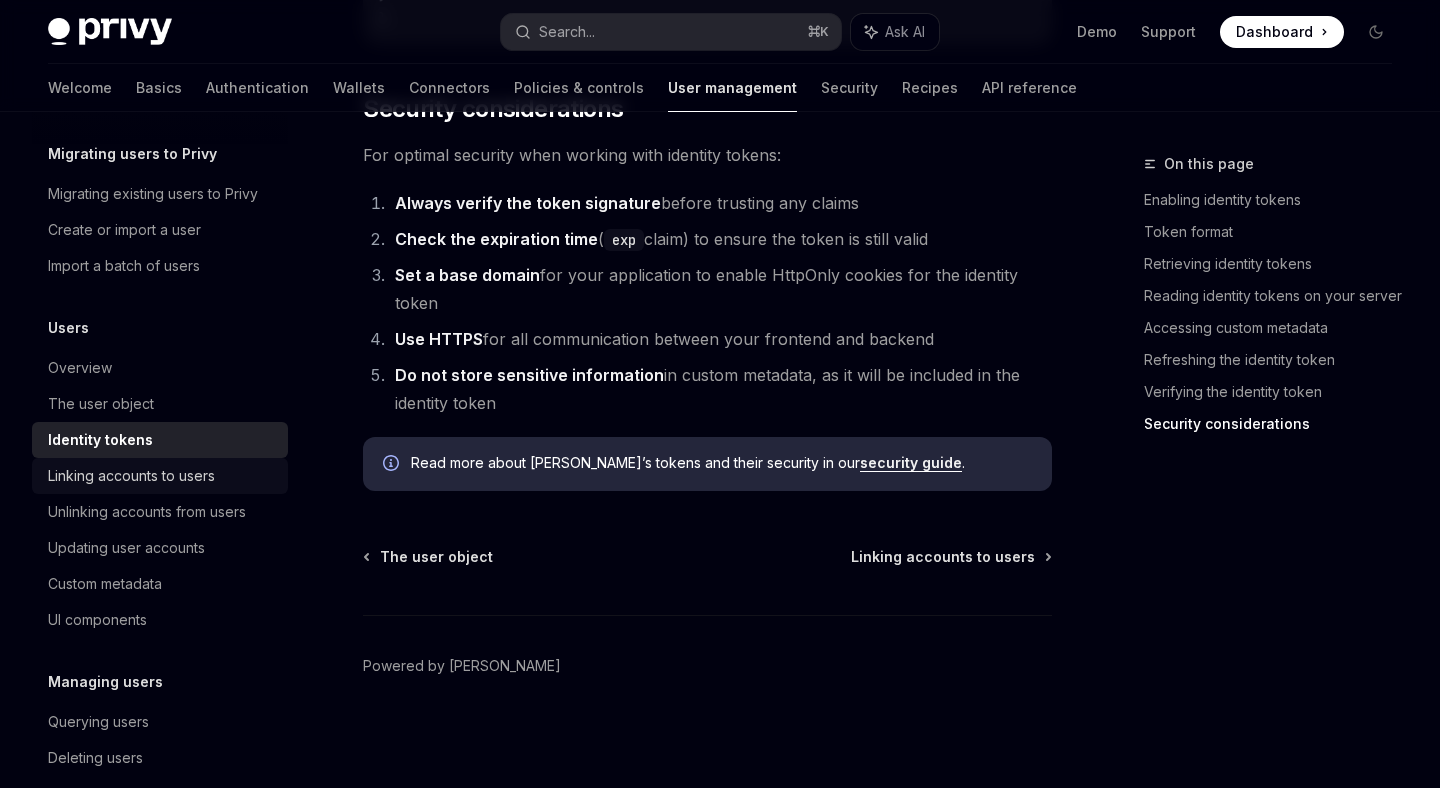 click on "Linking accounts to users" at bounding box center (131, 476) 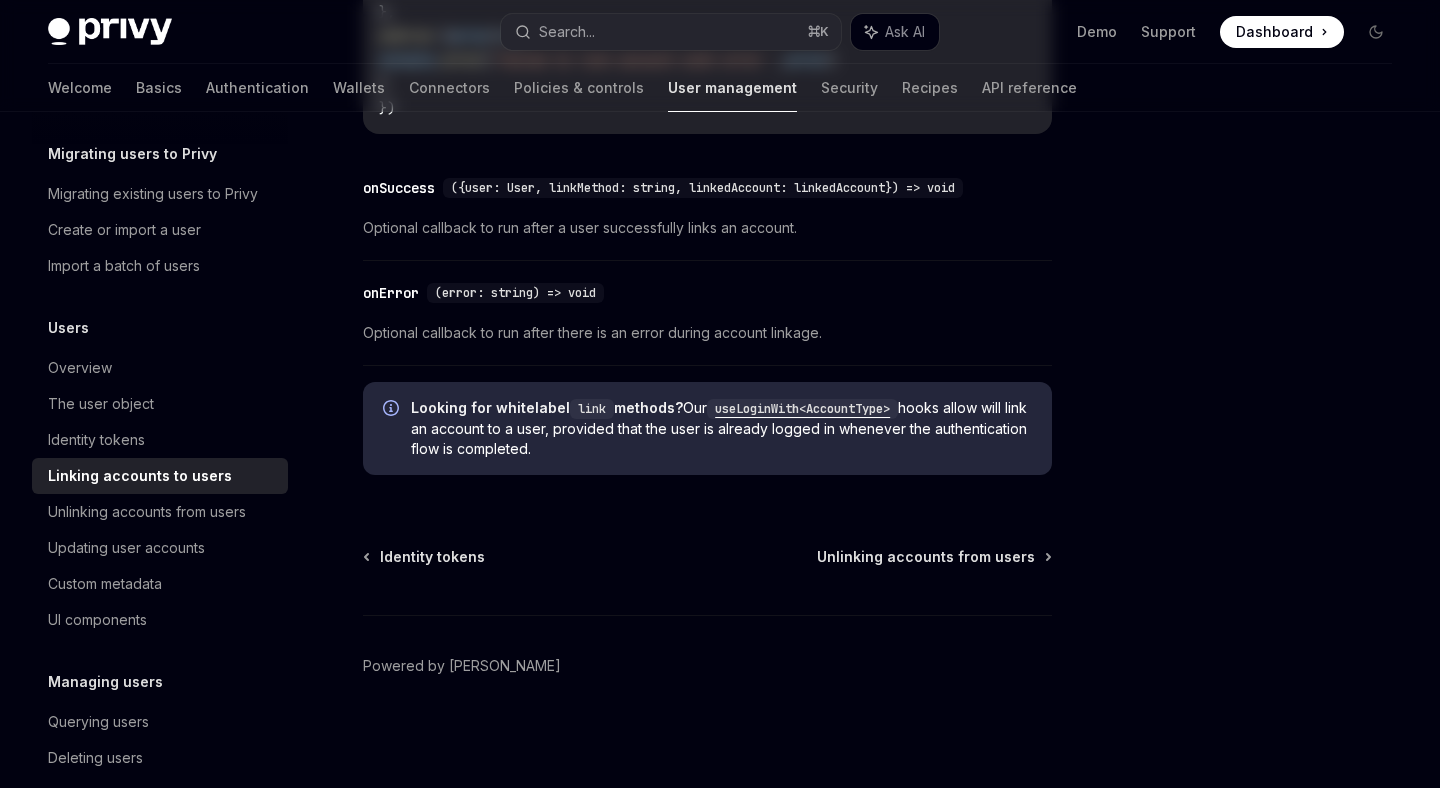 scroll, scrollTop: 0, scrollLeft: 0, axis: both 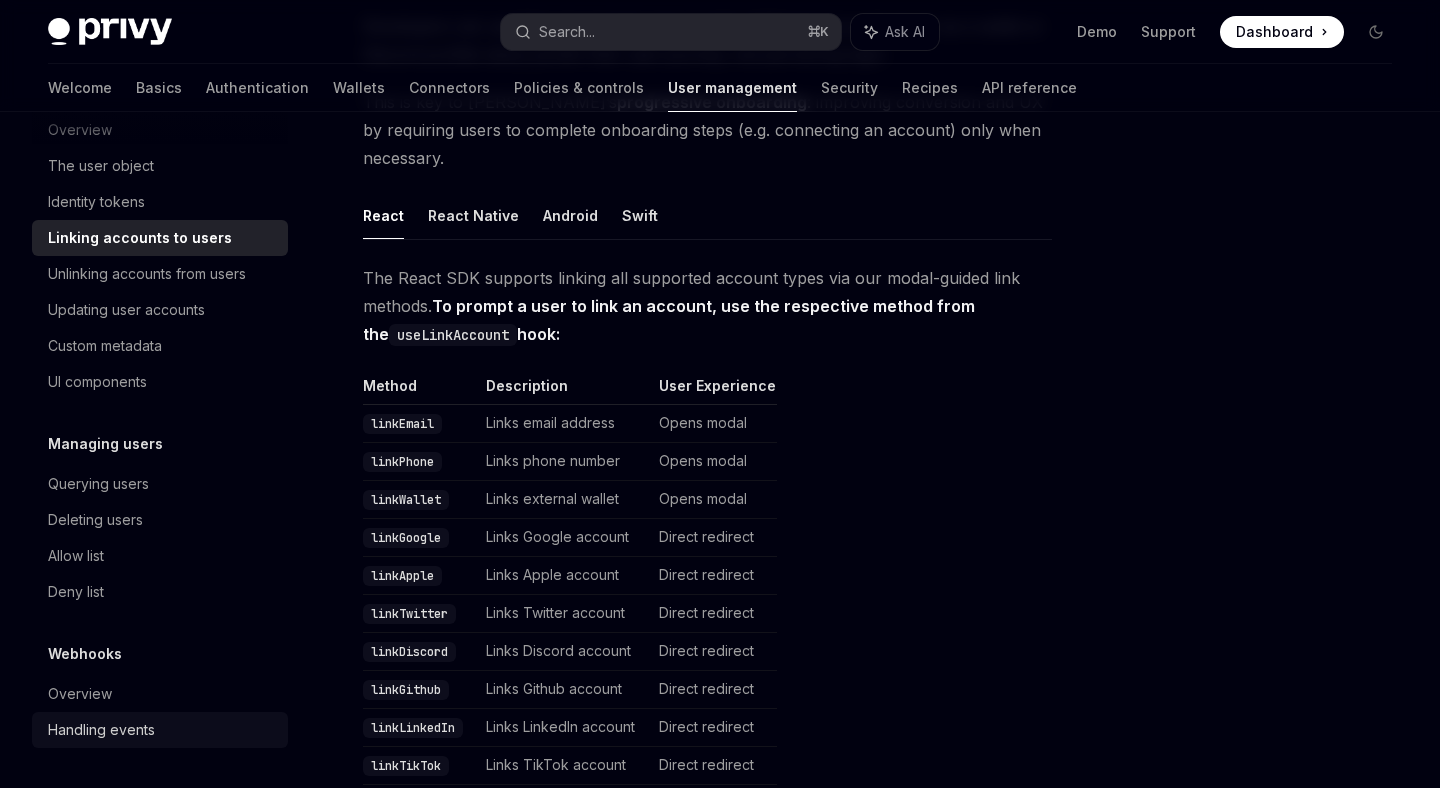 click on "Handling events" at bounding box center (101, 730) 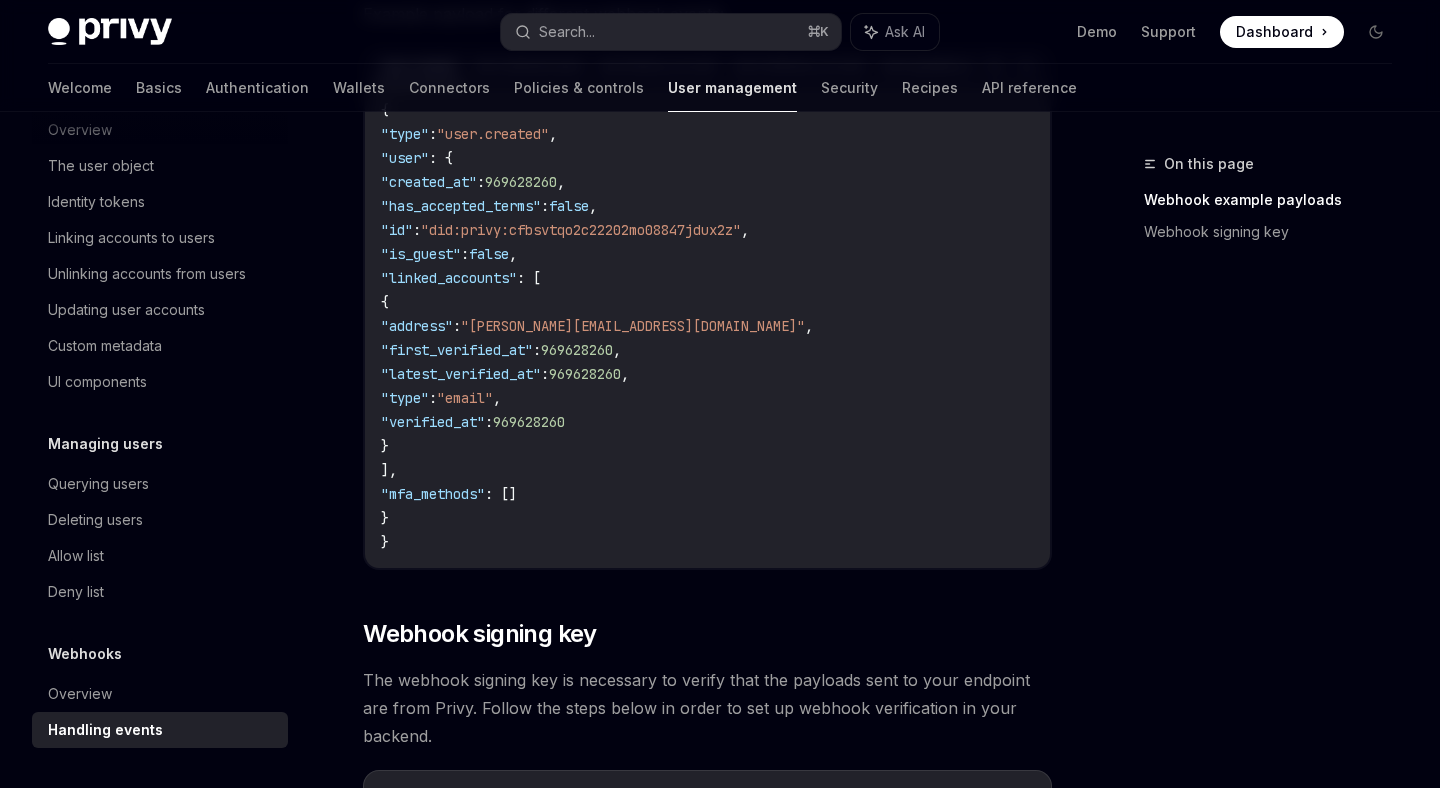 scroll, scrollTop: 877, scrollLeft: 0, axis: vertical 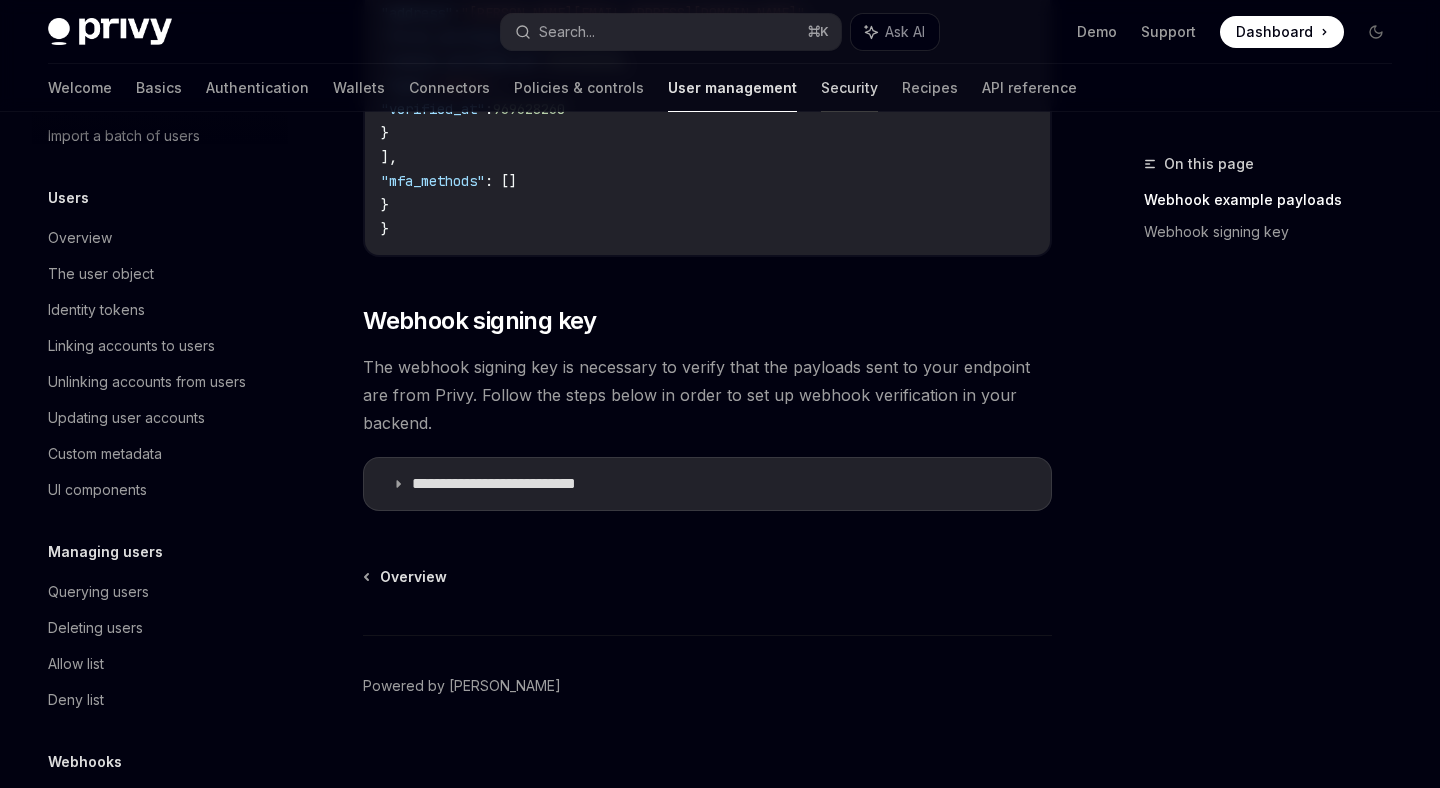 click on "Security" at bounding box center [849, 88] 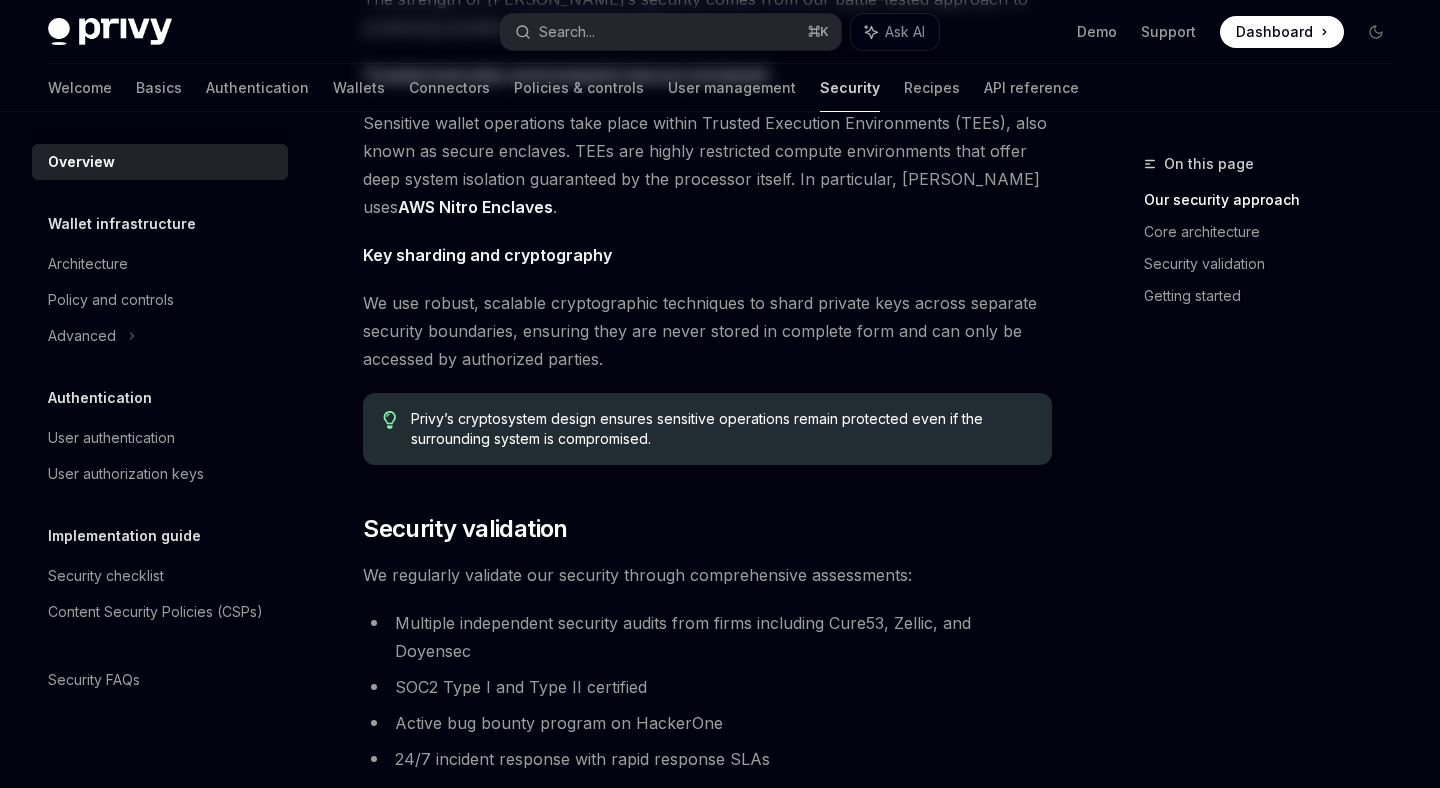scroll, scrollTop: 0, scrollLeft: 0, axis: both 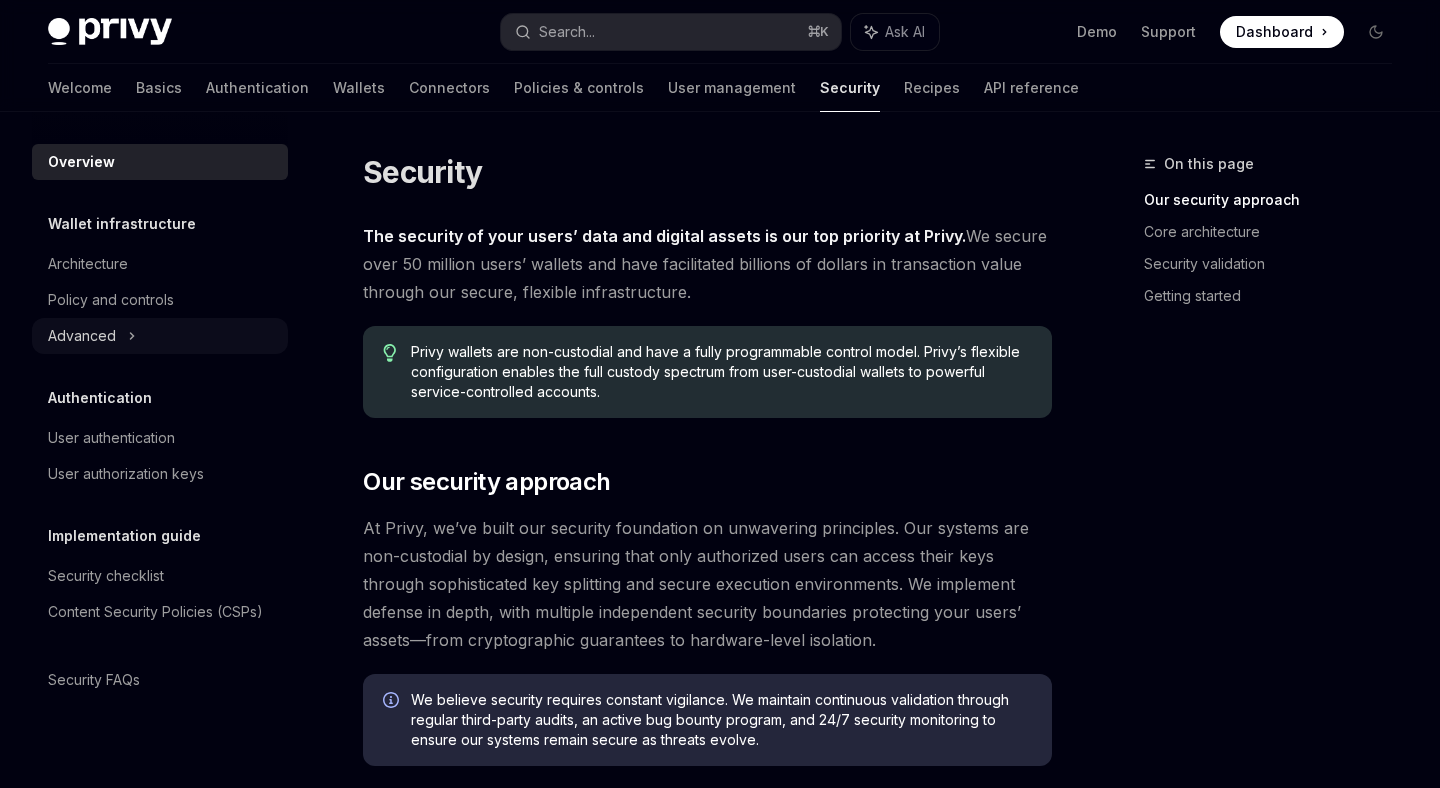 click 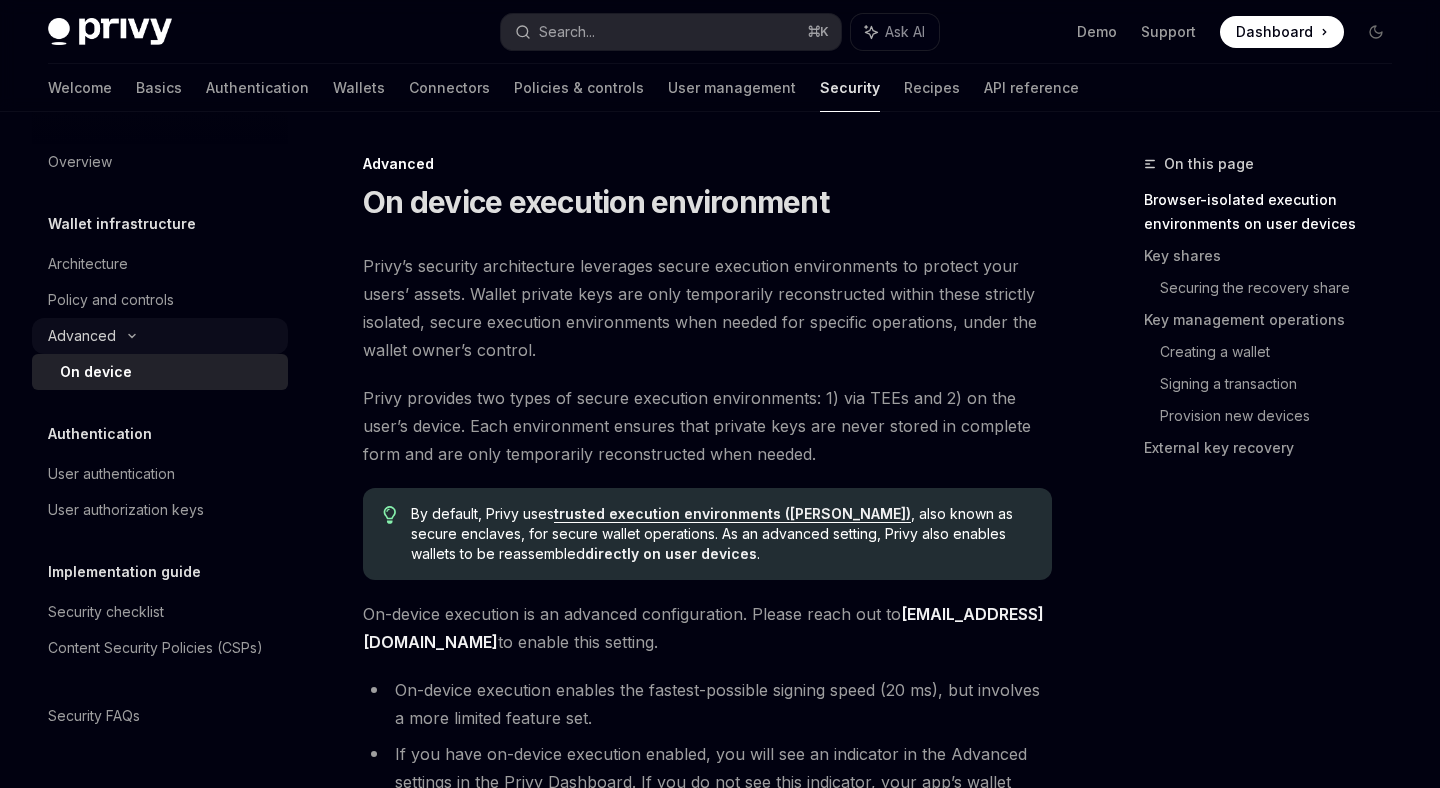 click 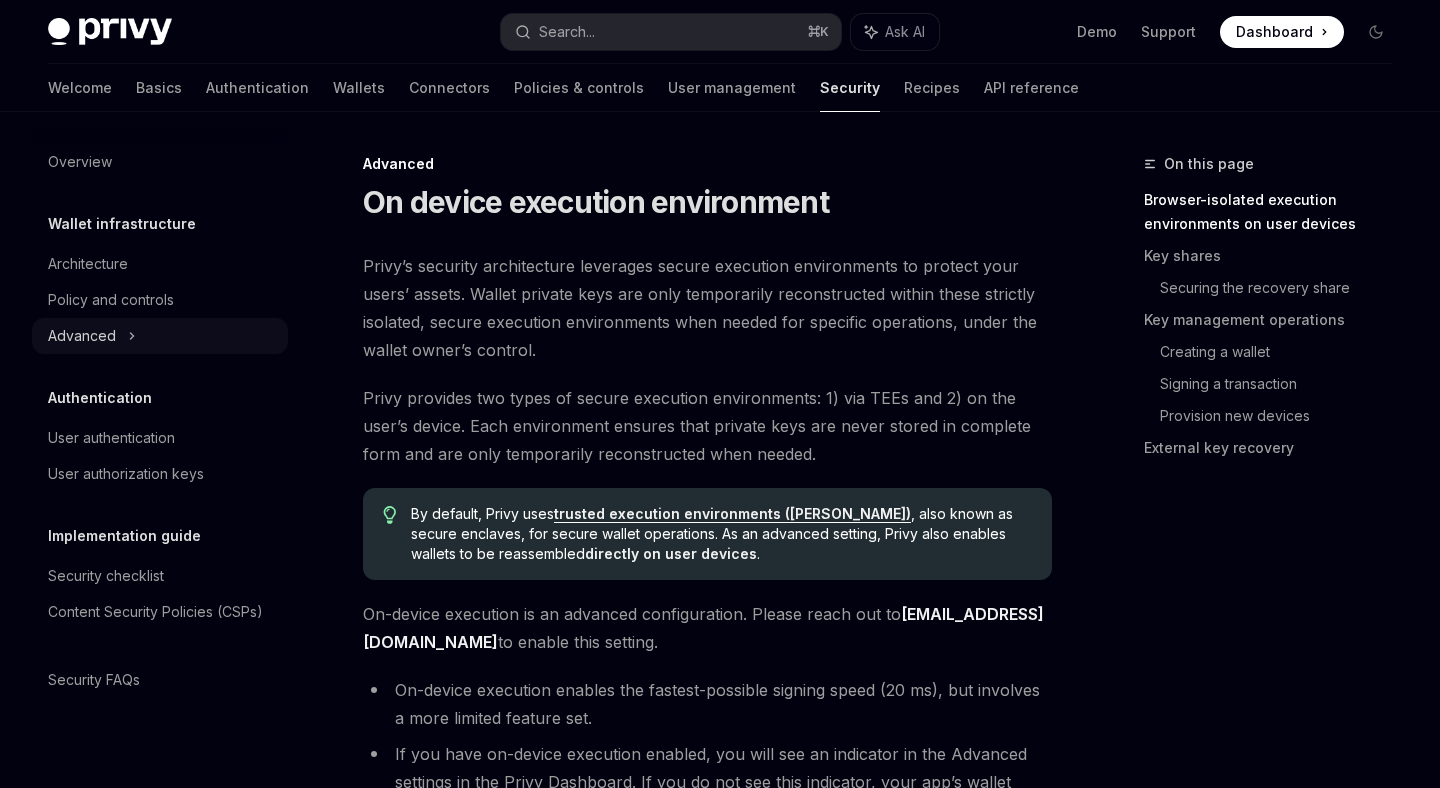 click 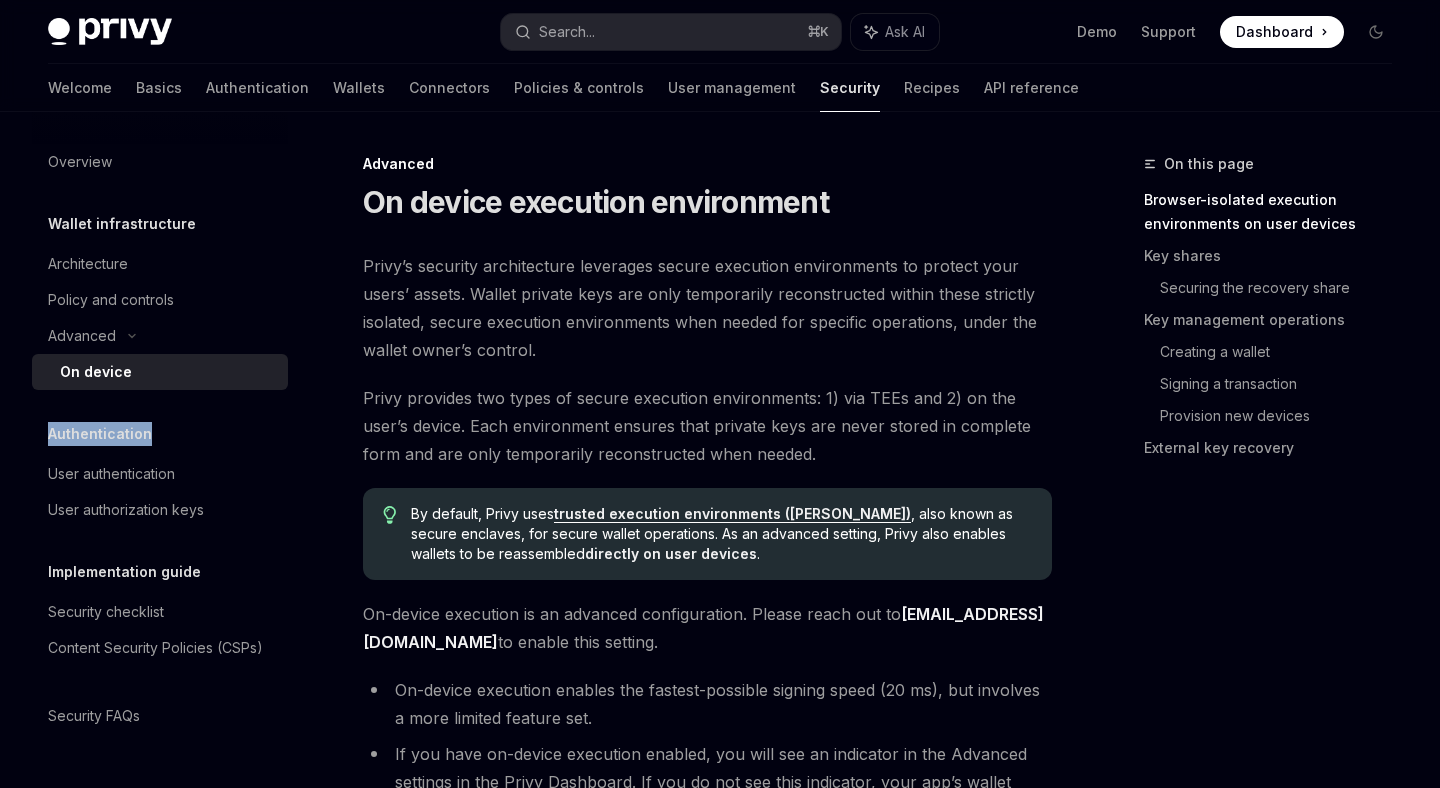 click on "On device" at bounding box center [96, 372] 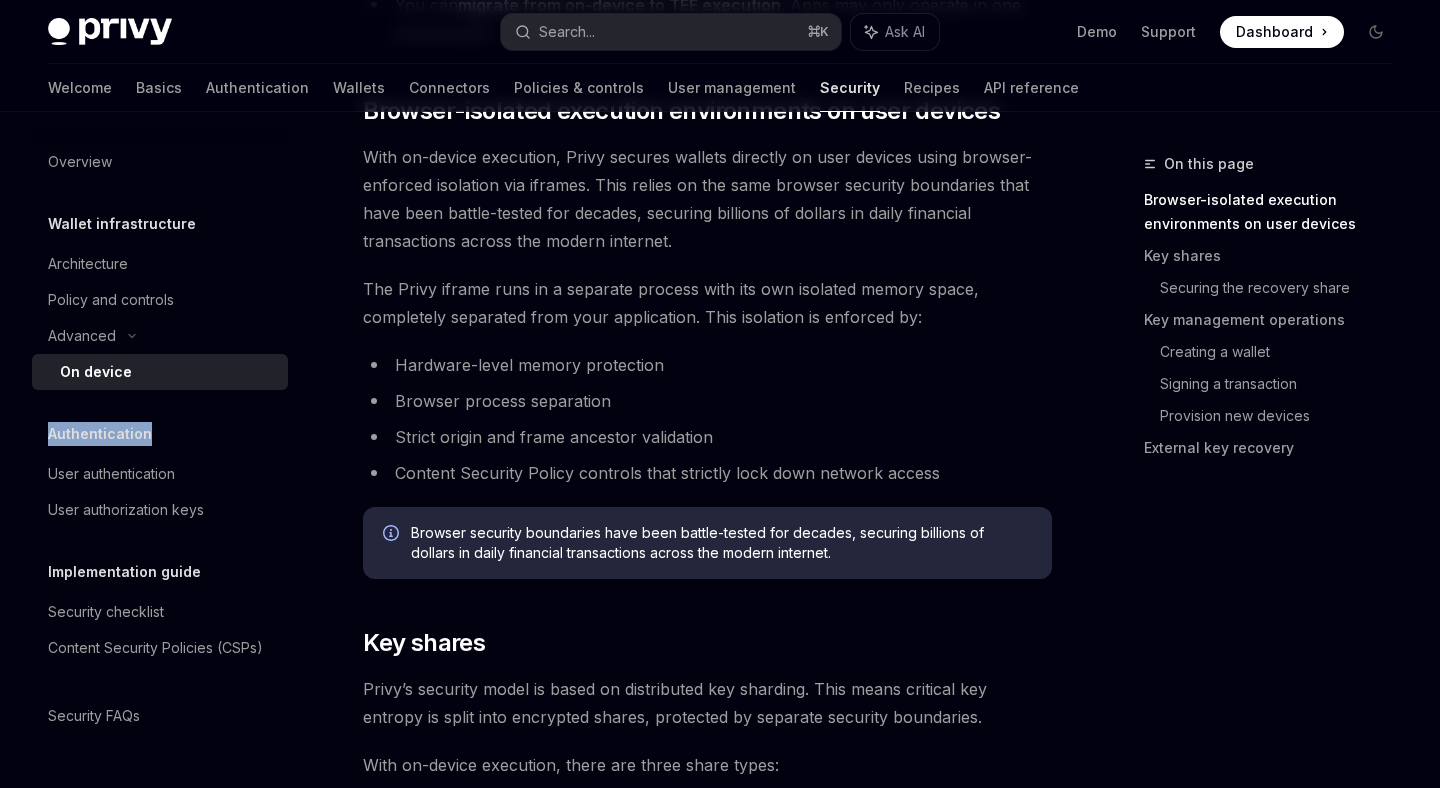 scroll, scrollTop: 845, scrollLeft: 0, axis: vertical 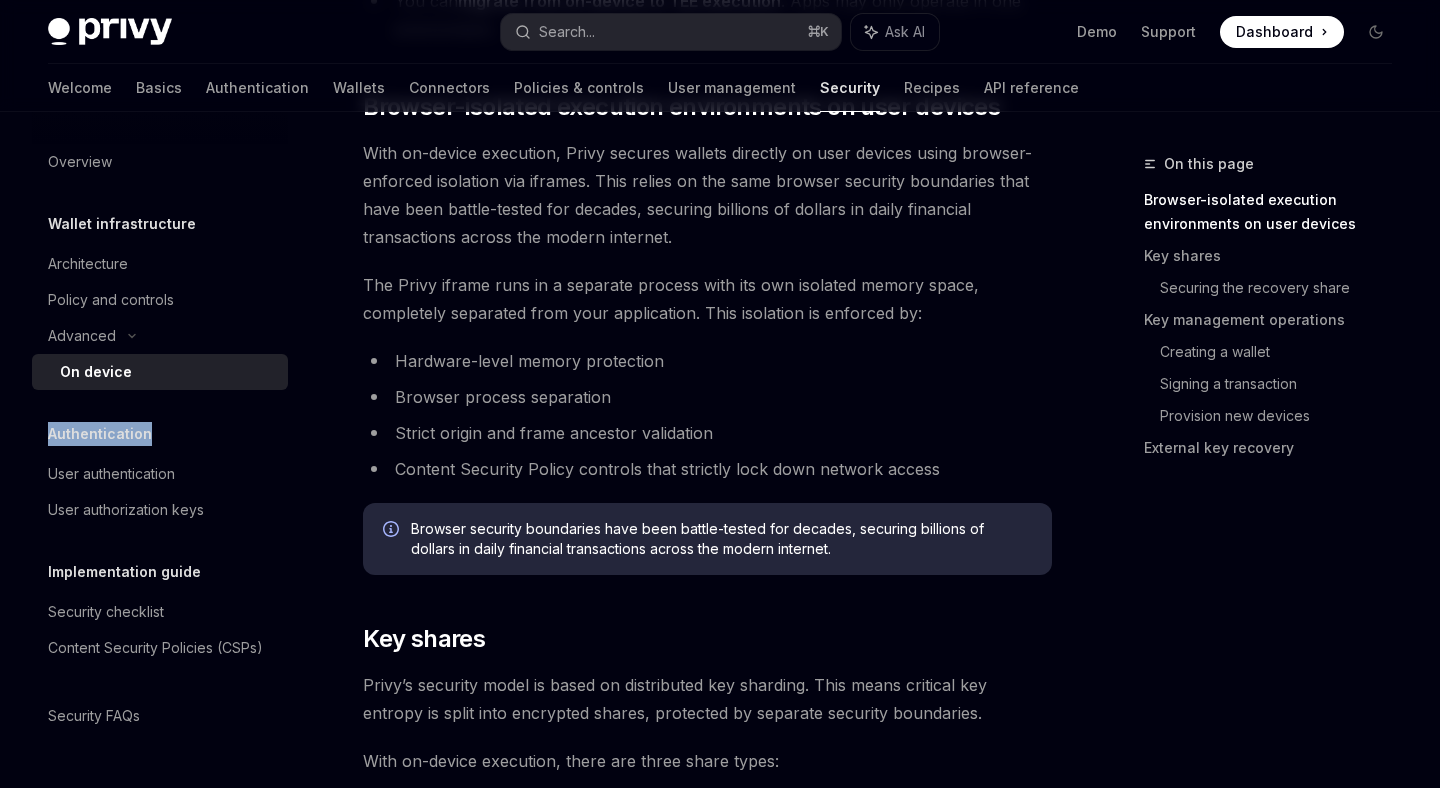 click on "Authentication" at bounding box center [122, 224] 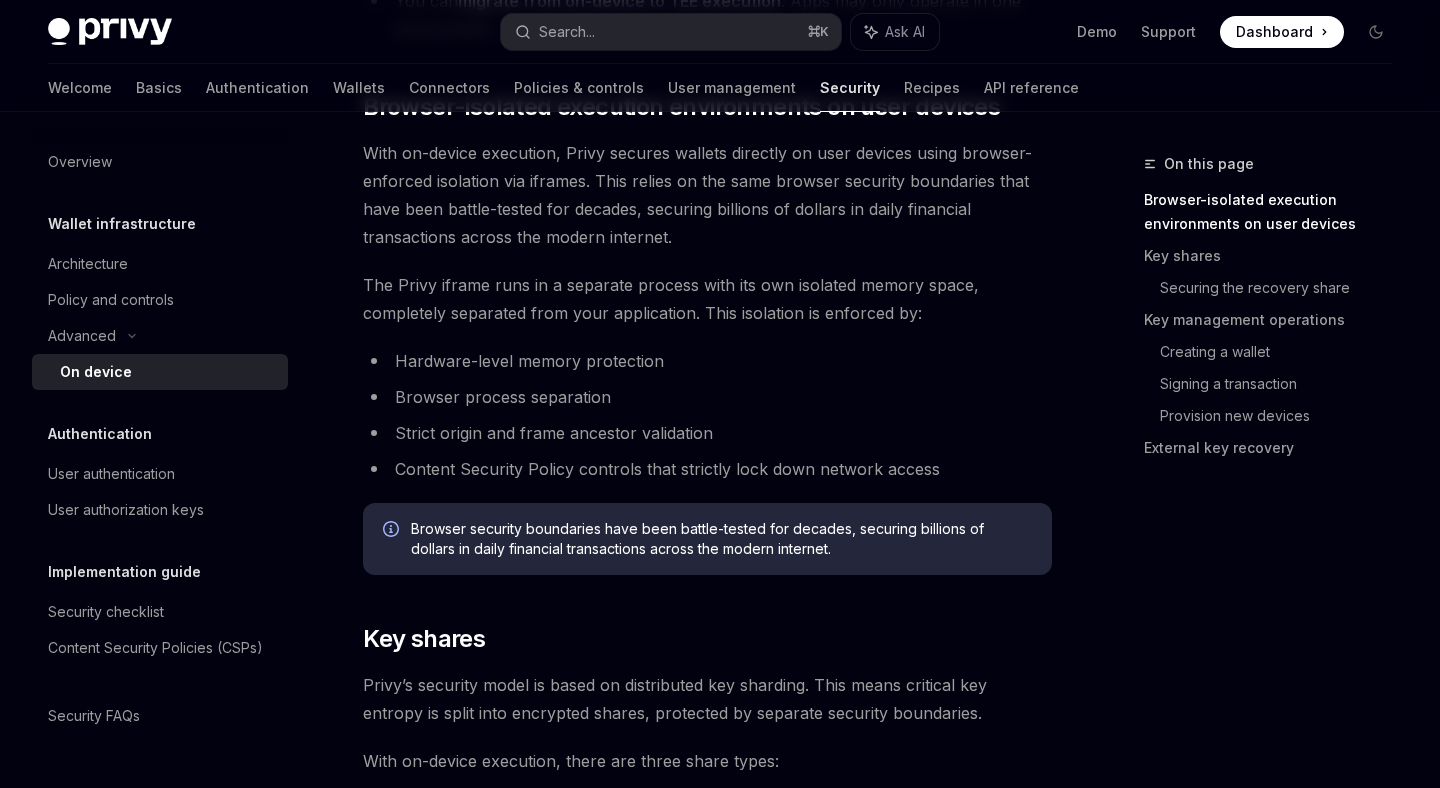 click on "Authentication" at bounding box center (122, 224) 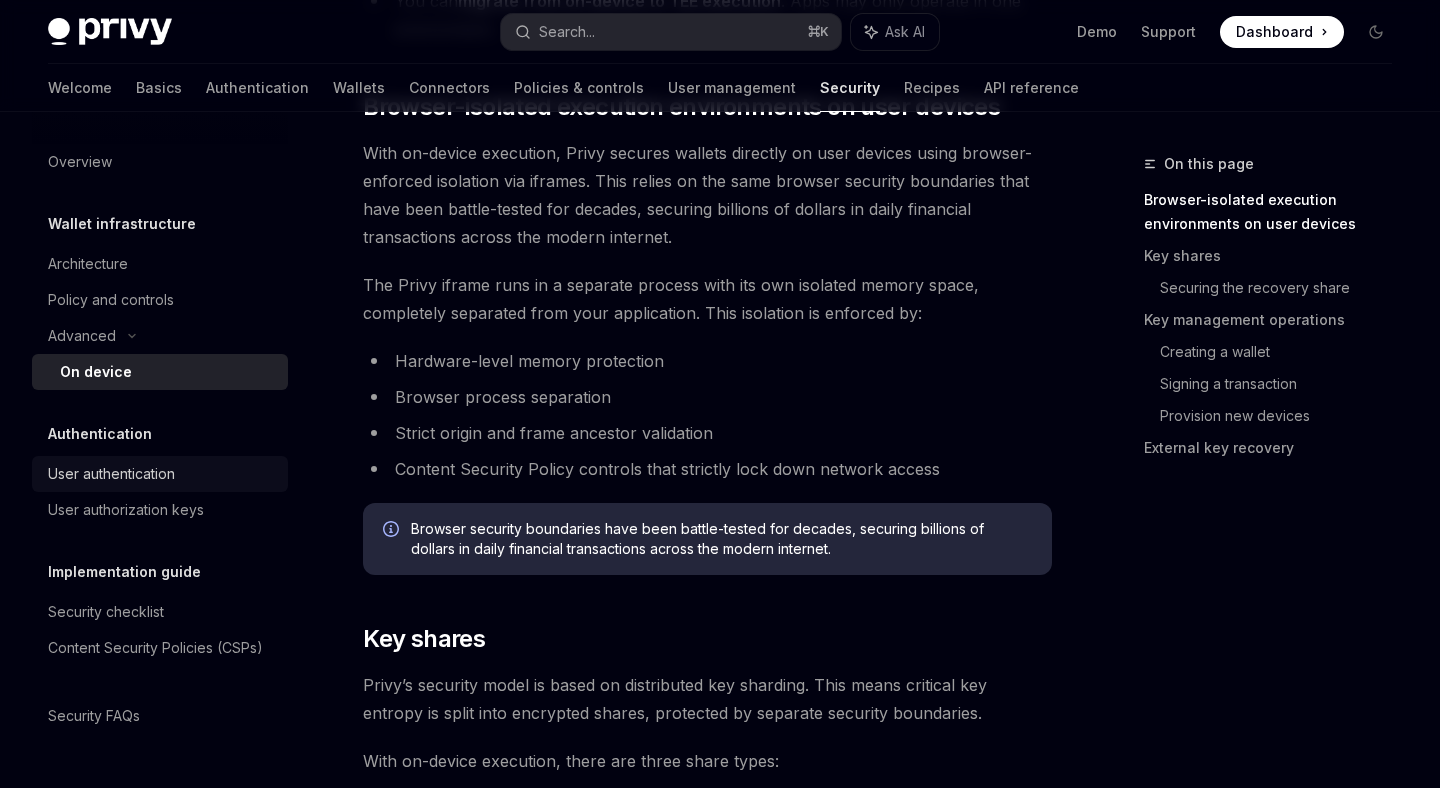 click on "User authentication" at bounding box center (111, 474) 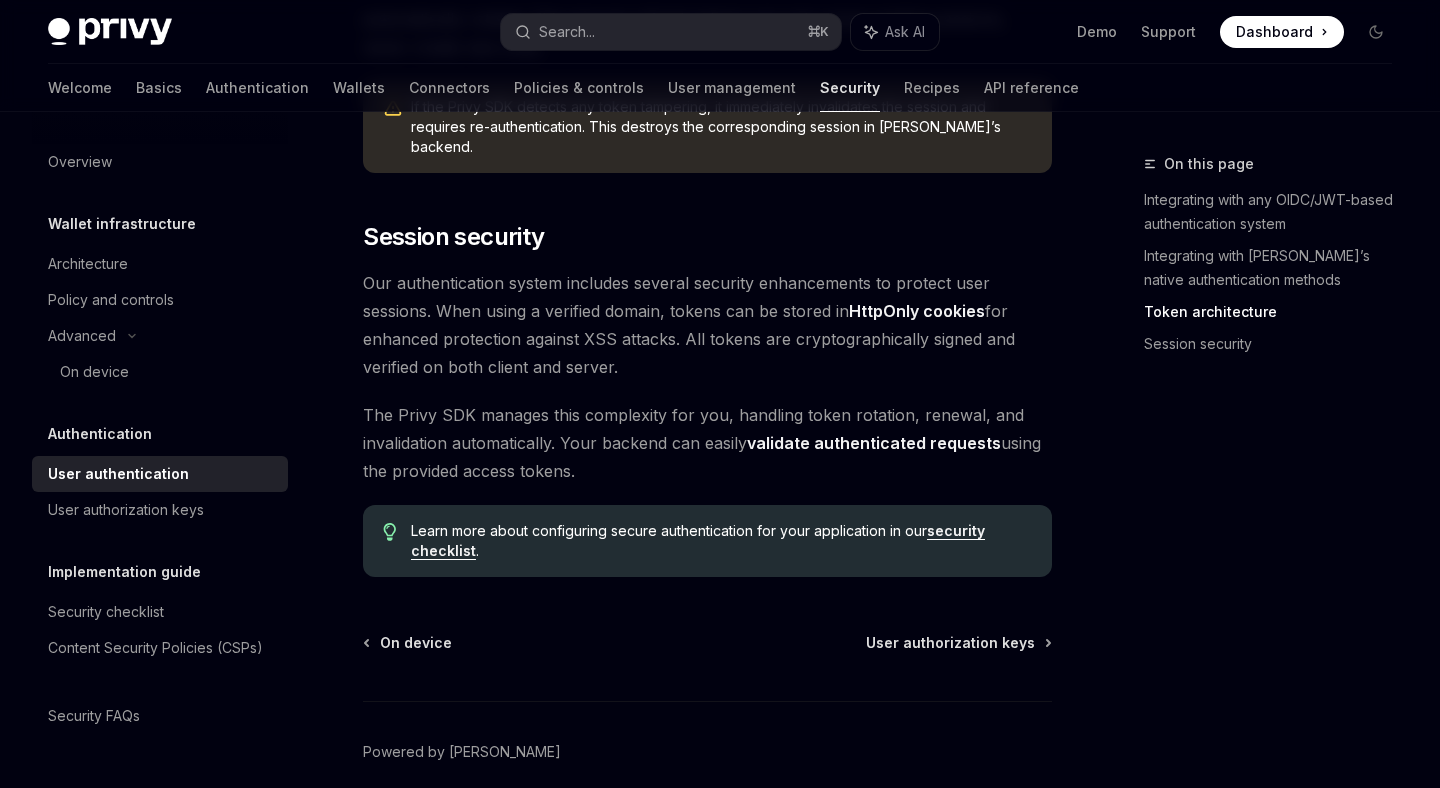 scroll, scrollTop: 1732, scrollLeft: 0, axis: vertical 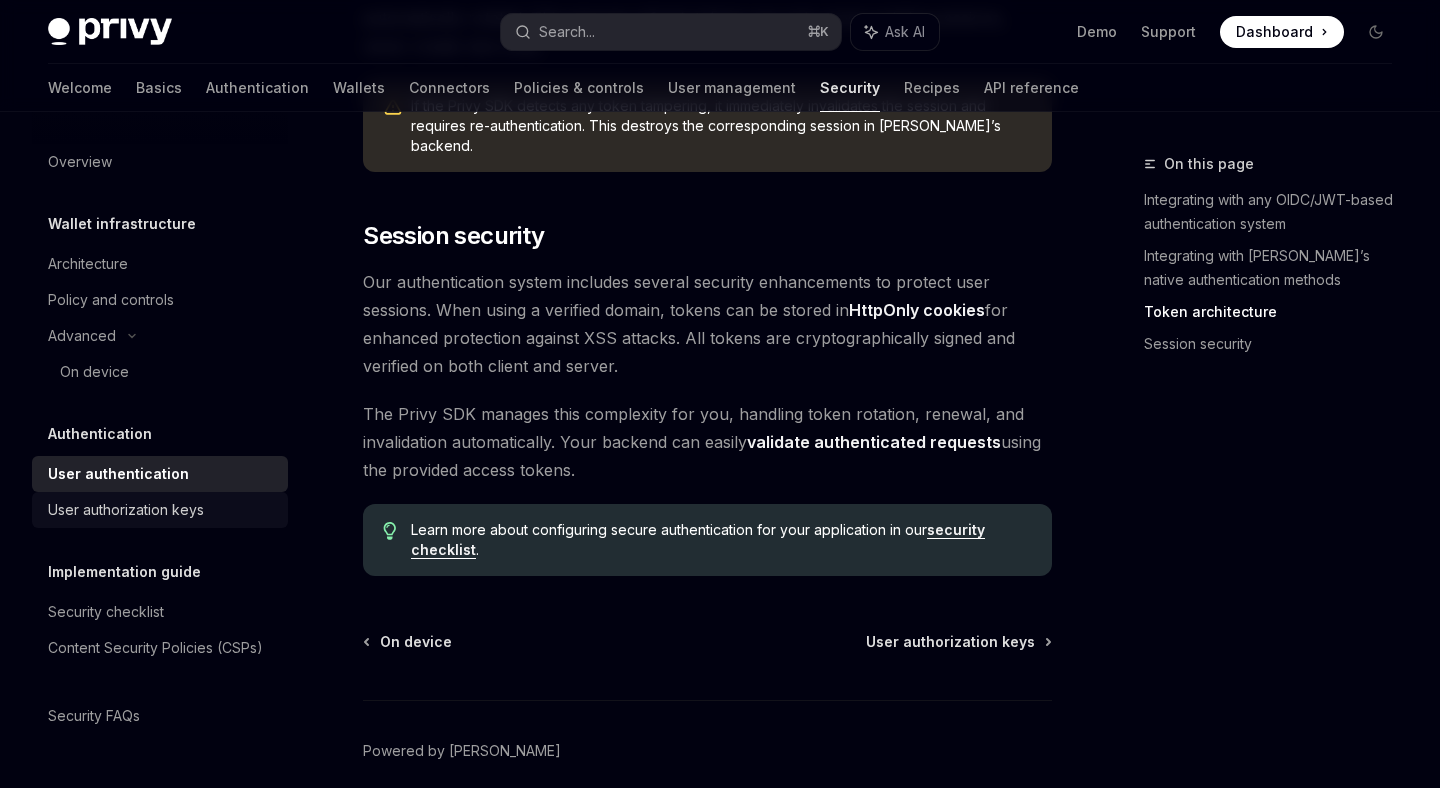click on "User authorization keys" at bounding box center [126, 510] 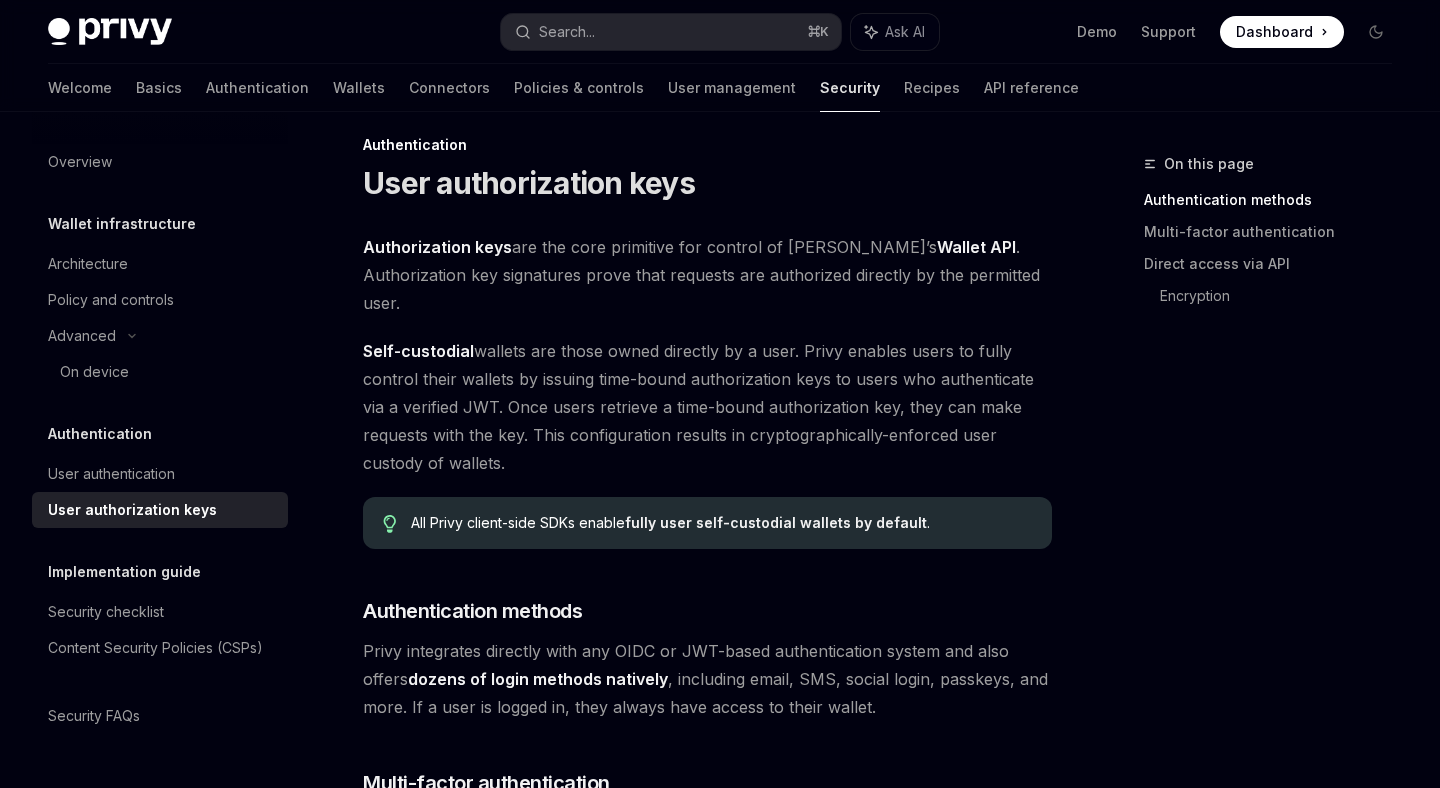 scroll, scrollTop: 0, scrollLeft: 0, axis: both 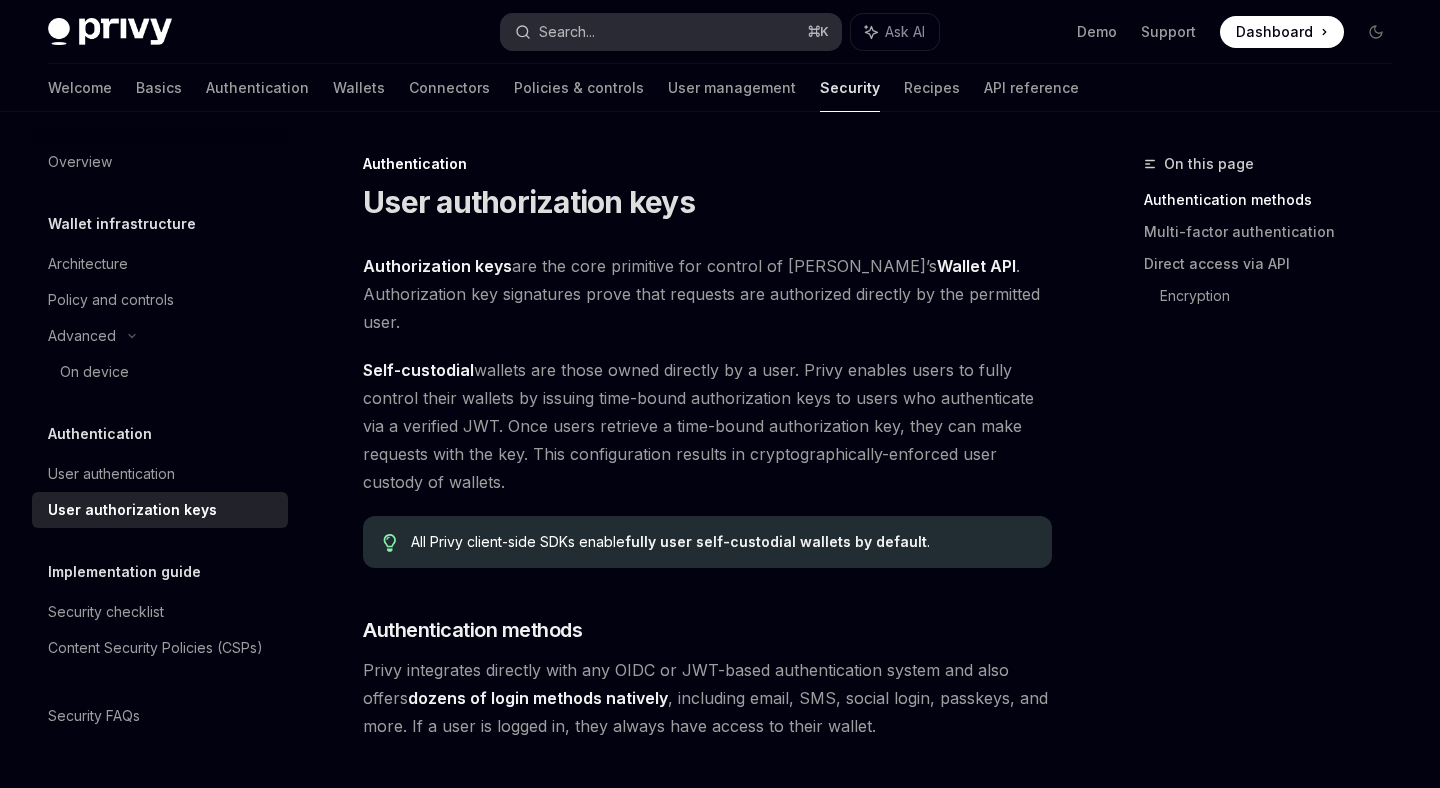 click on "Search... ⌘ K" at bounding box center (670, 32) 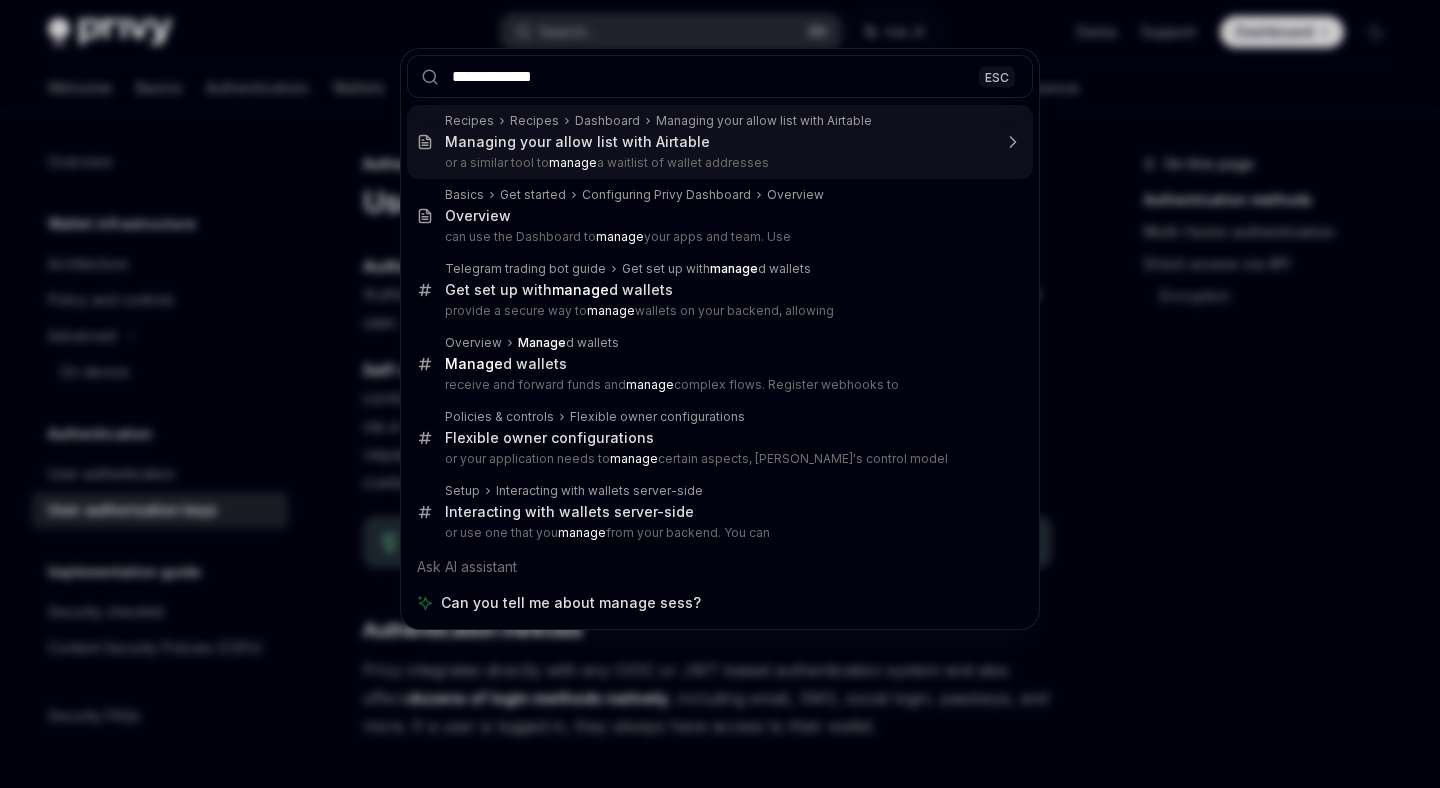type on "**********" 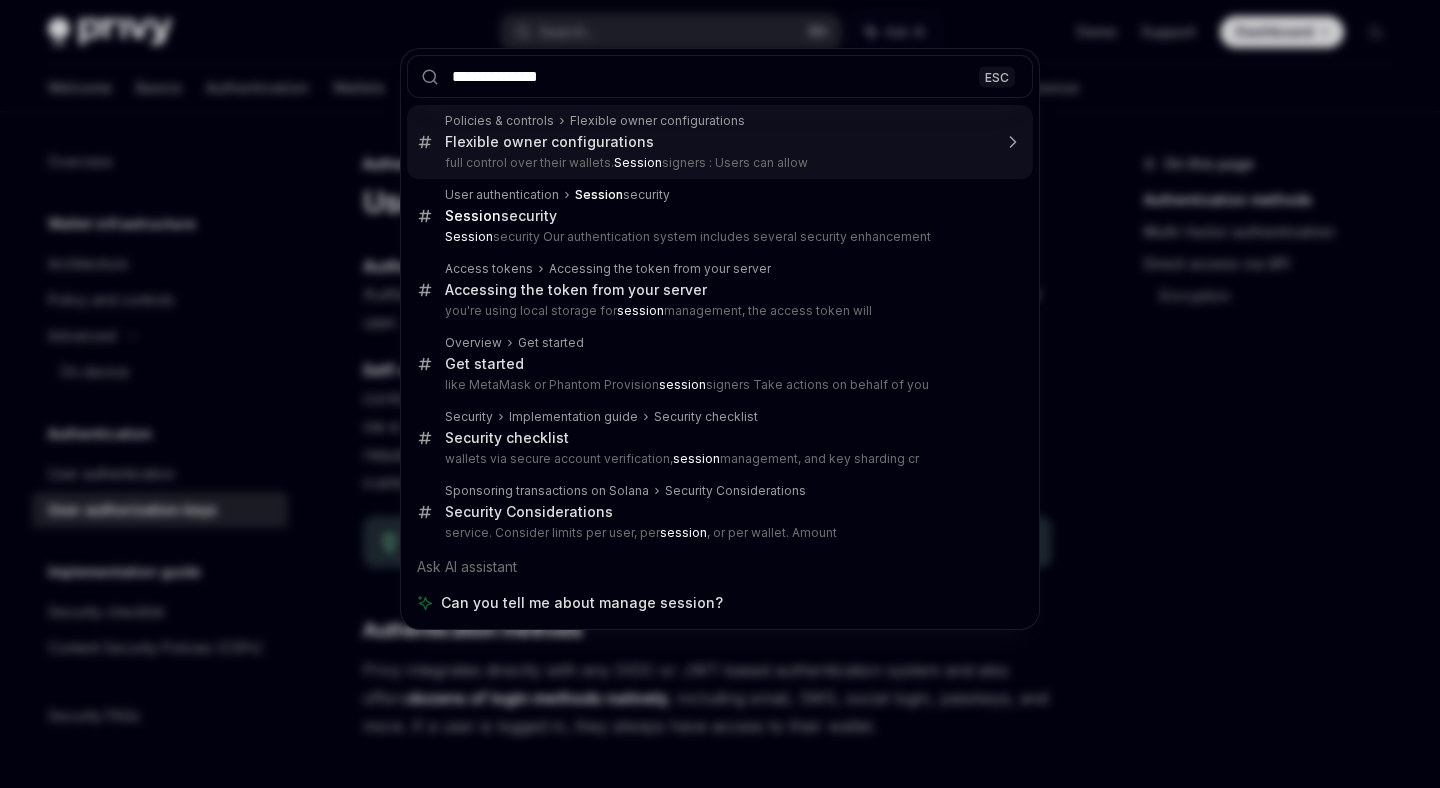 click on "Policies & controls Flexible owner configurations Flexible owner configurations full control over their wallets.  Session  signers : Users can allow" at bounding box center [718, 142] 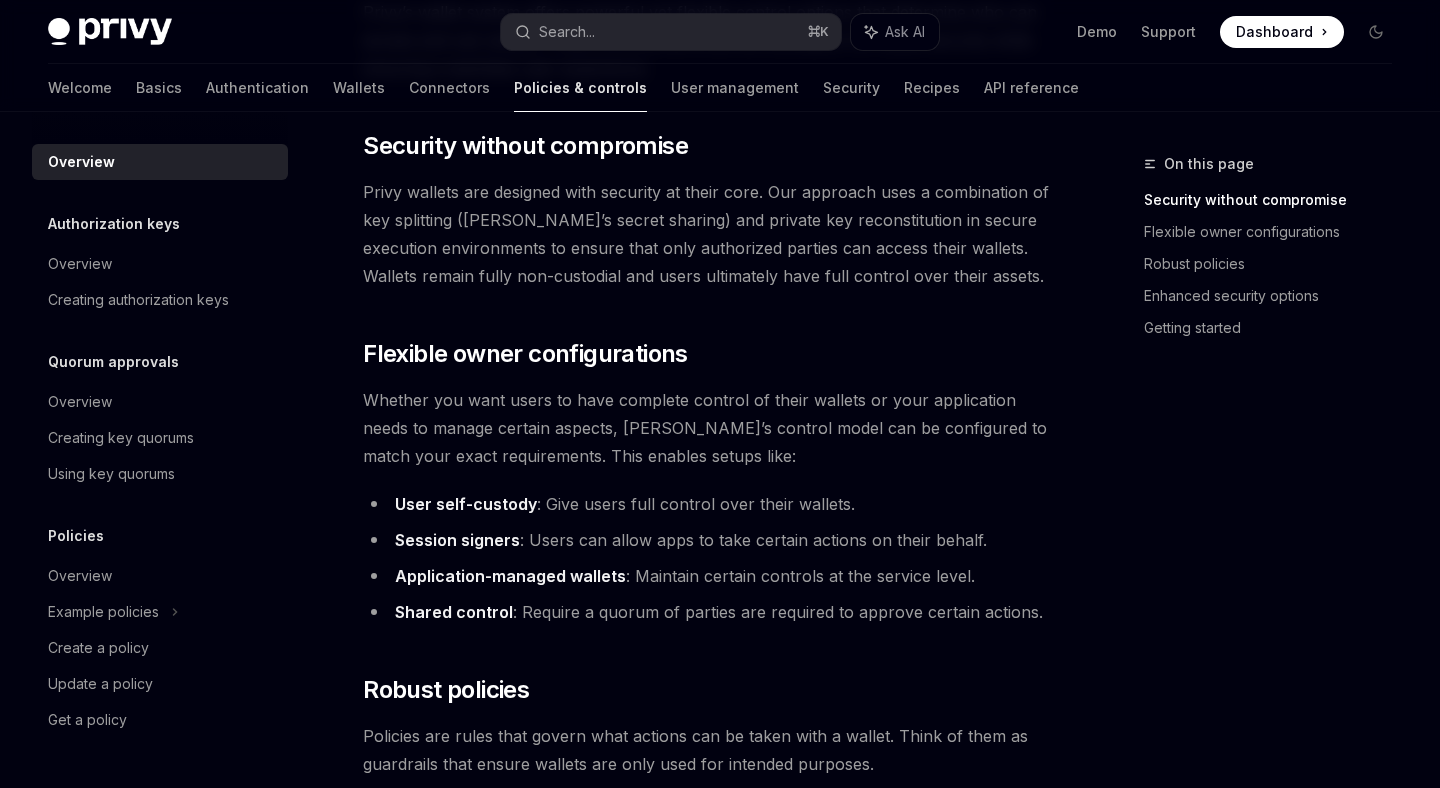 scroll, scrollTop: 0, scrollLeft: 0, axis: both 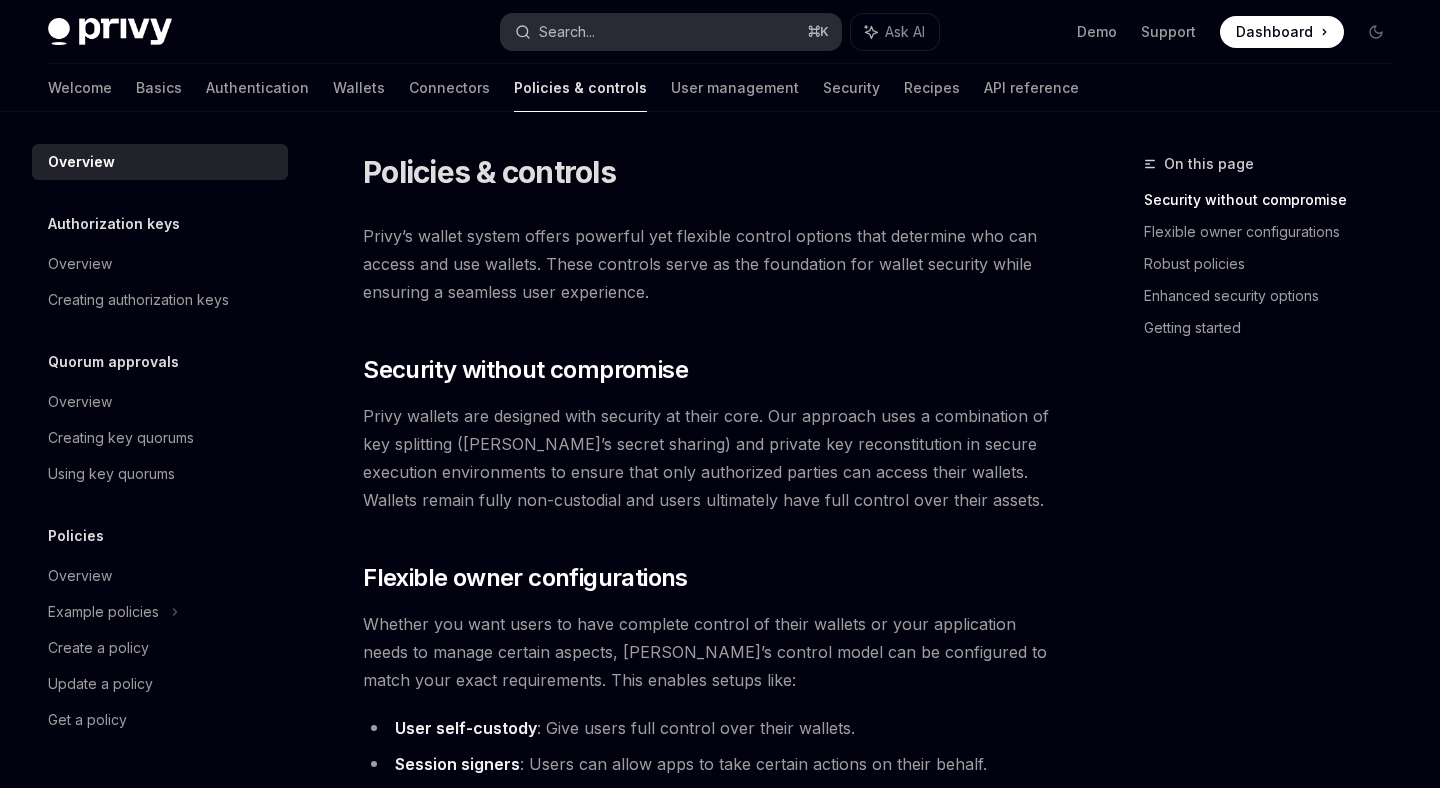 click on "Search... ⌘ K" at bounding box center (670, 32) 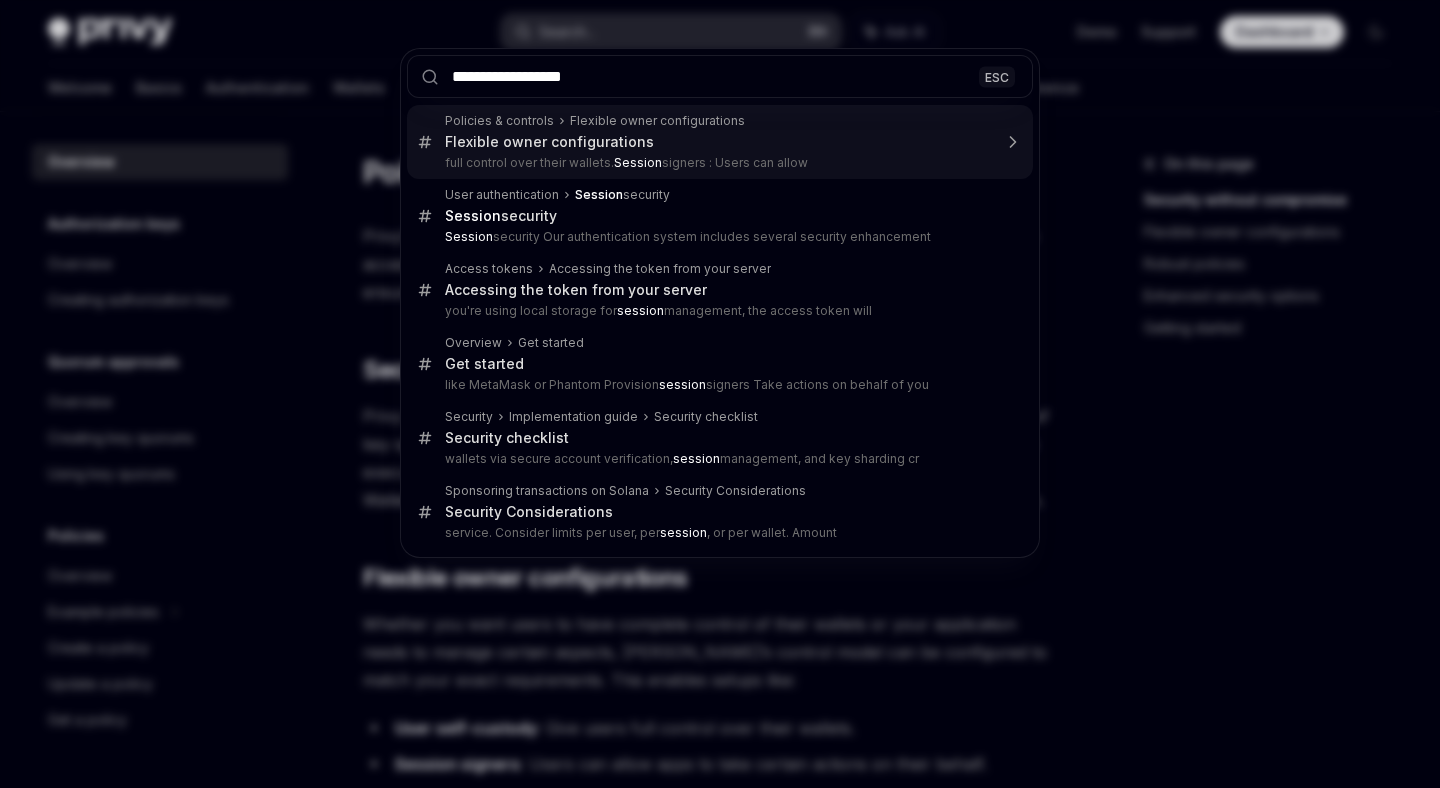 type on "**********" 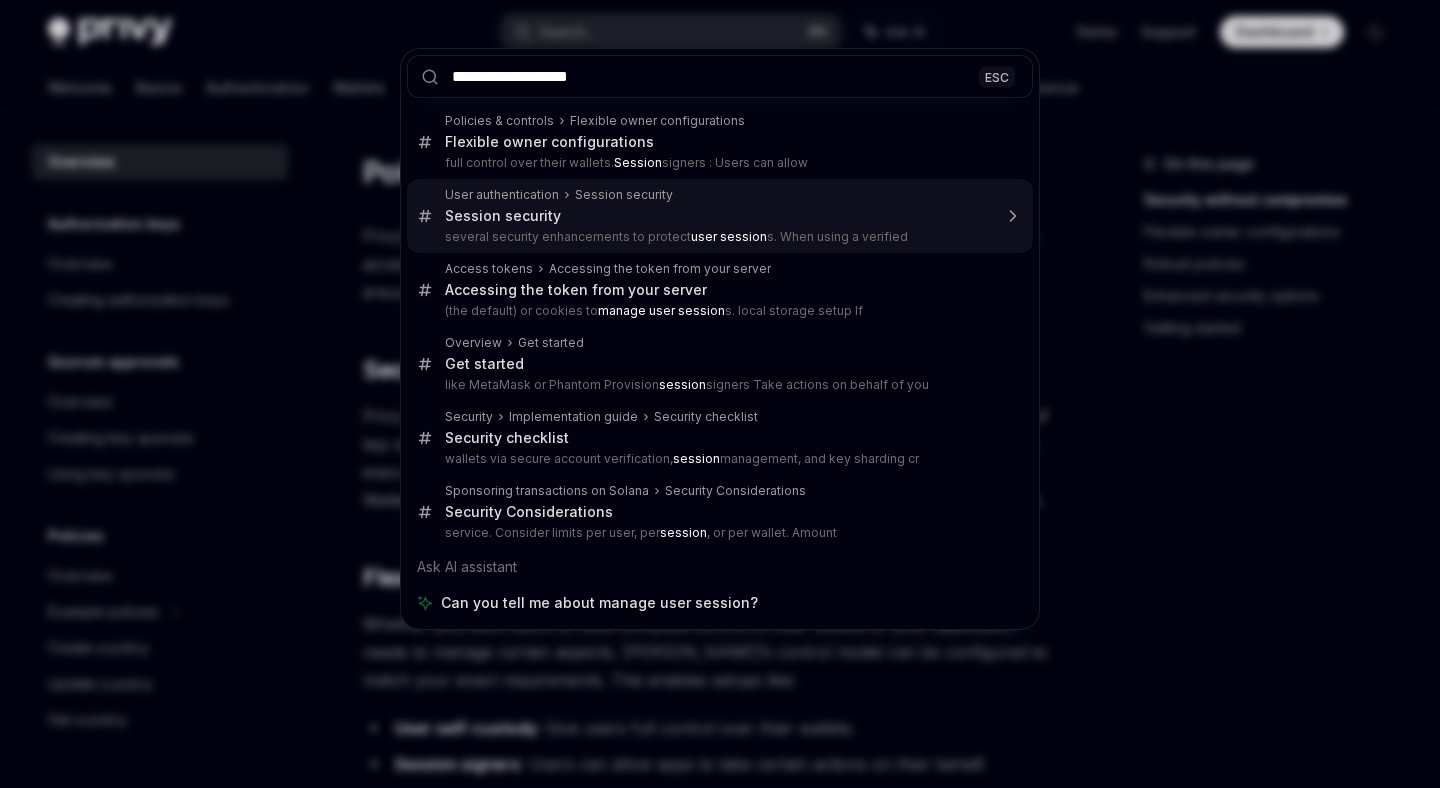 click on "several security enhancements to protect  user session s. When using a verified" at bounding box center [718, 237] 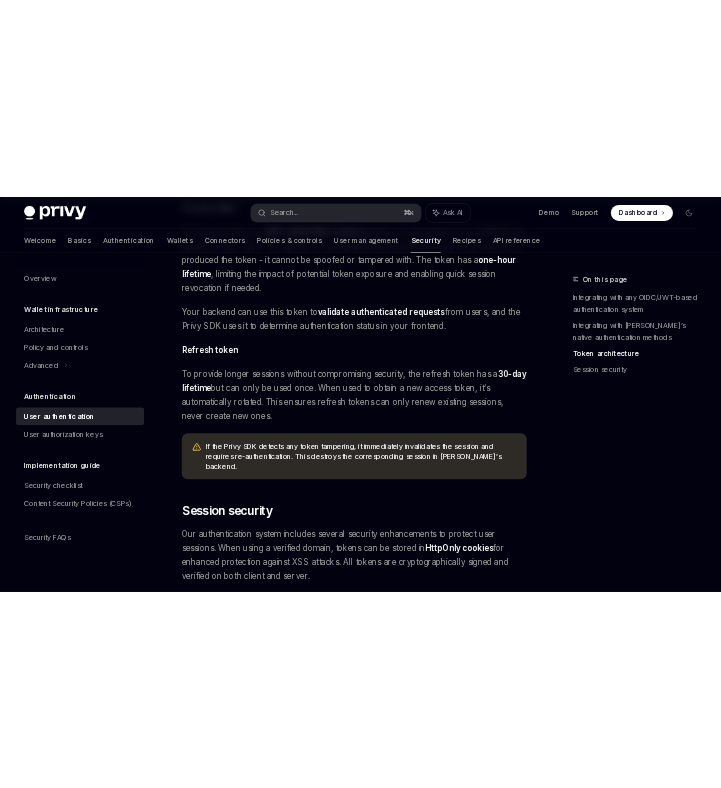 scroll, scrollTop: 1748, scrollLeft: 0, axis: vertical 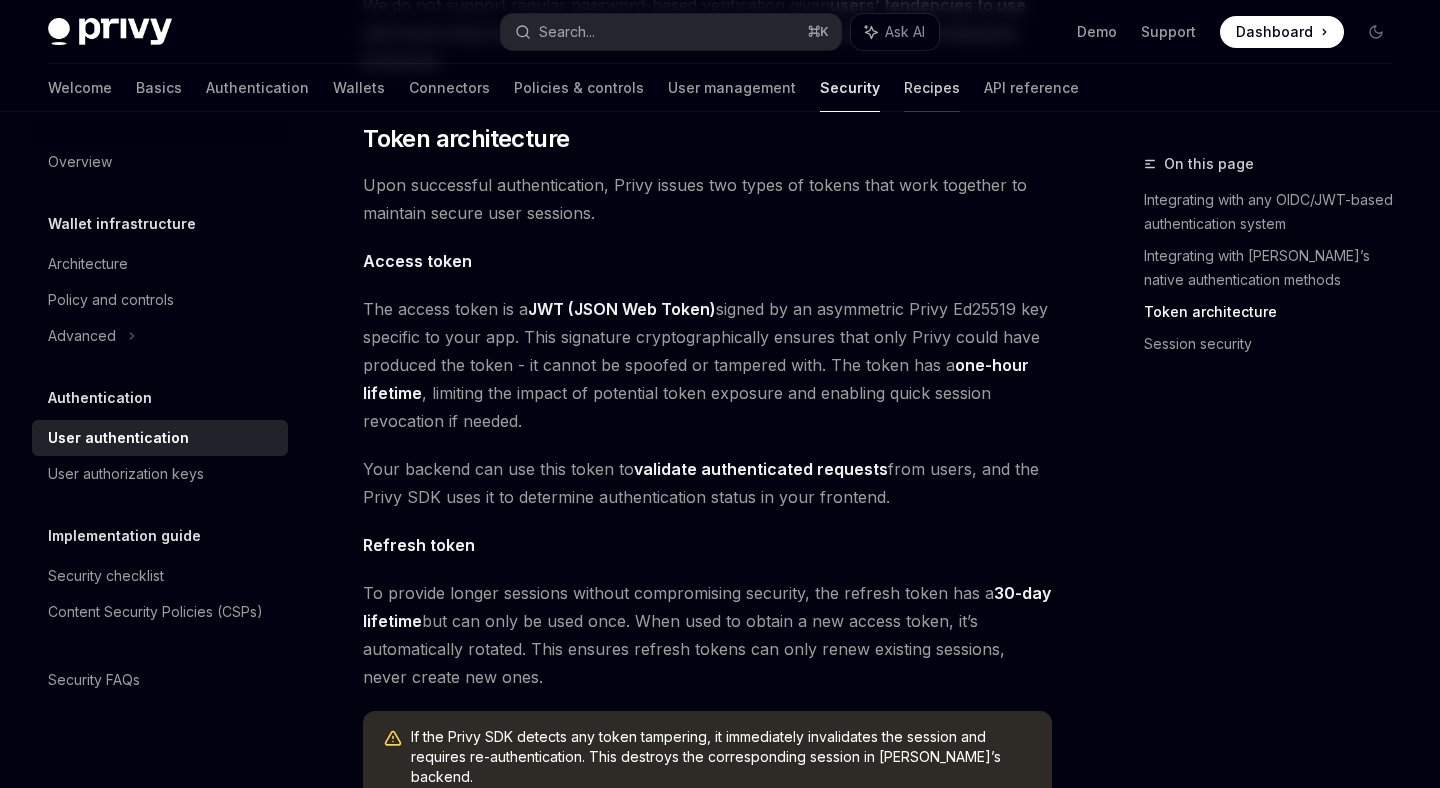 click on "Recipes" at bounding box center [932, 88] 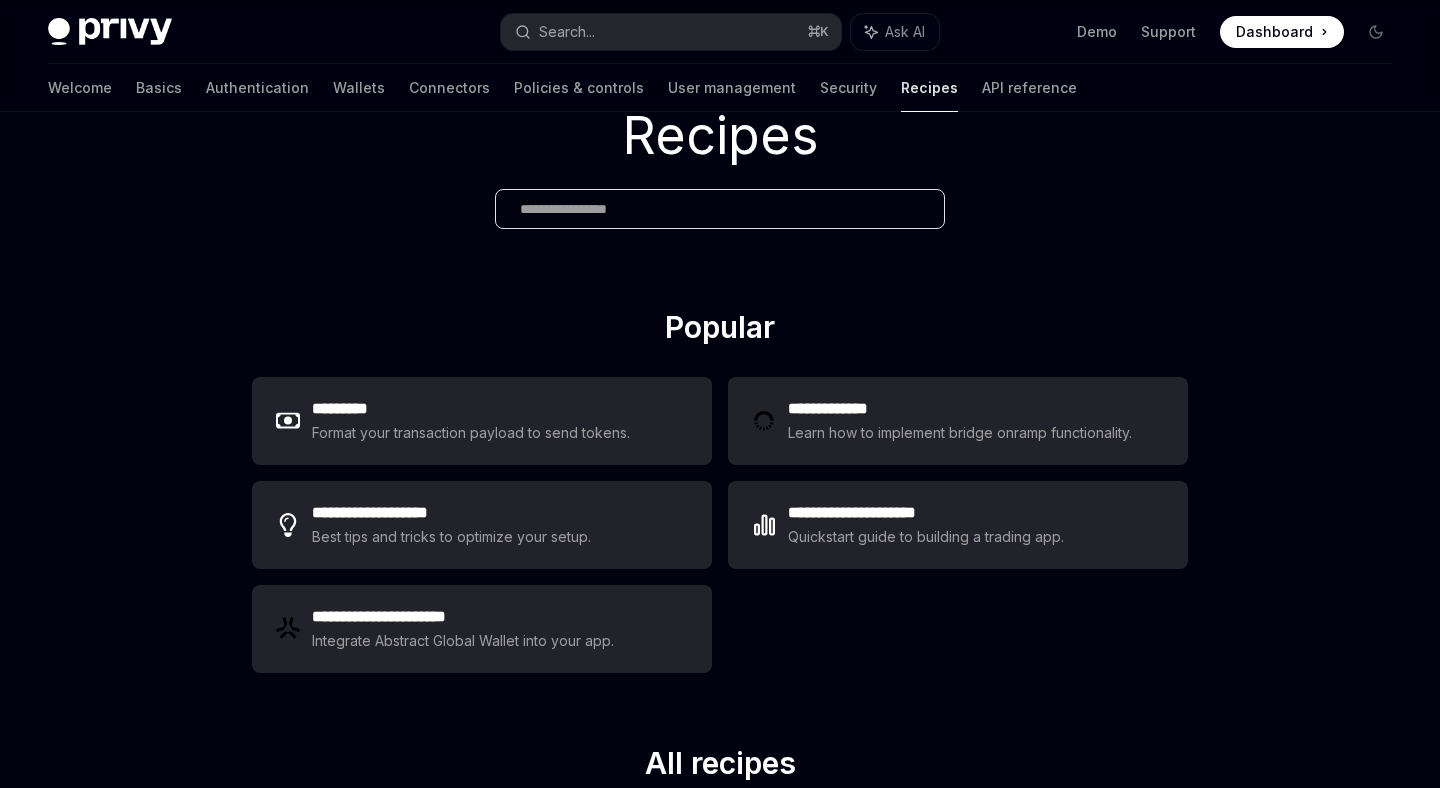 scroll, scrollTop: 93, scrollLeft: 0, axis: vertical 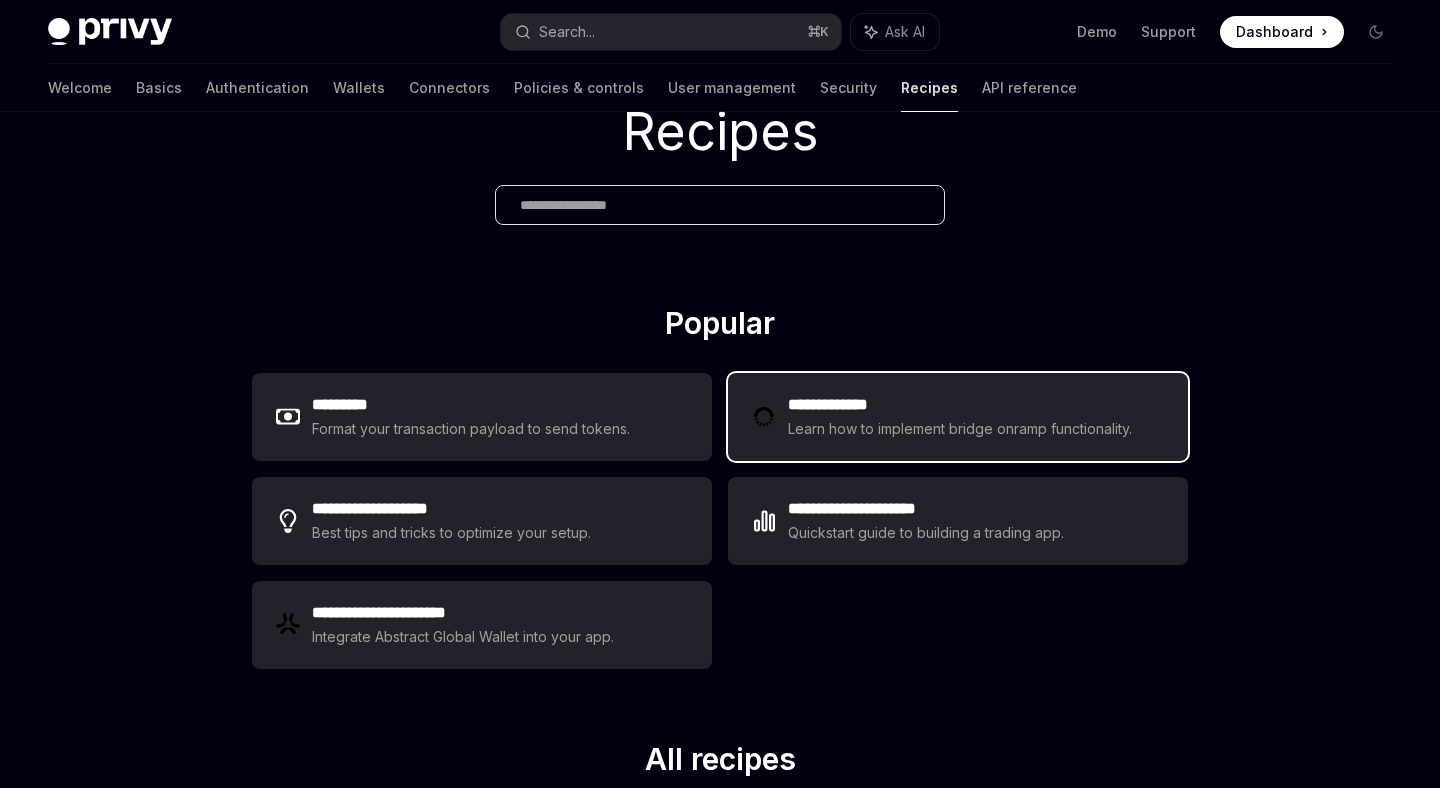 click on "Learn how to implement bridge onramp functionality." at bounding box center (963, 429) 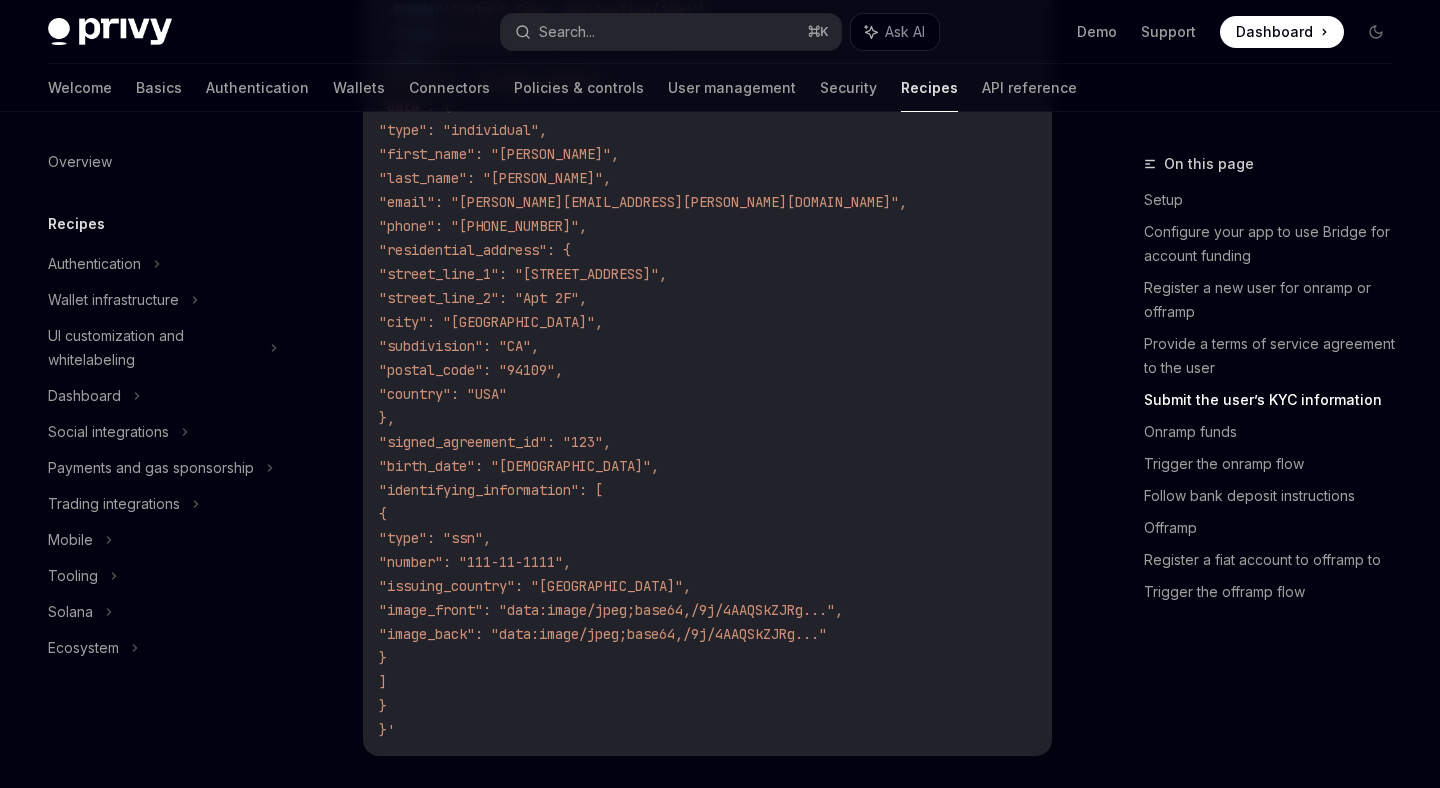 scroll, scrollTop: 2933, scrollLeft: 0, axis: vertical 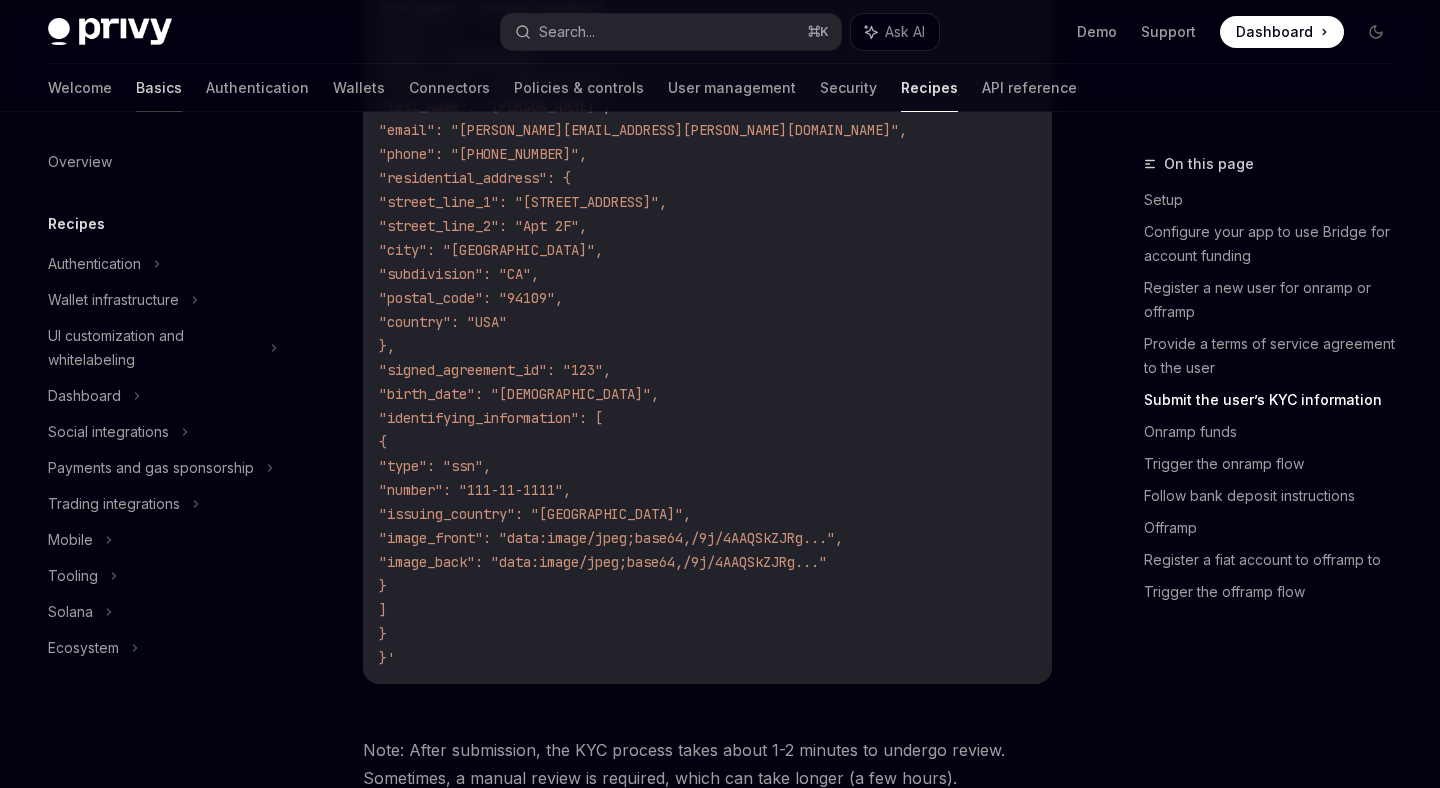 click on "Basics" at bounding box center [159, 88] 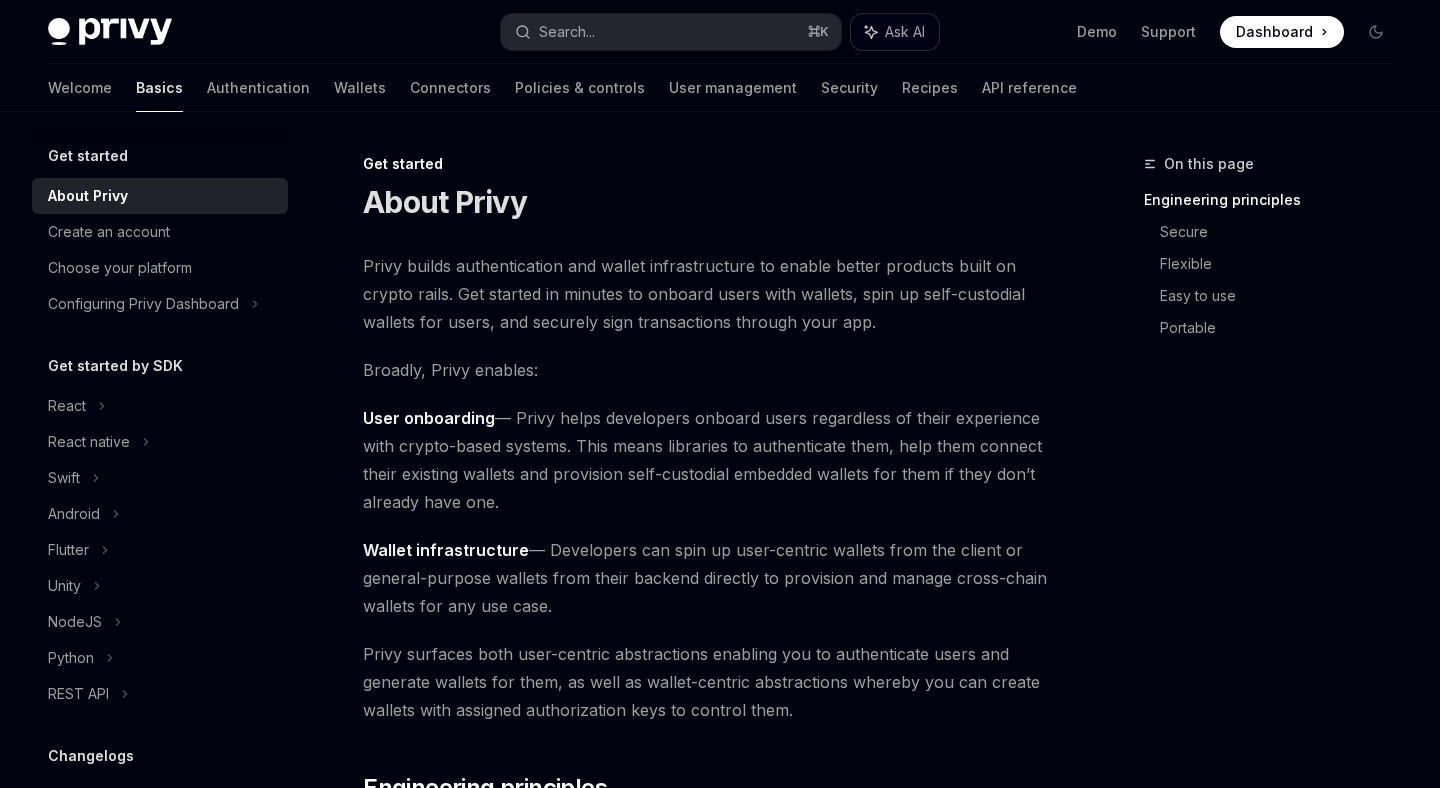 click on "Ask AI" at bounding box center [895, 32] 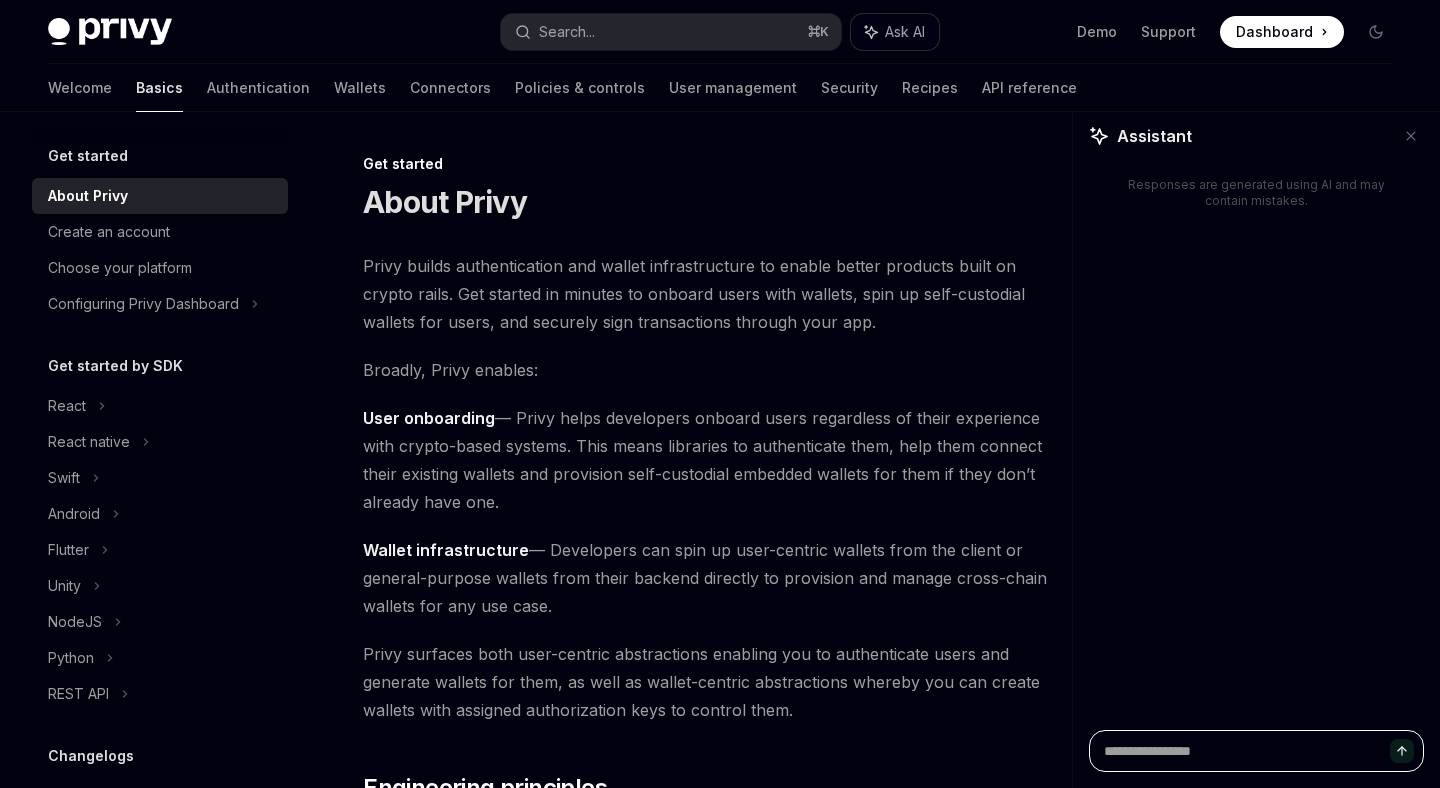 type on "*" 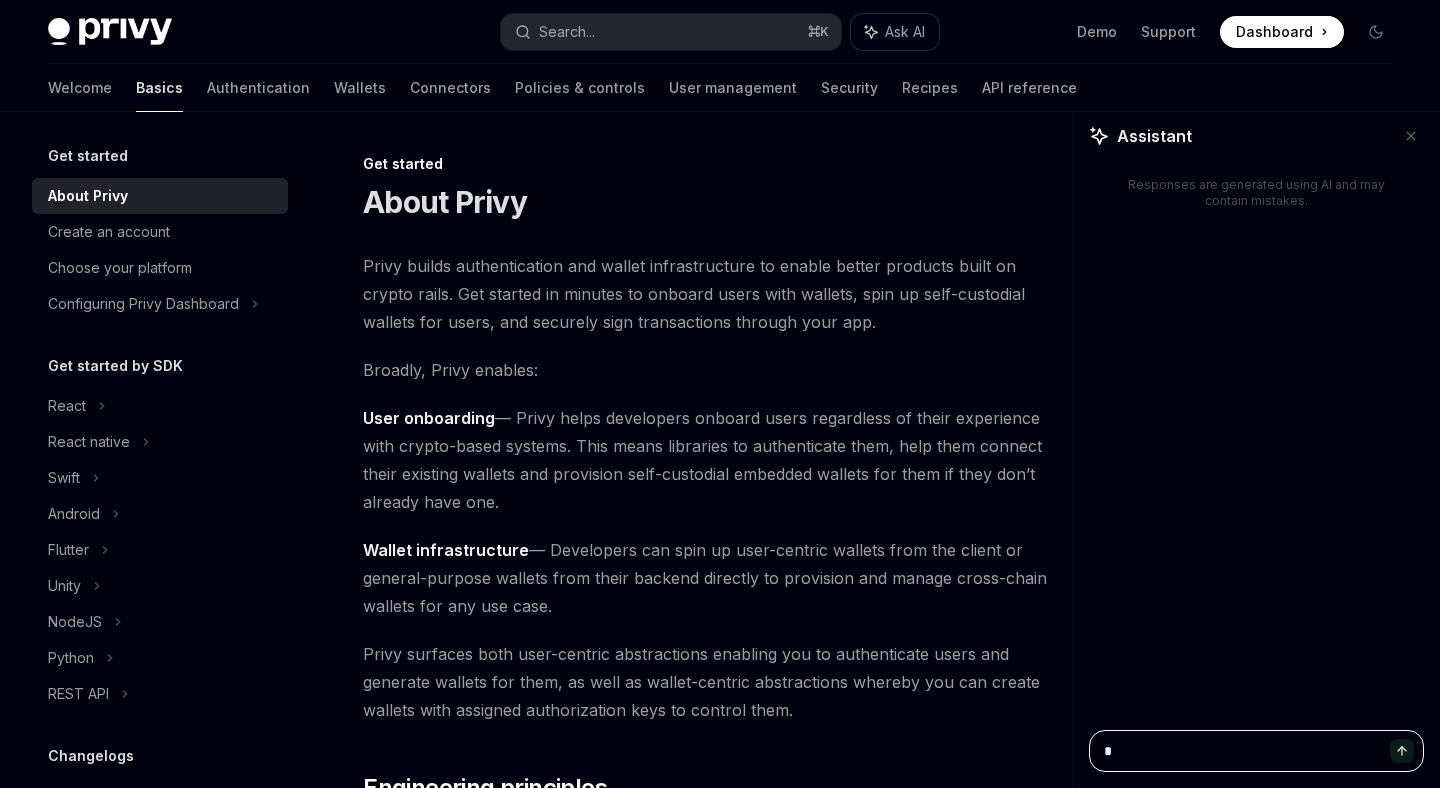 type on "**" 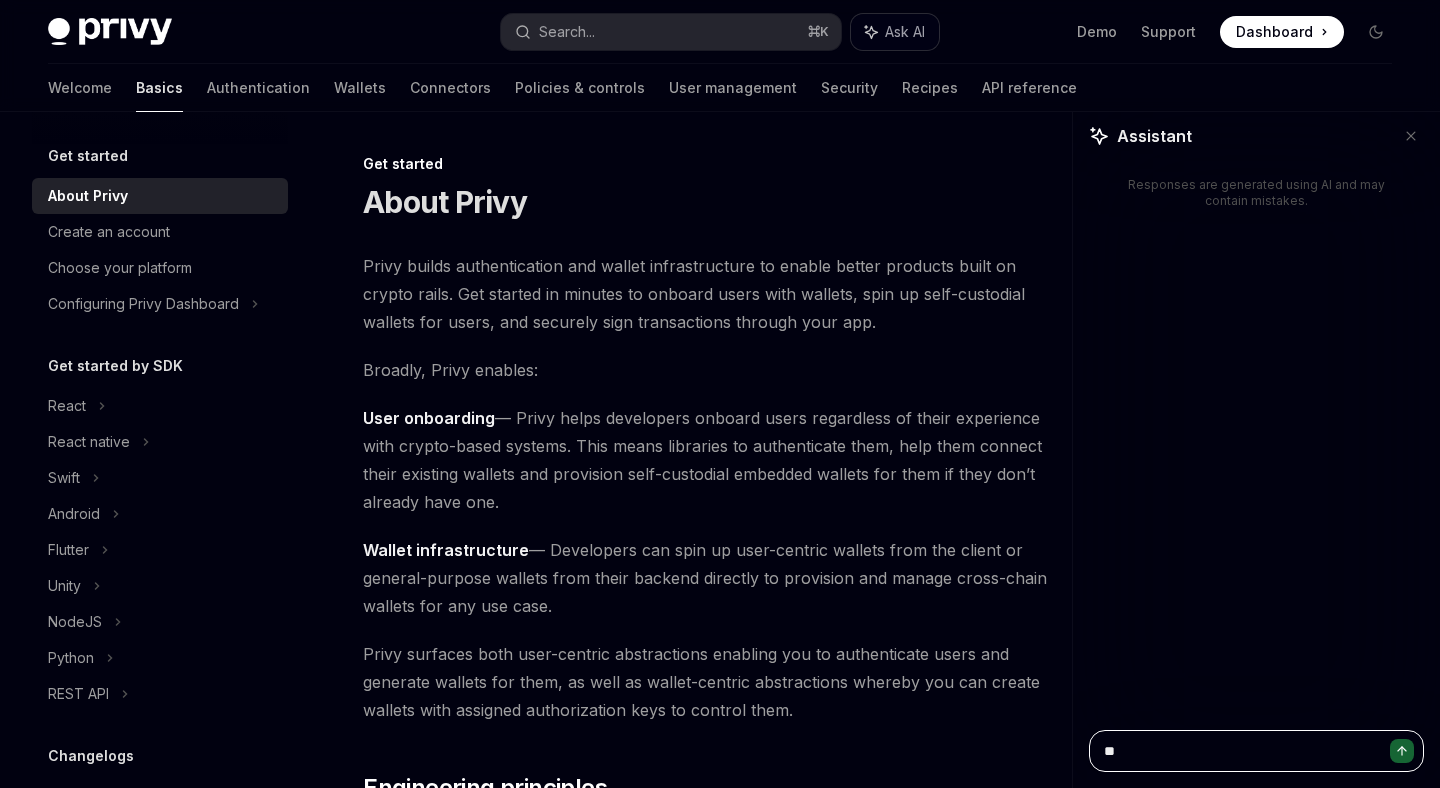 type on "***" 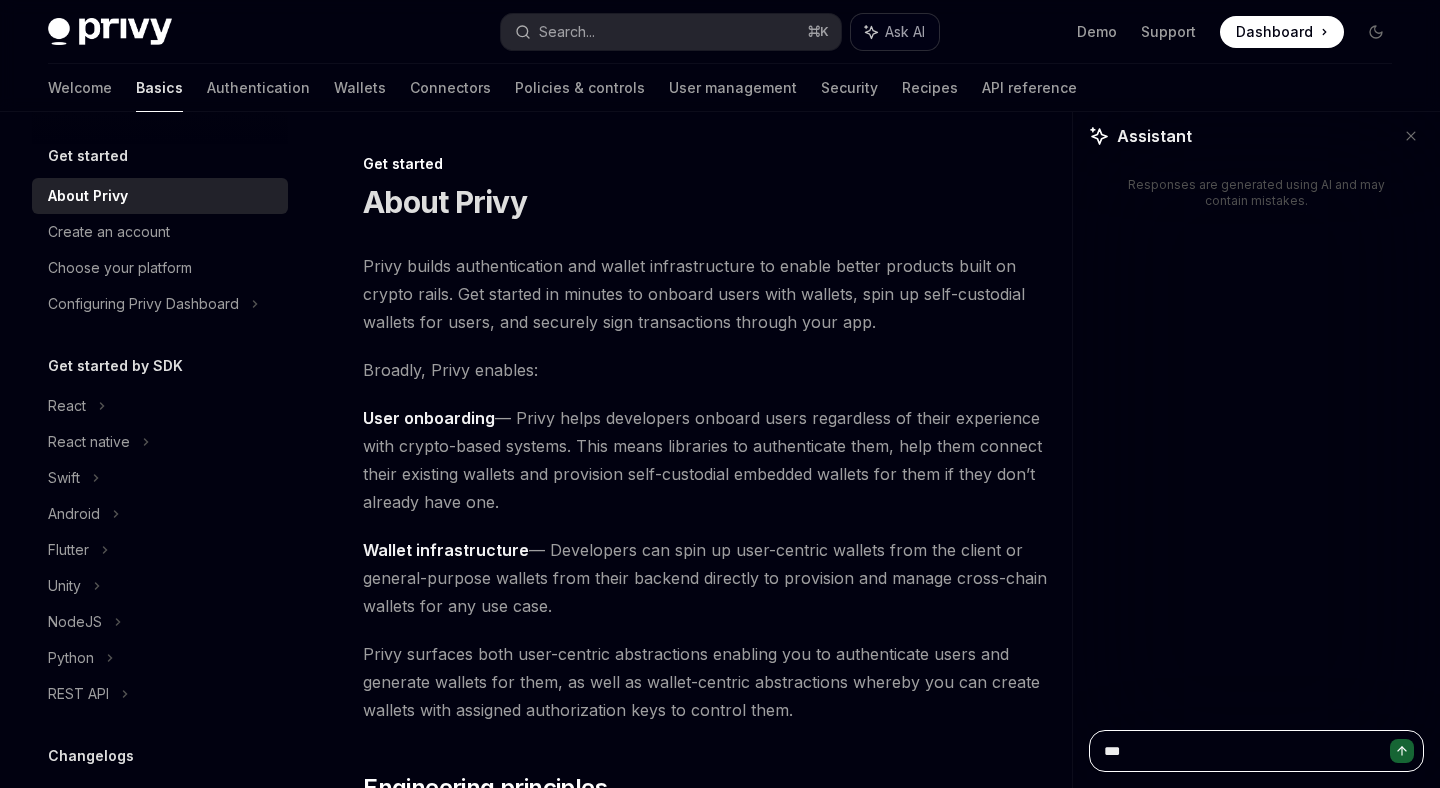 type on "***" 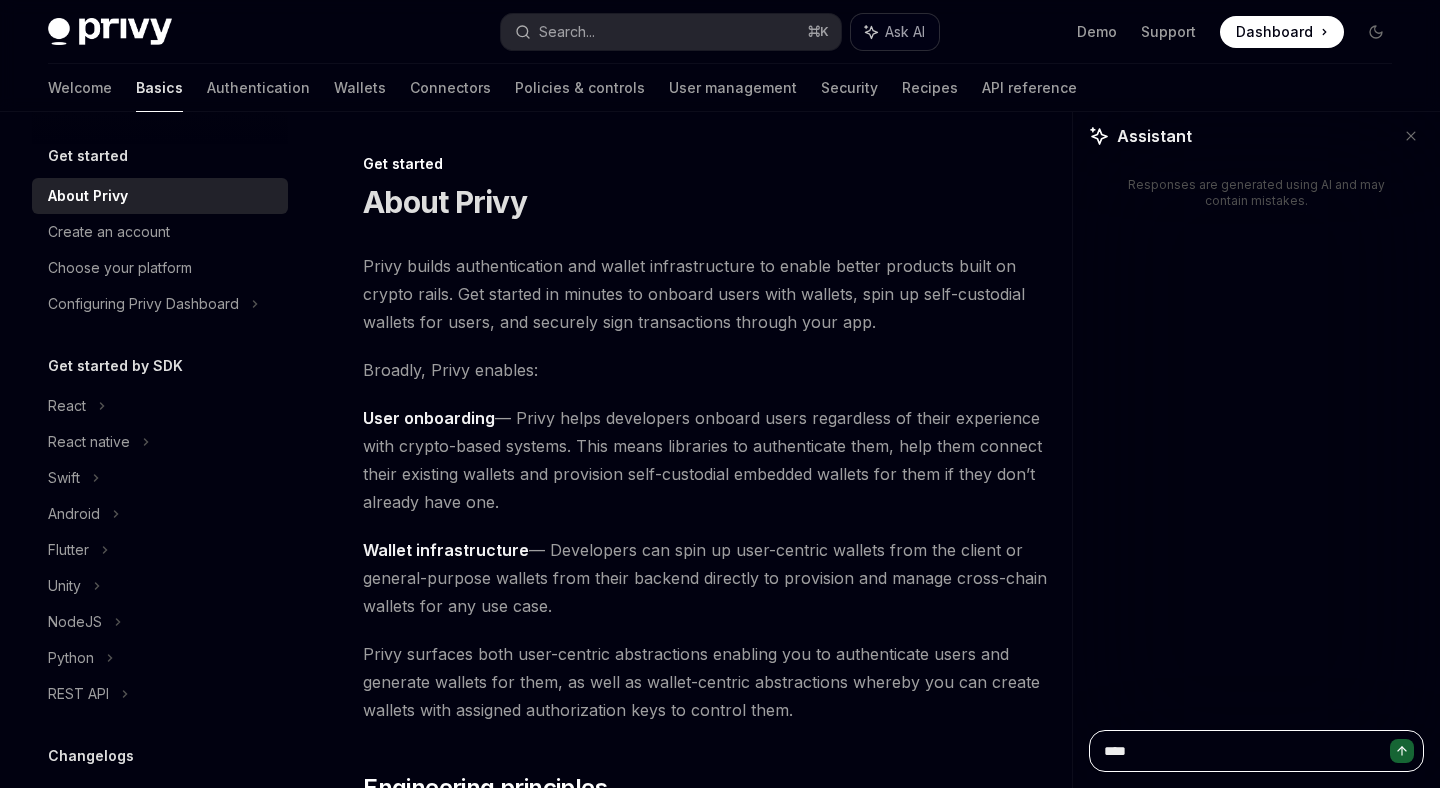 type on "*" 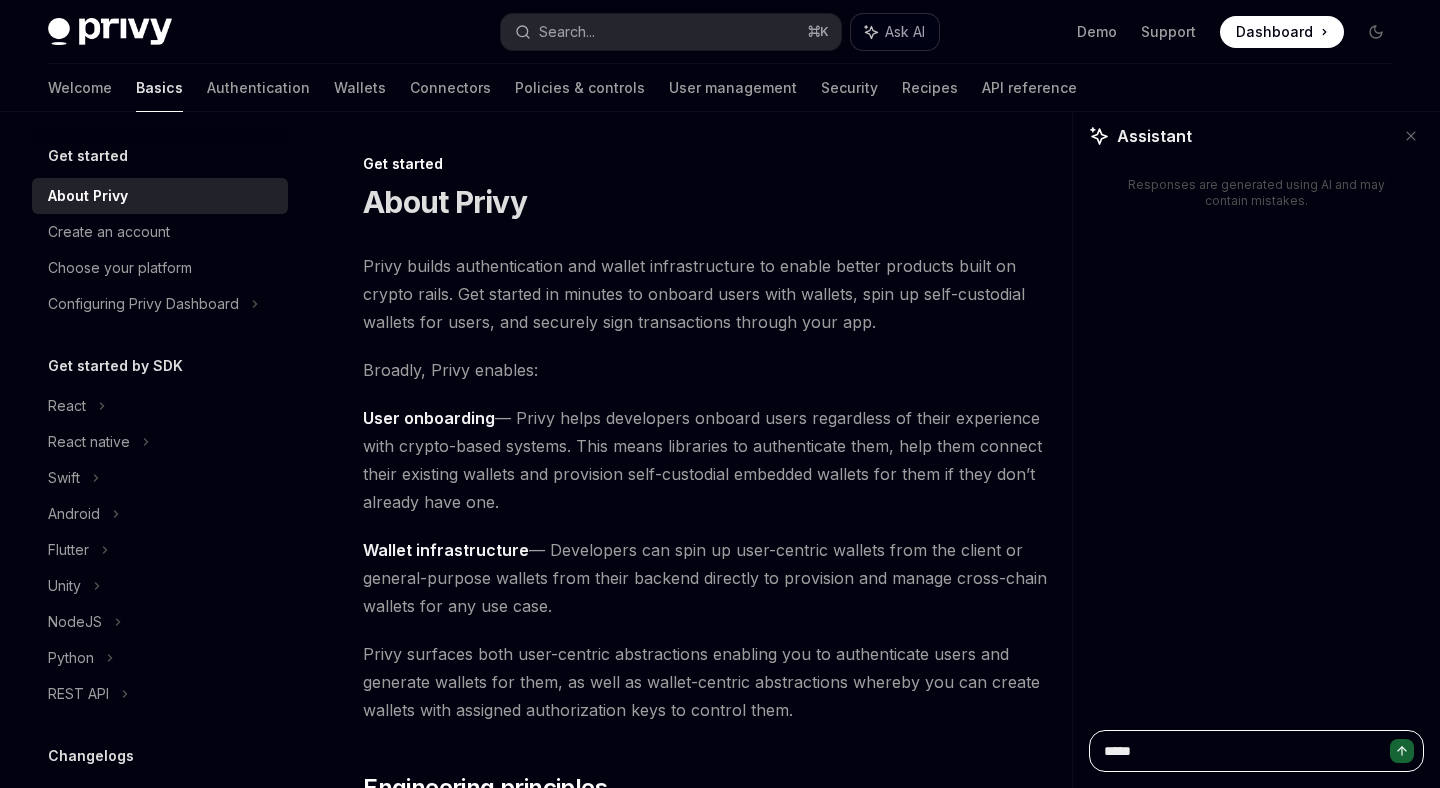 type on "******" 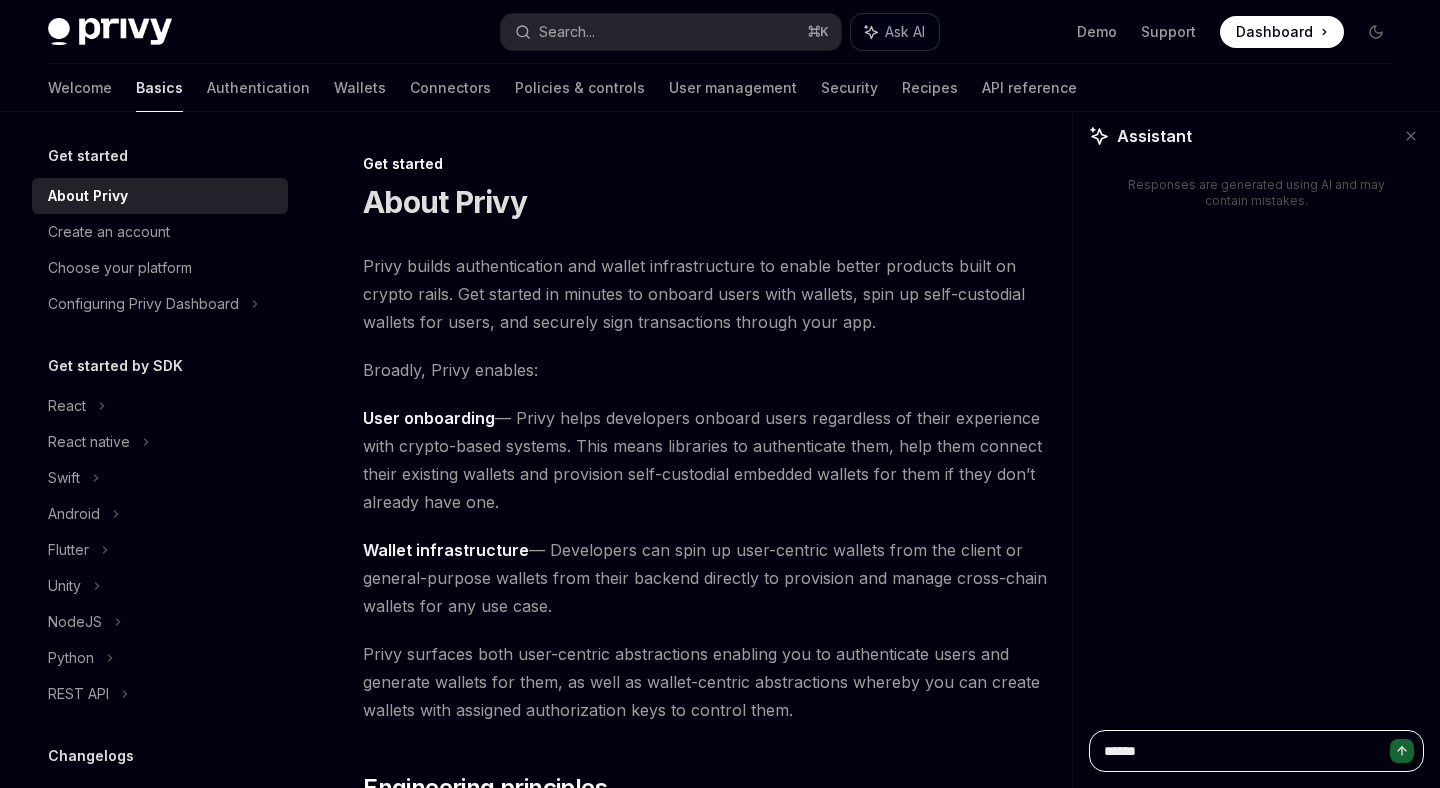 type on "******" 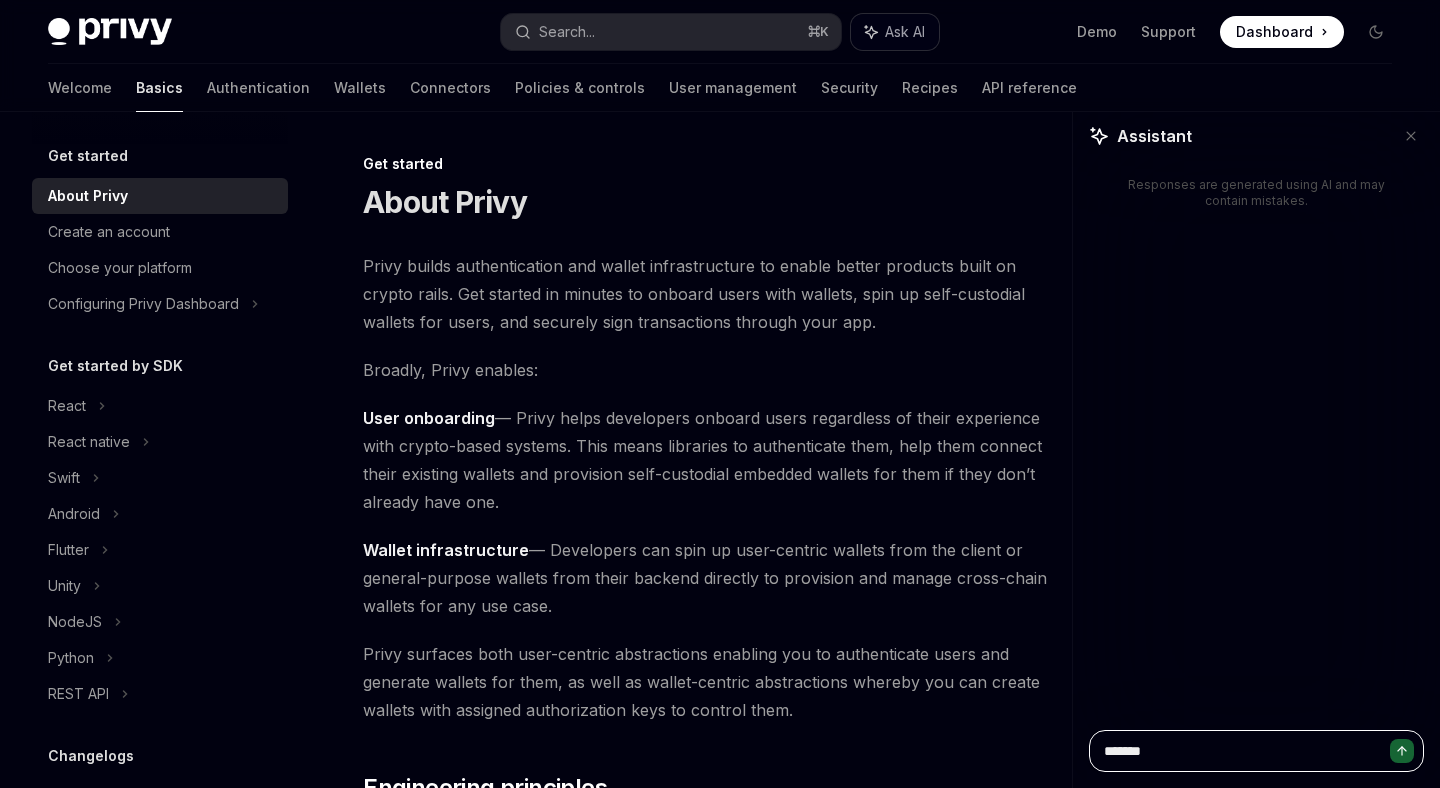 type on "********" 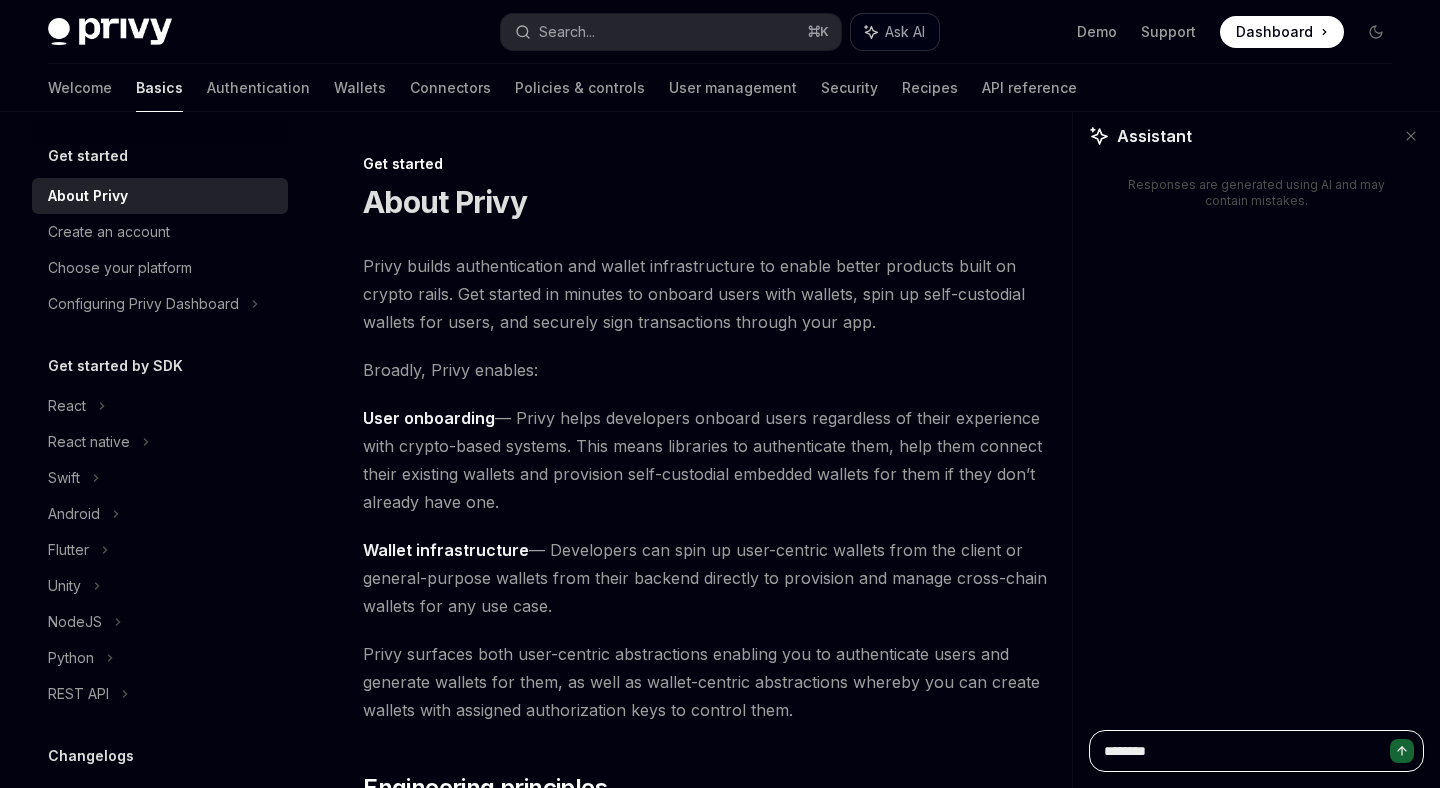 type on "*********" 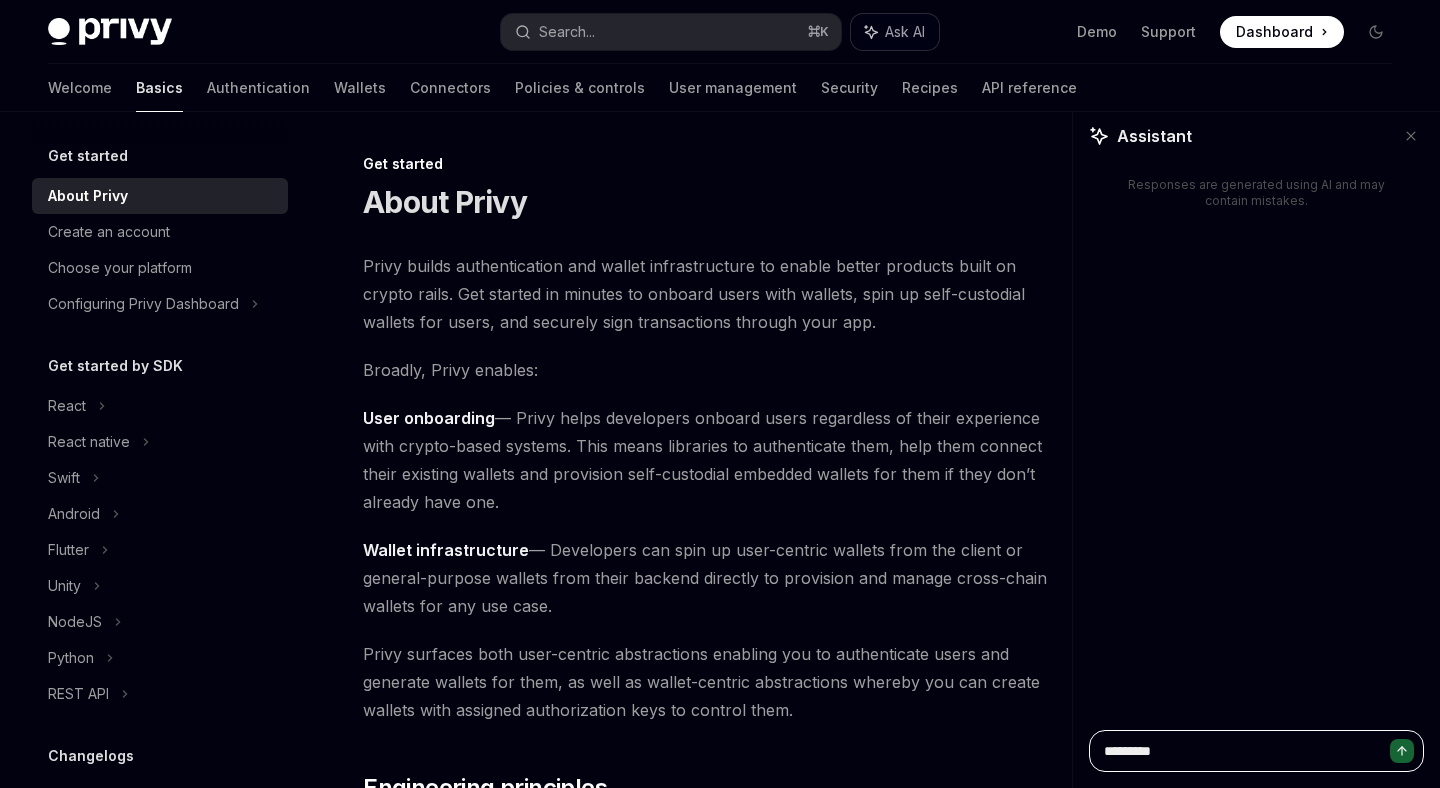 type on "**********" 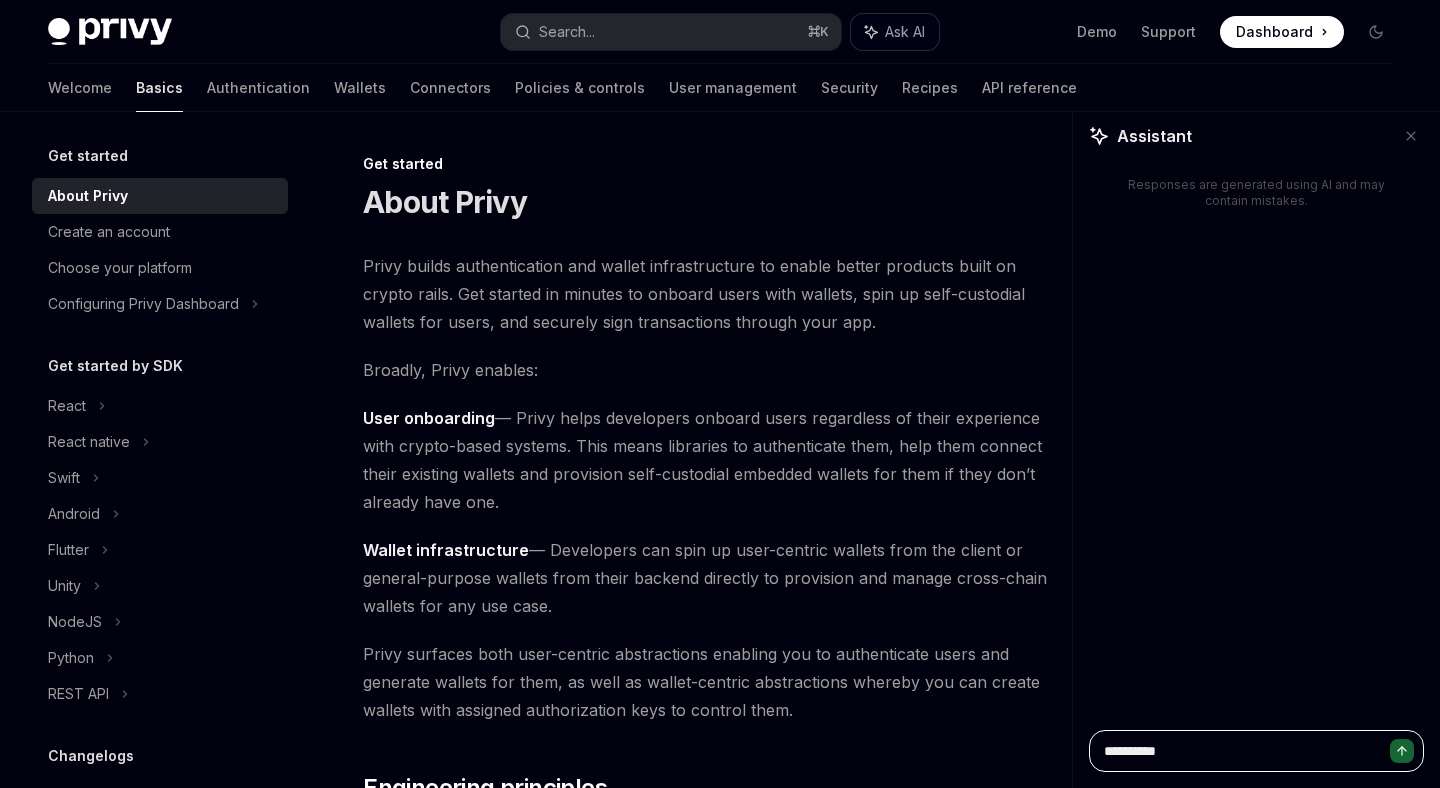 type on "**********" 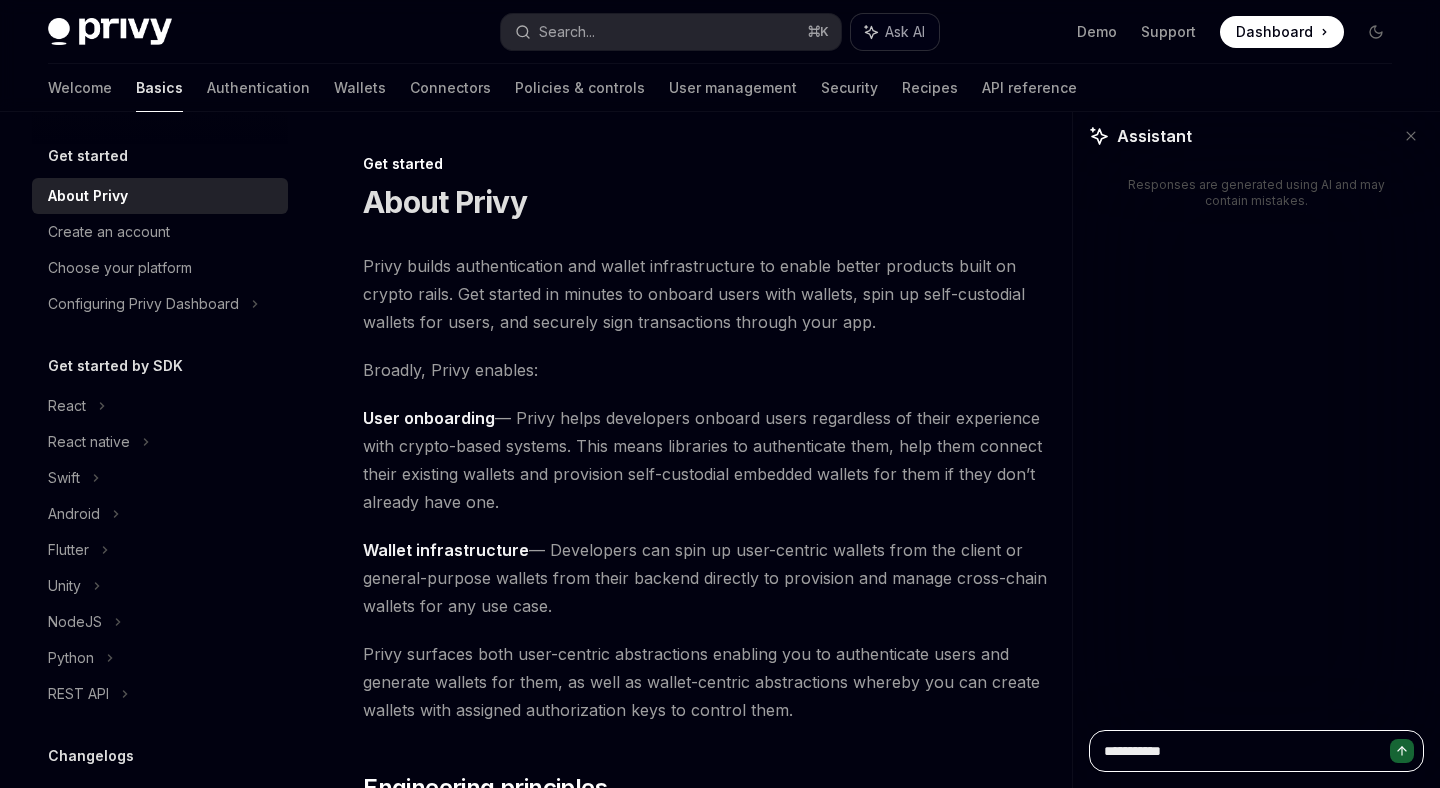 type on "**********" 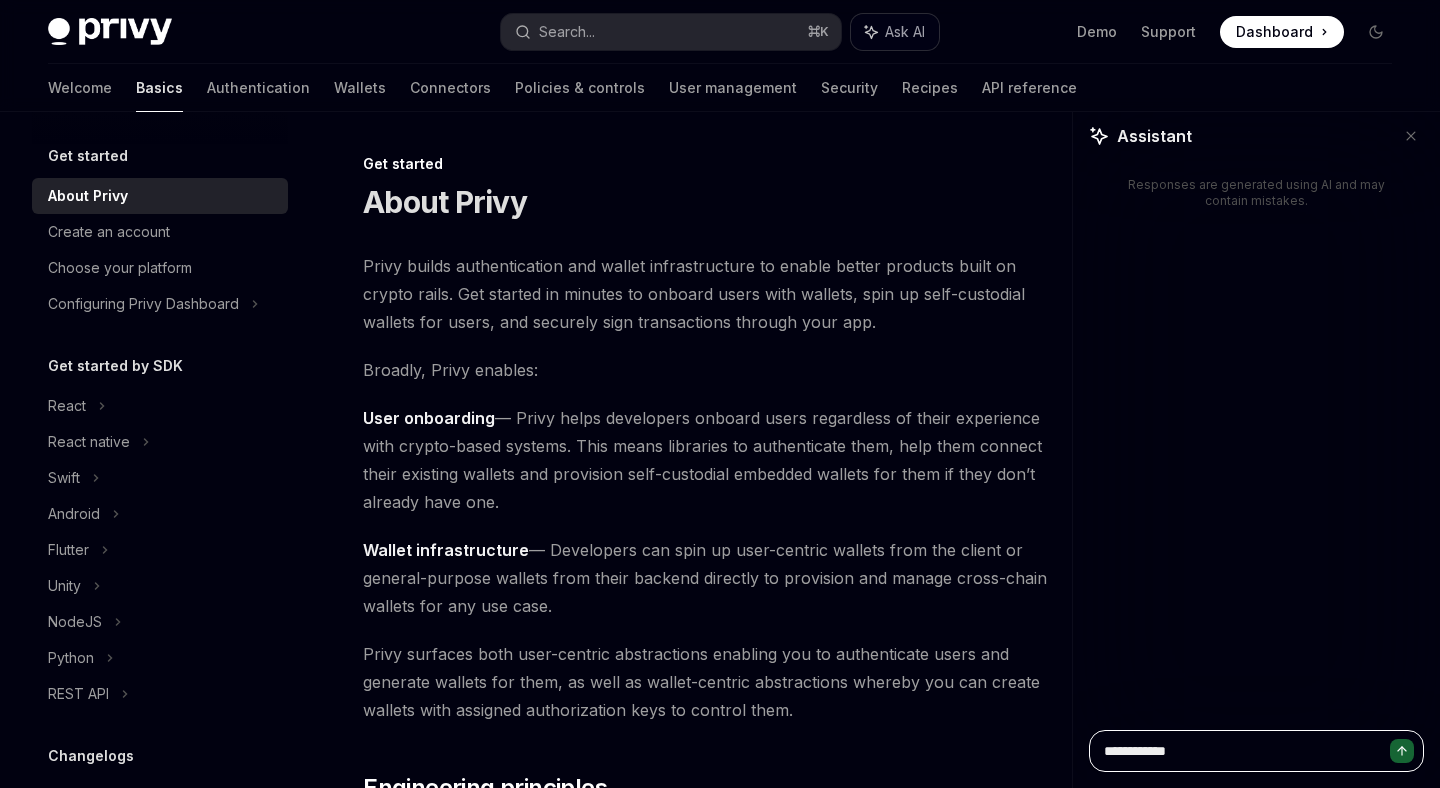 type on "**********" 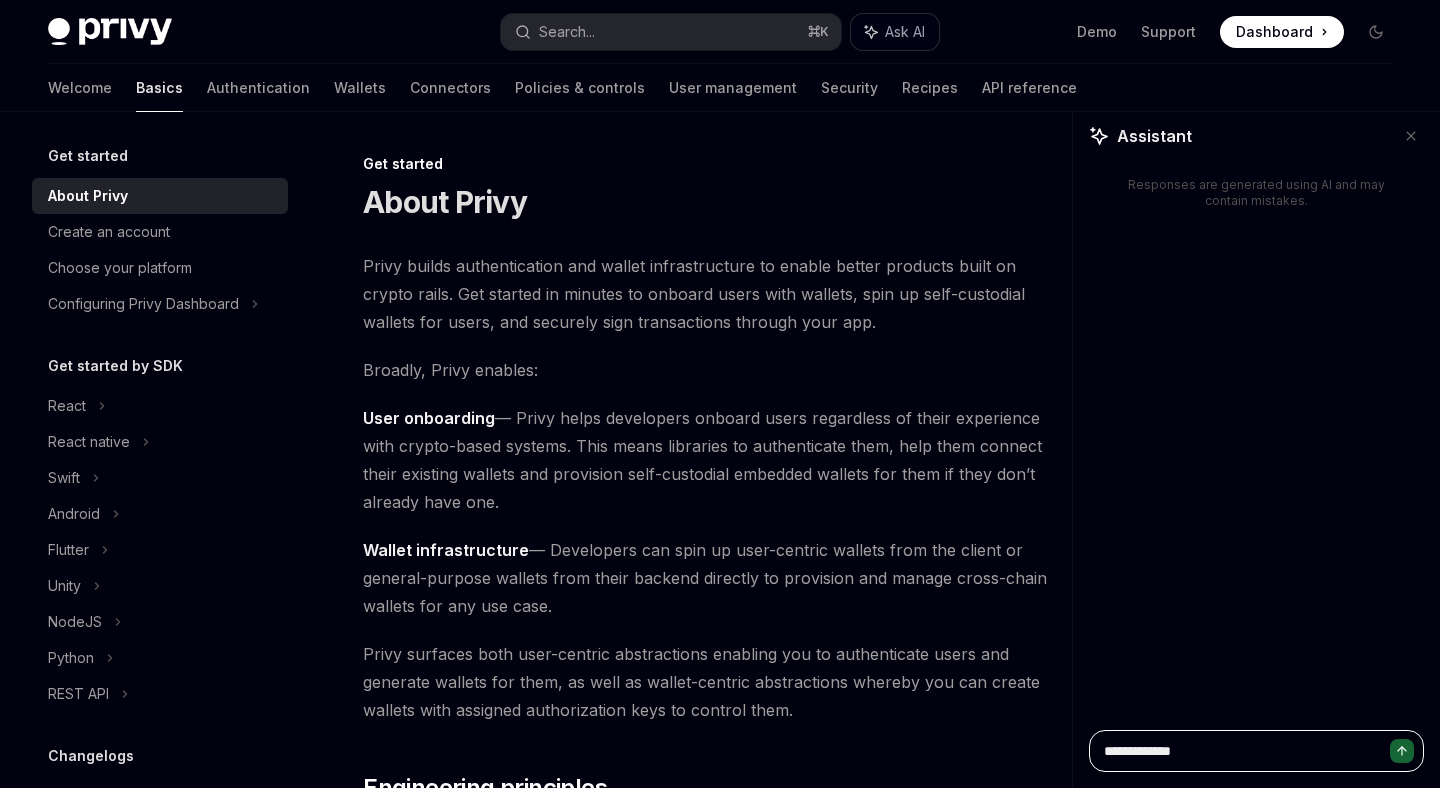 type on "**********" 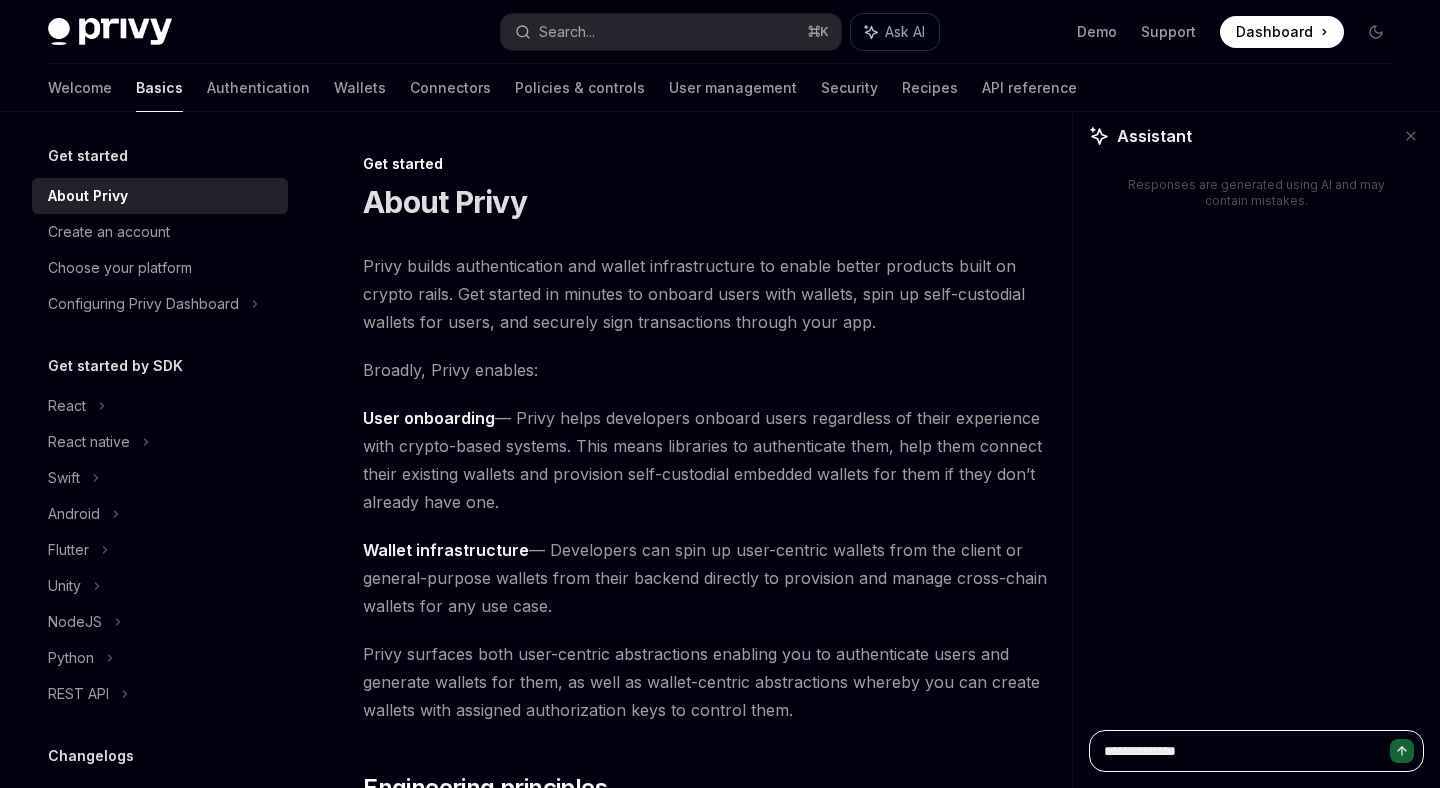 type on "**********" 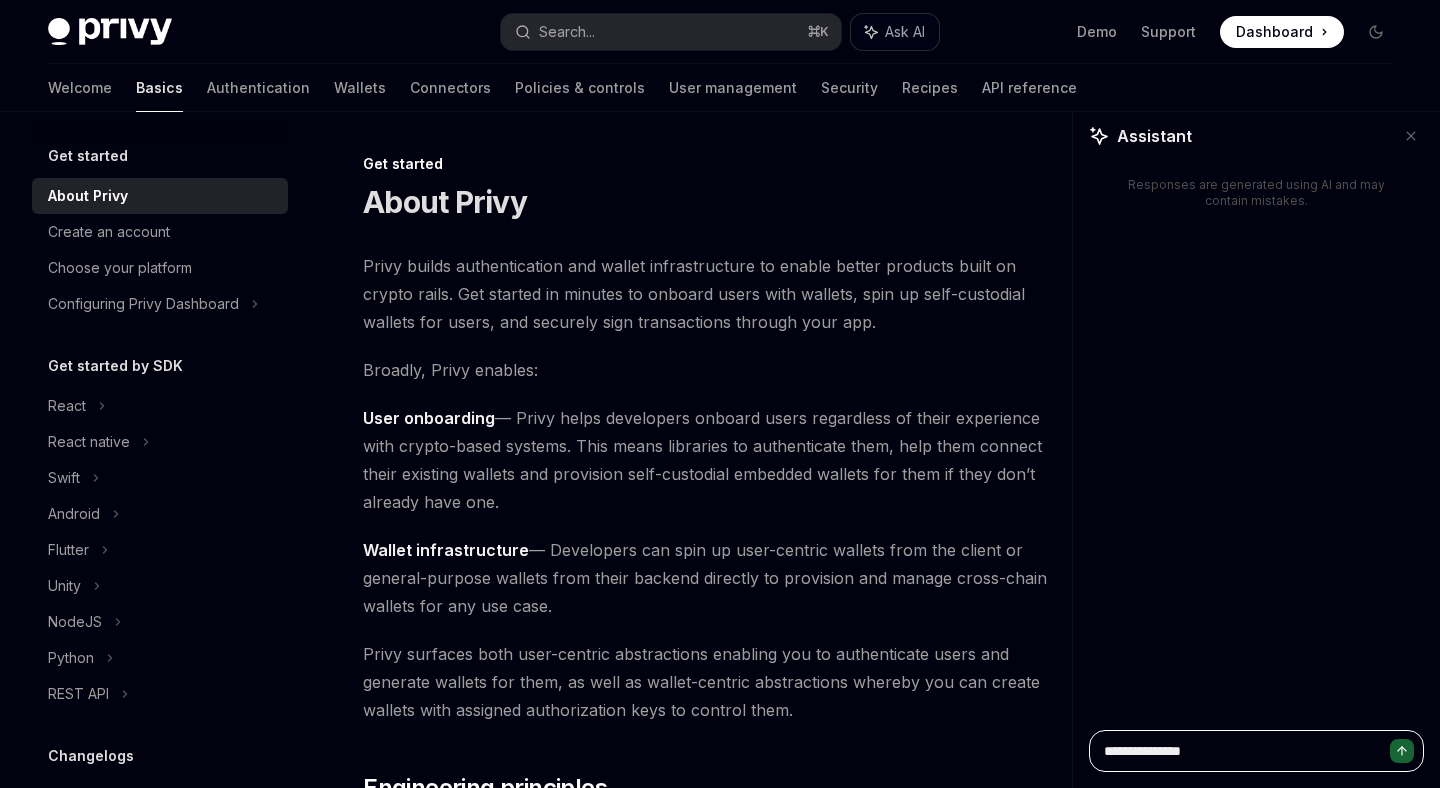 type on "**********" 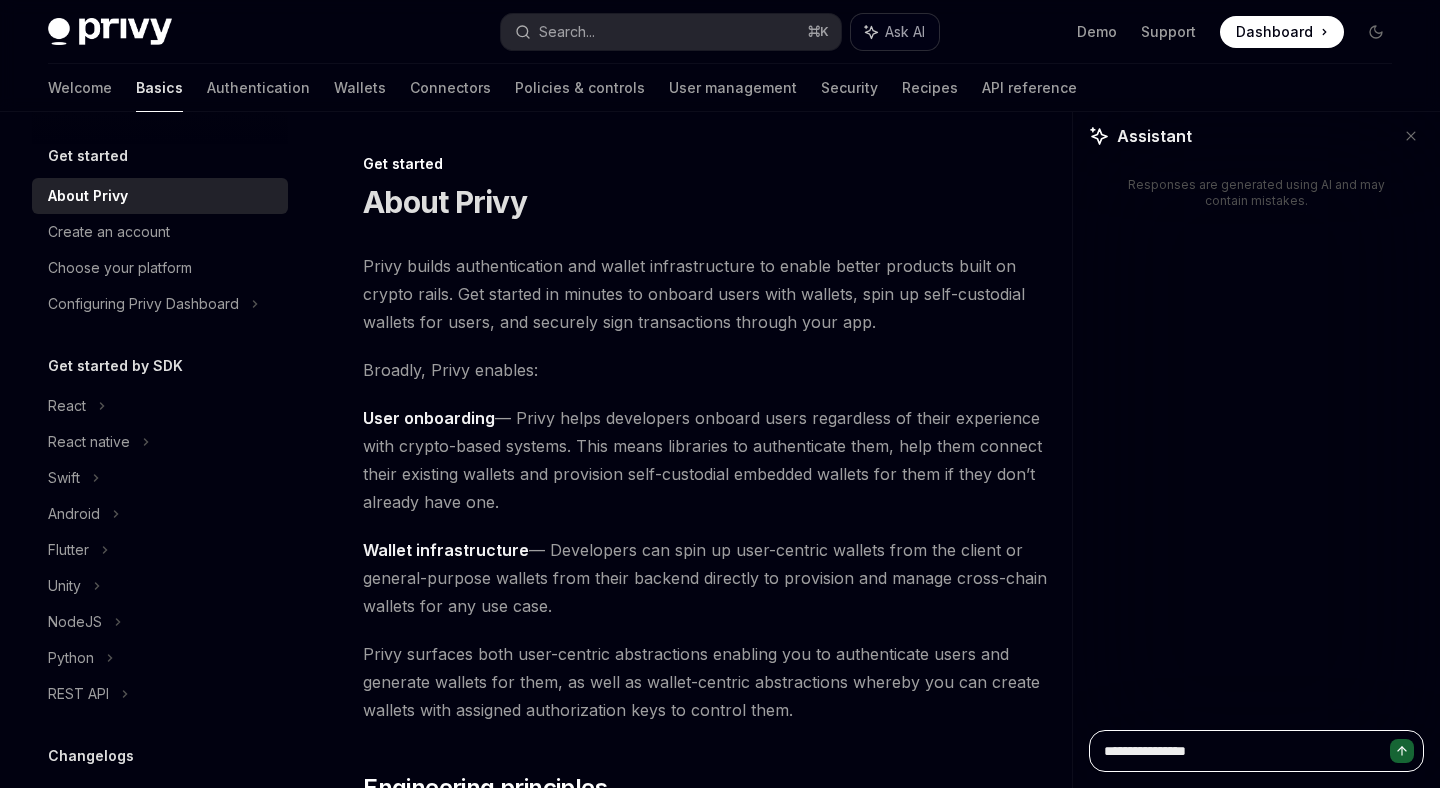 type on "**********" 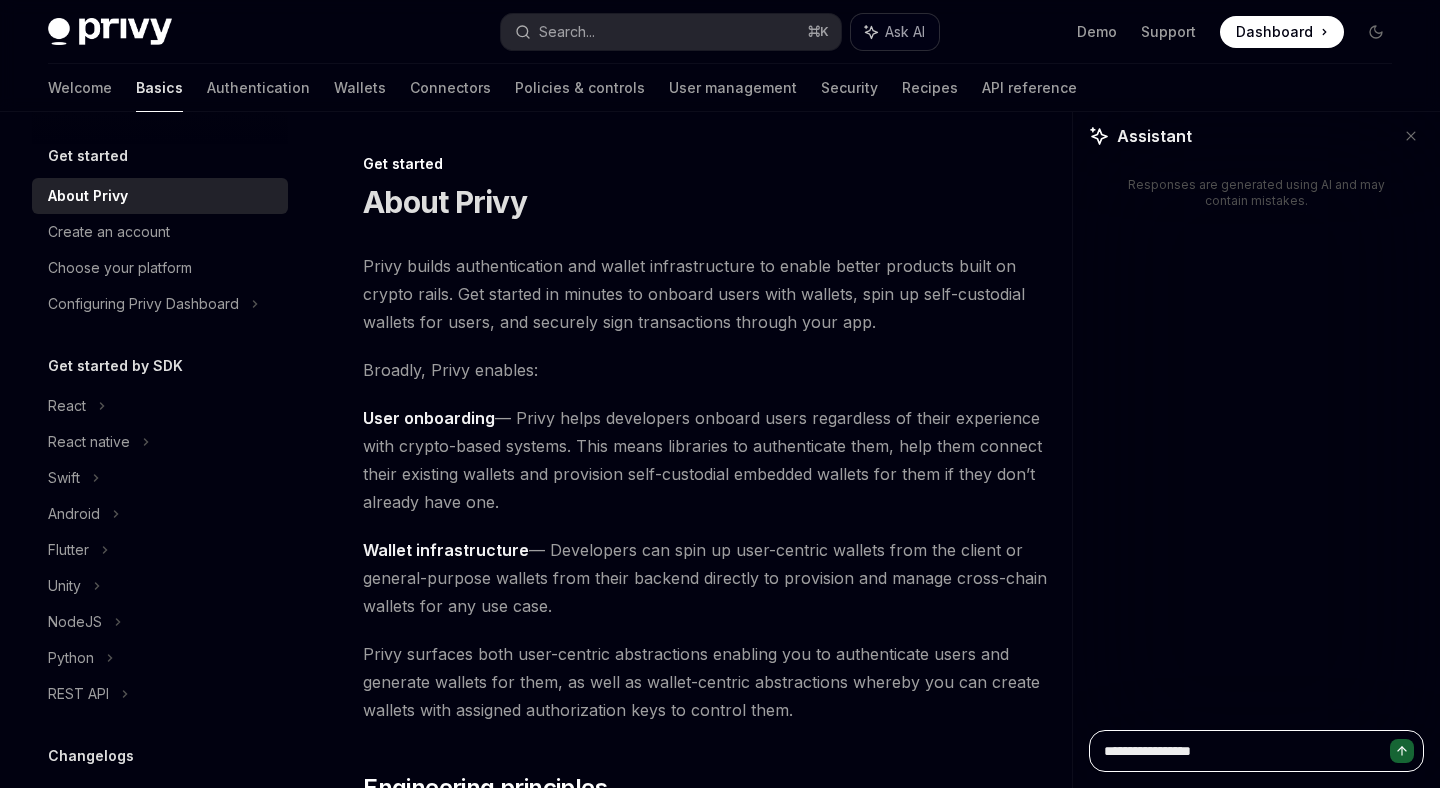 type on "**********" 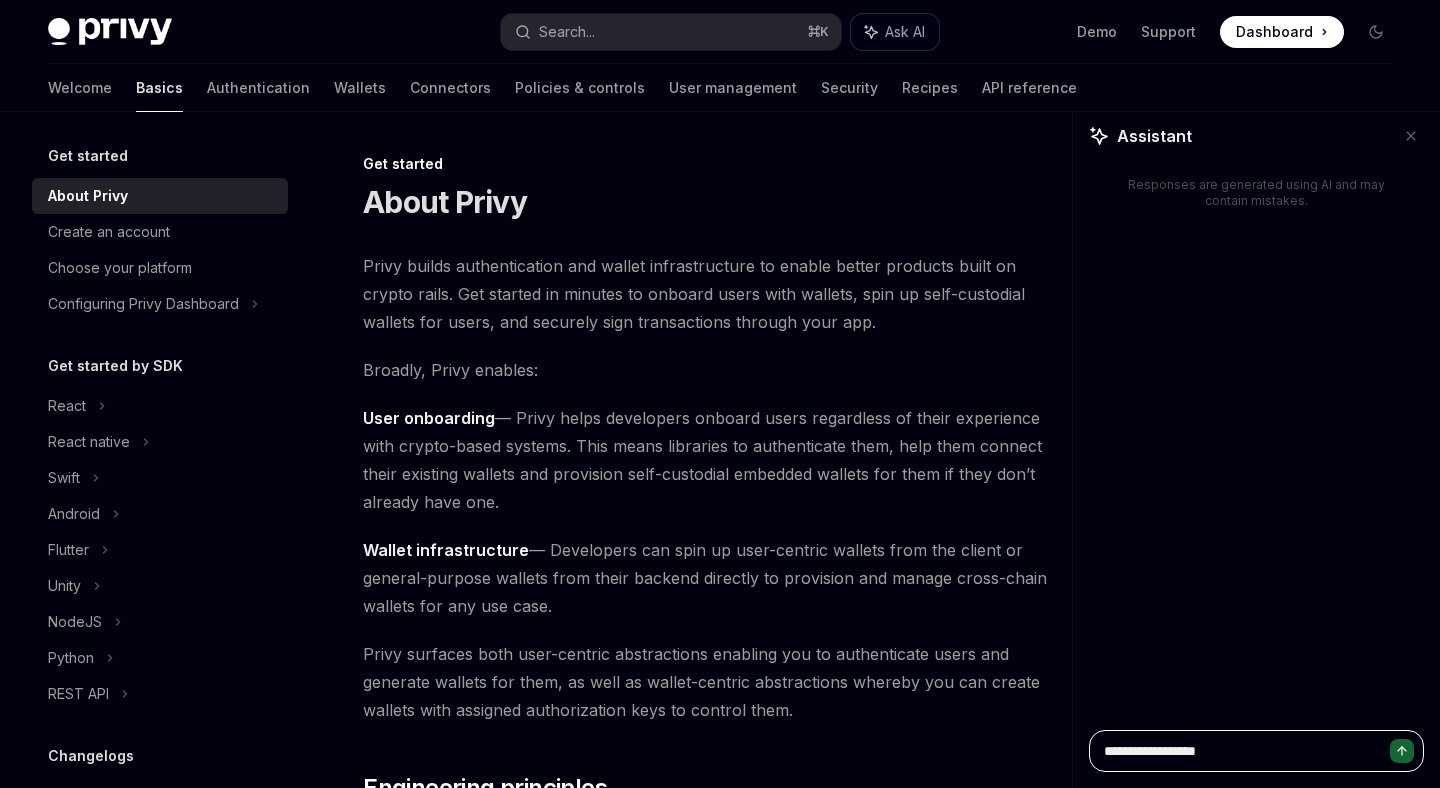 type on "**********" 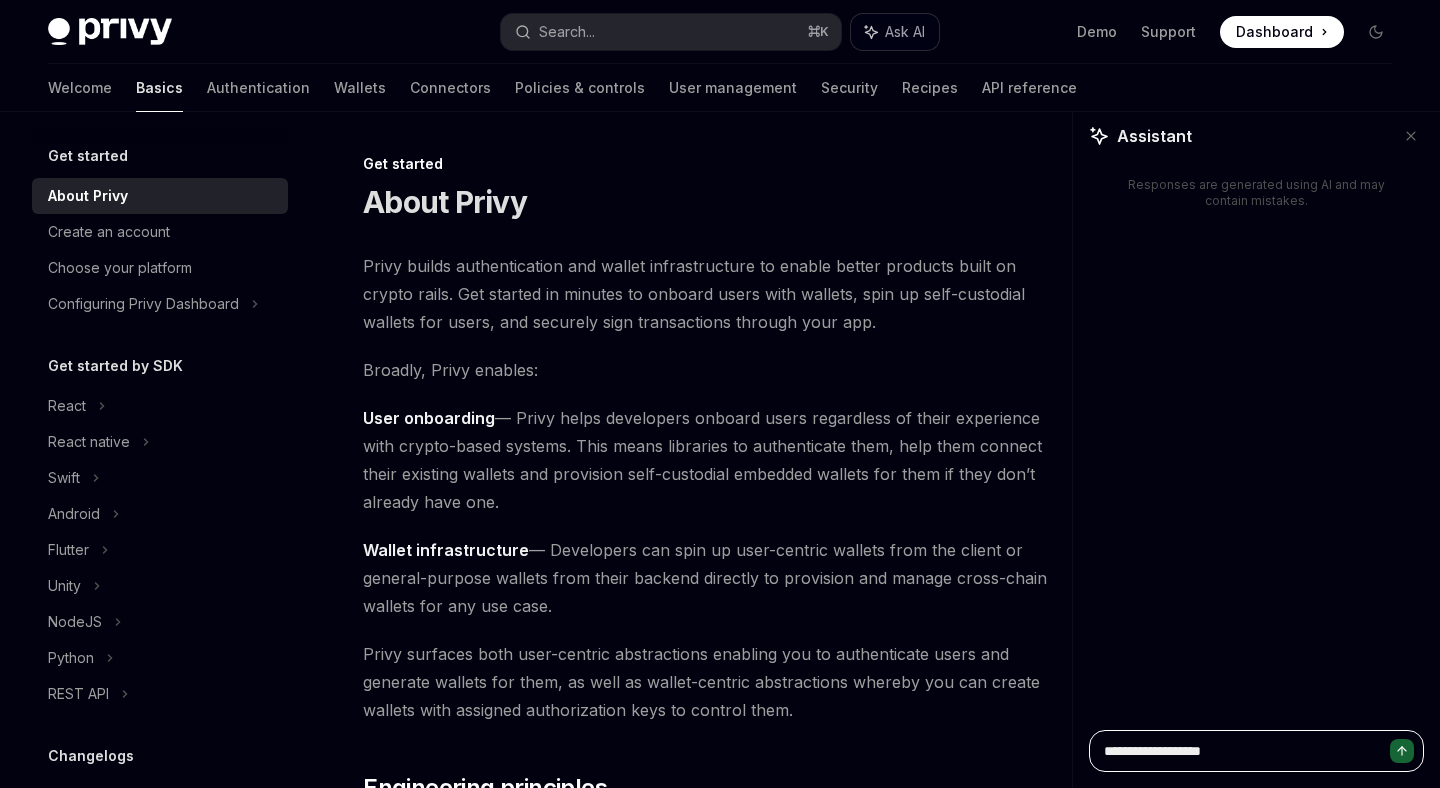 type on "**********" 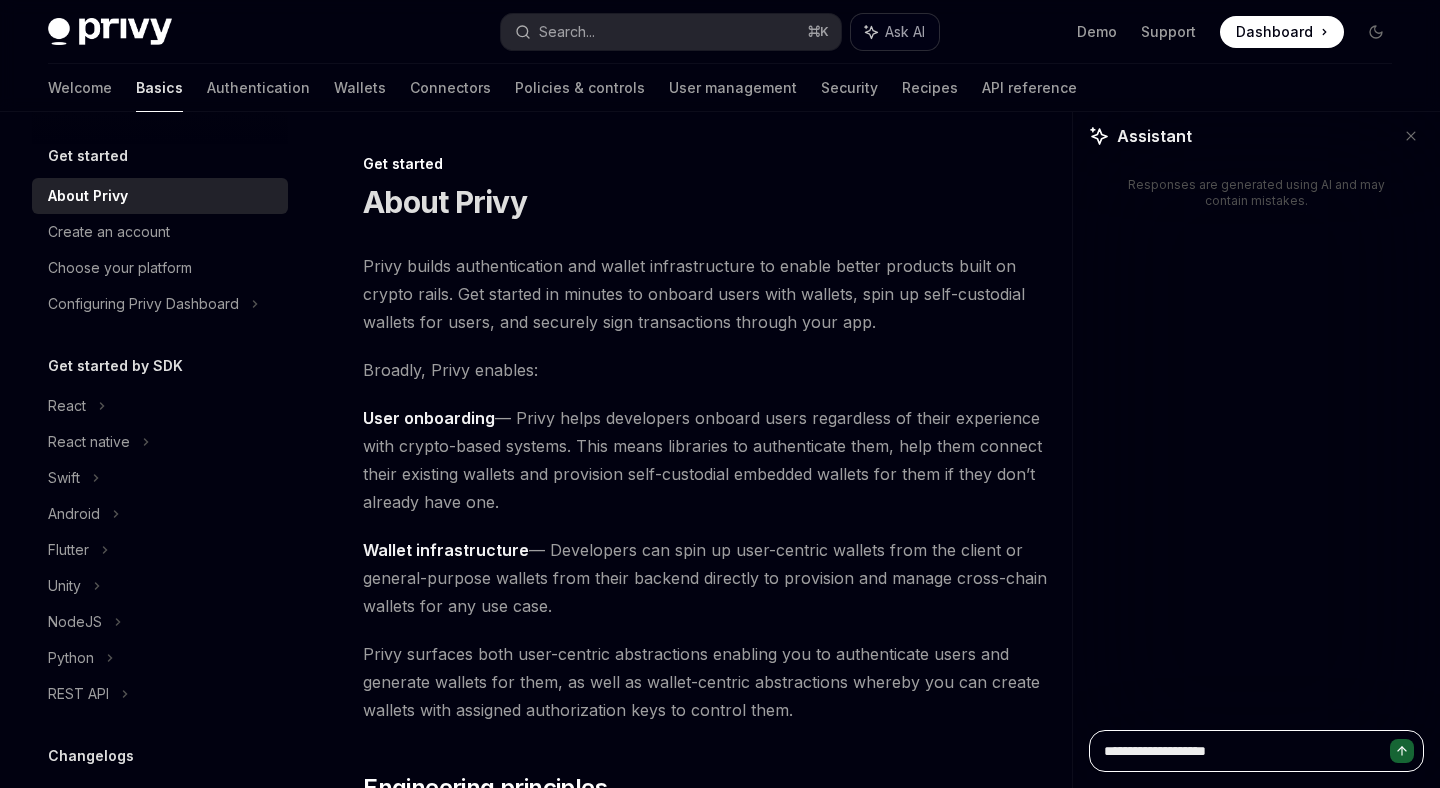 type on "**********" 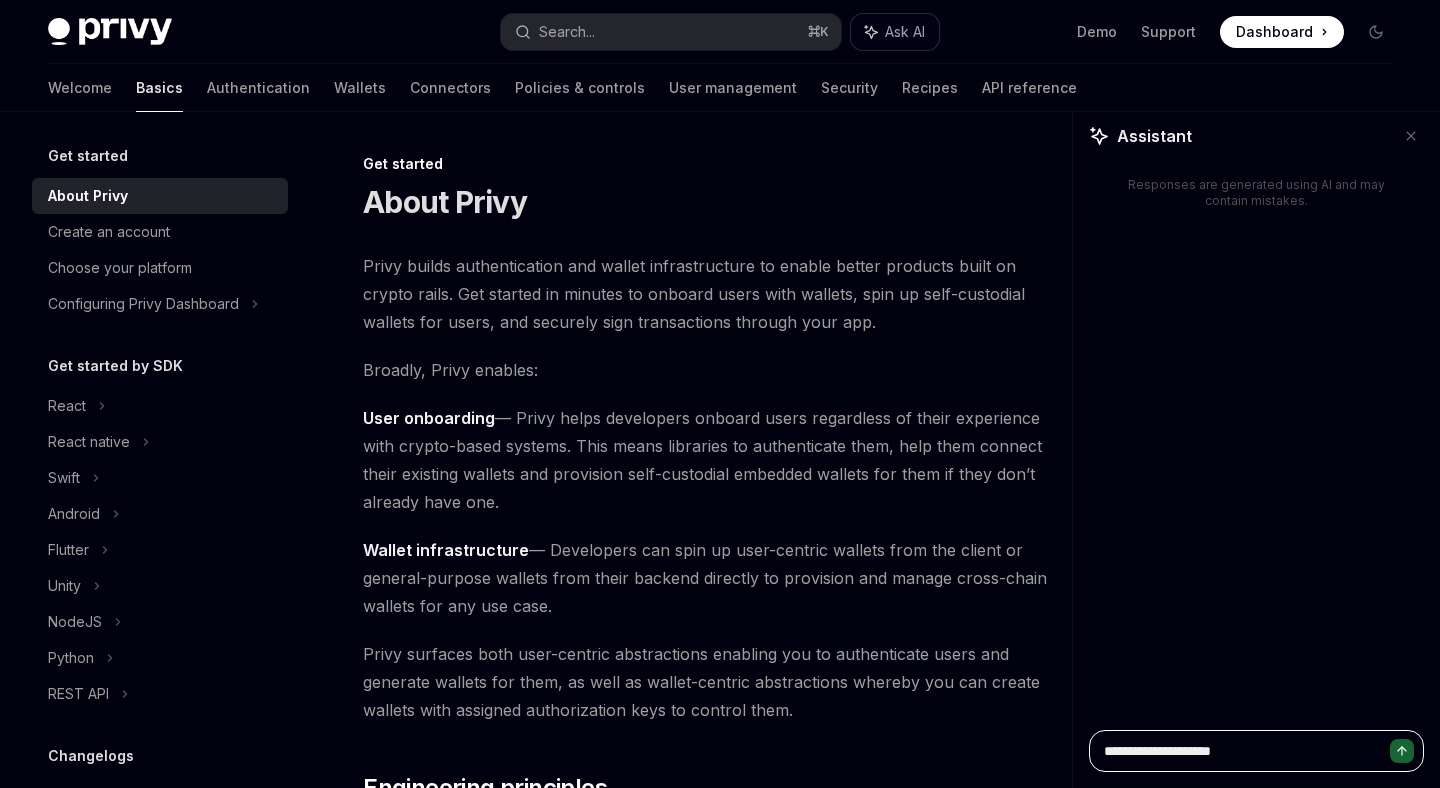 type on "**********" 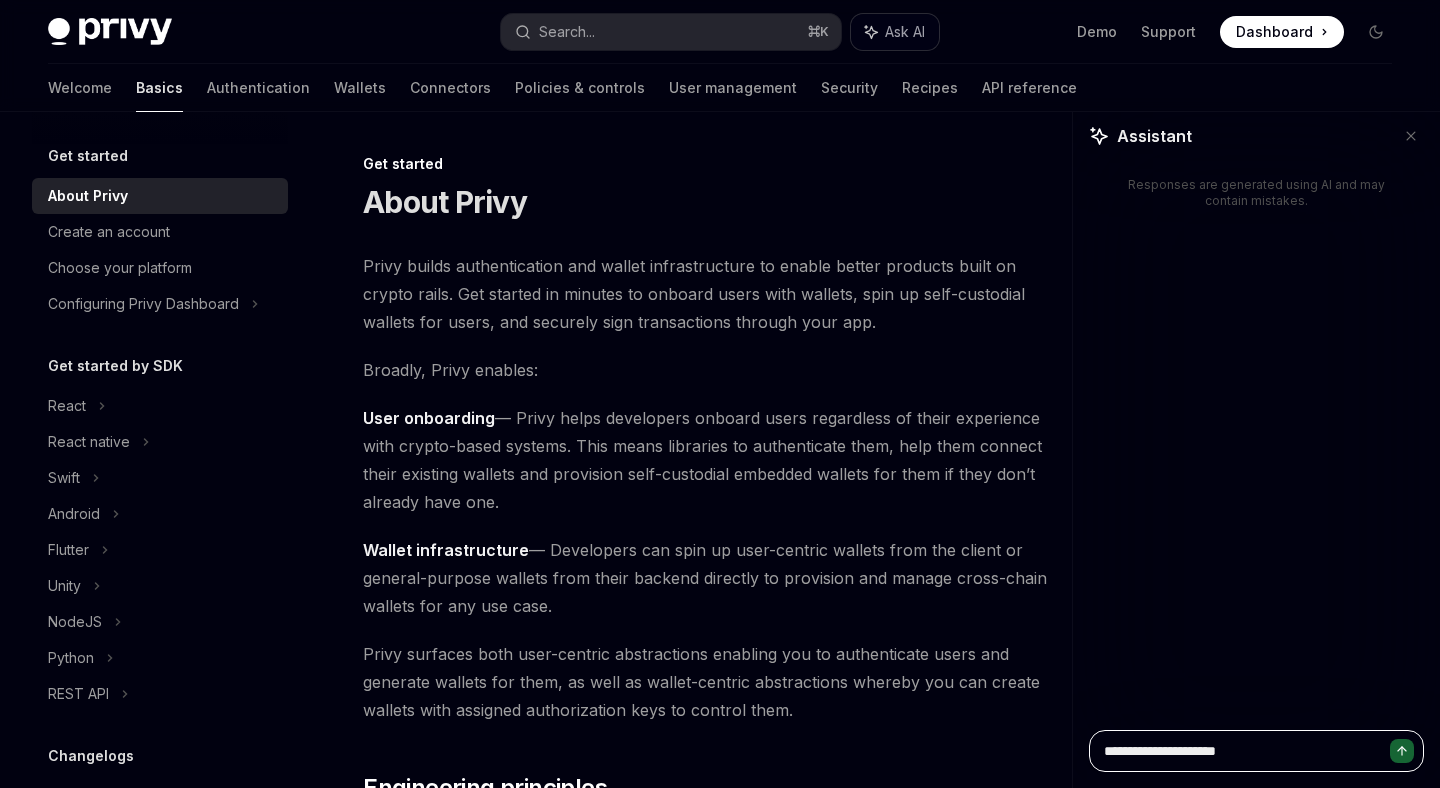 type on "**********" 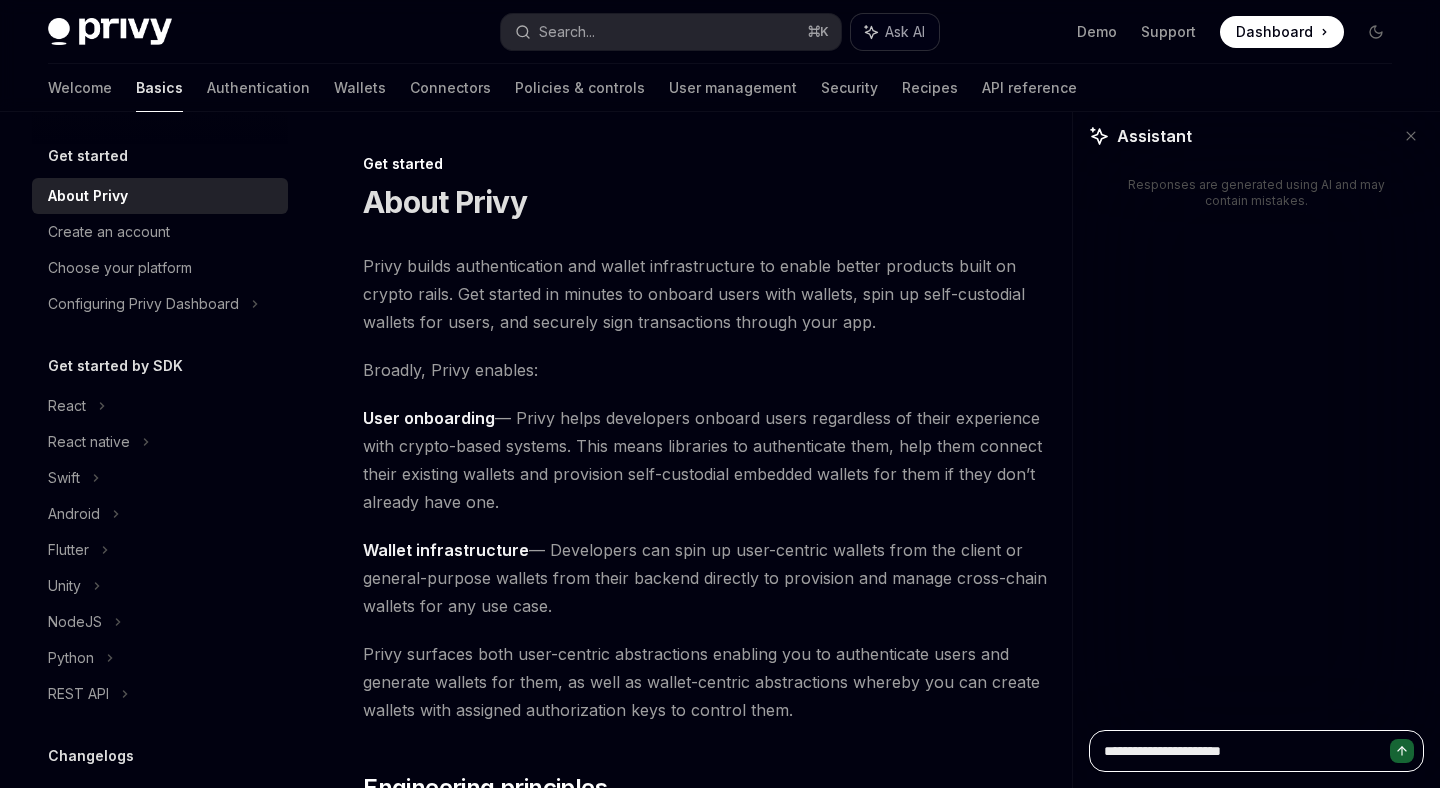 type on "**********" 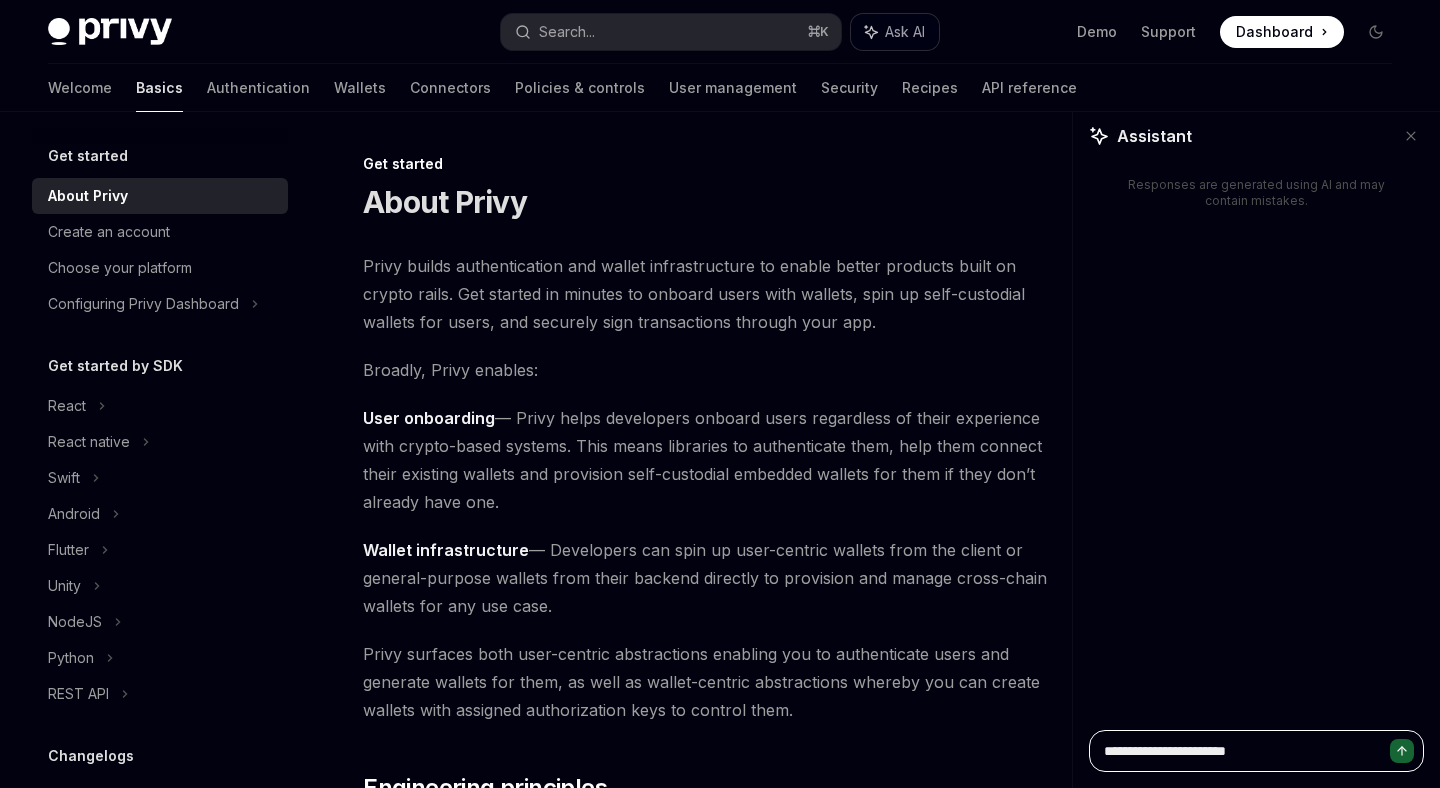 type on "**********" 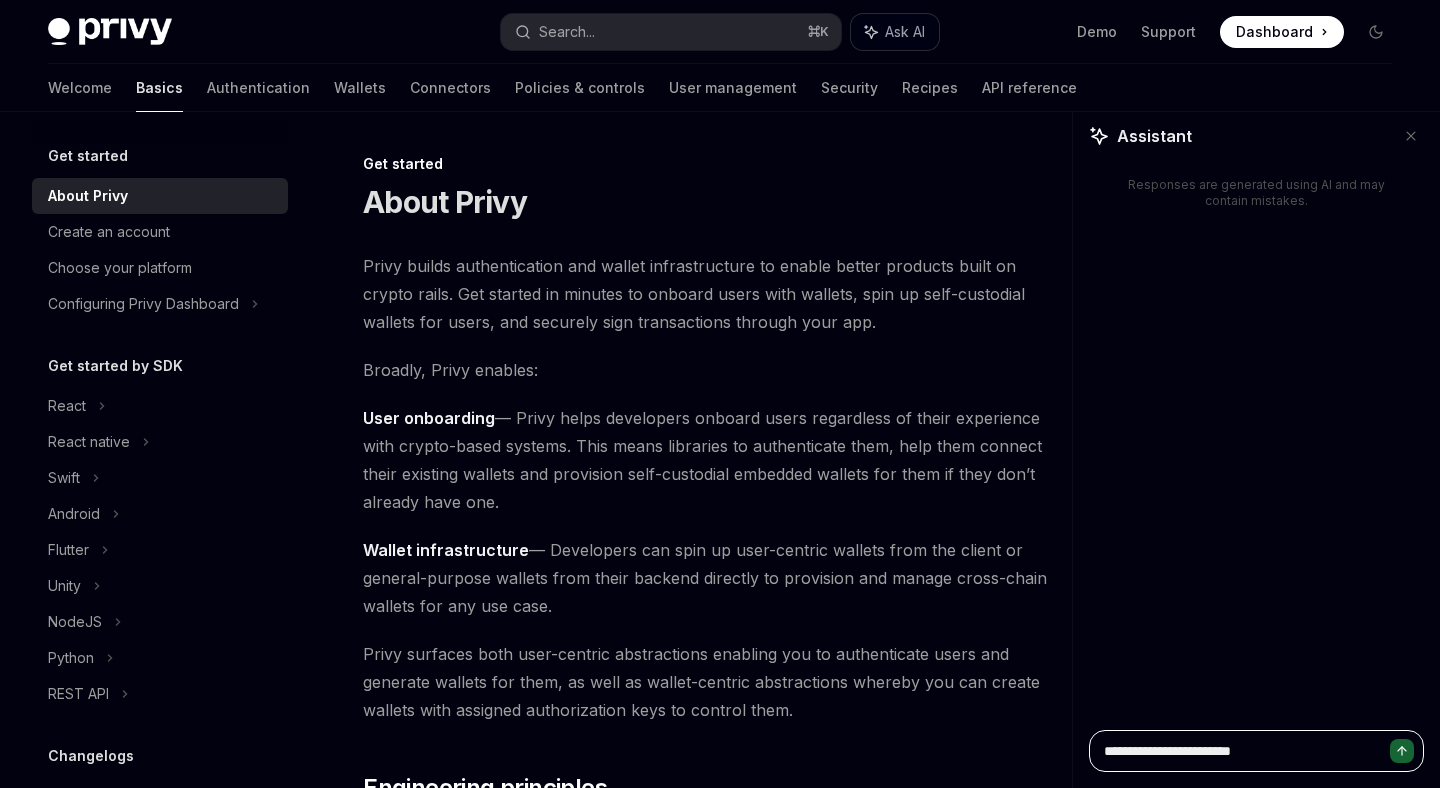 type on "**********" 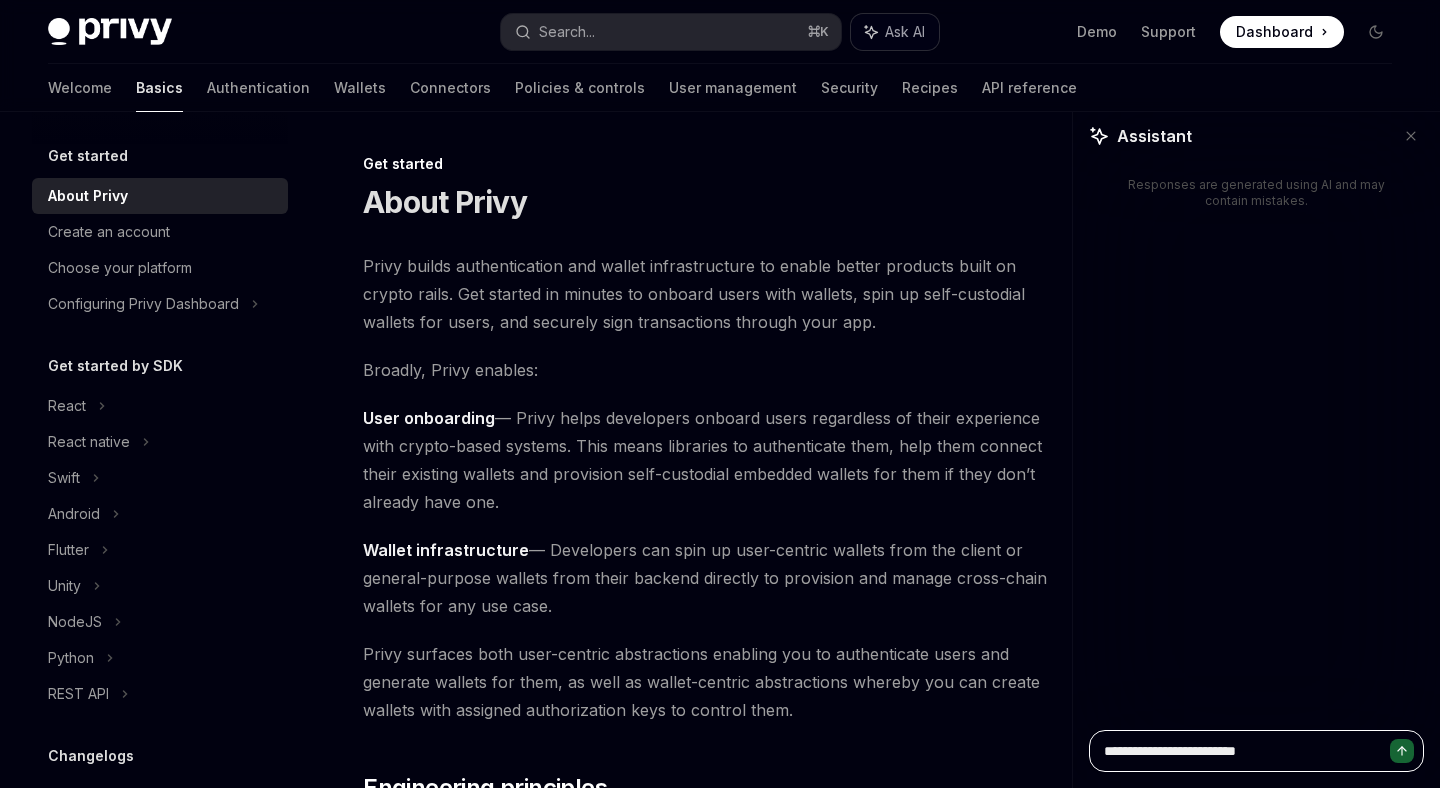 type on "*" 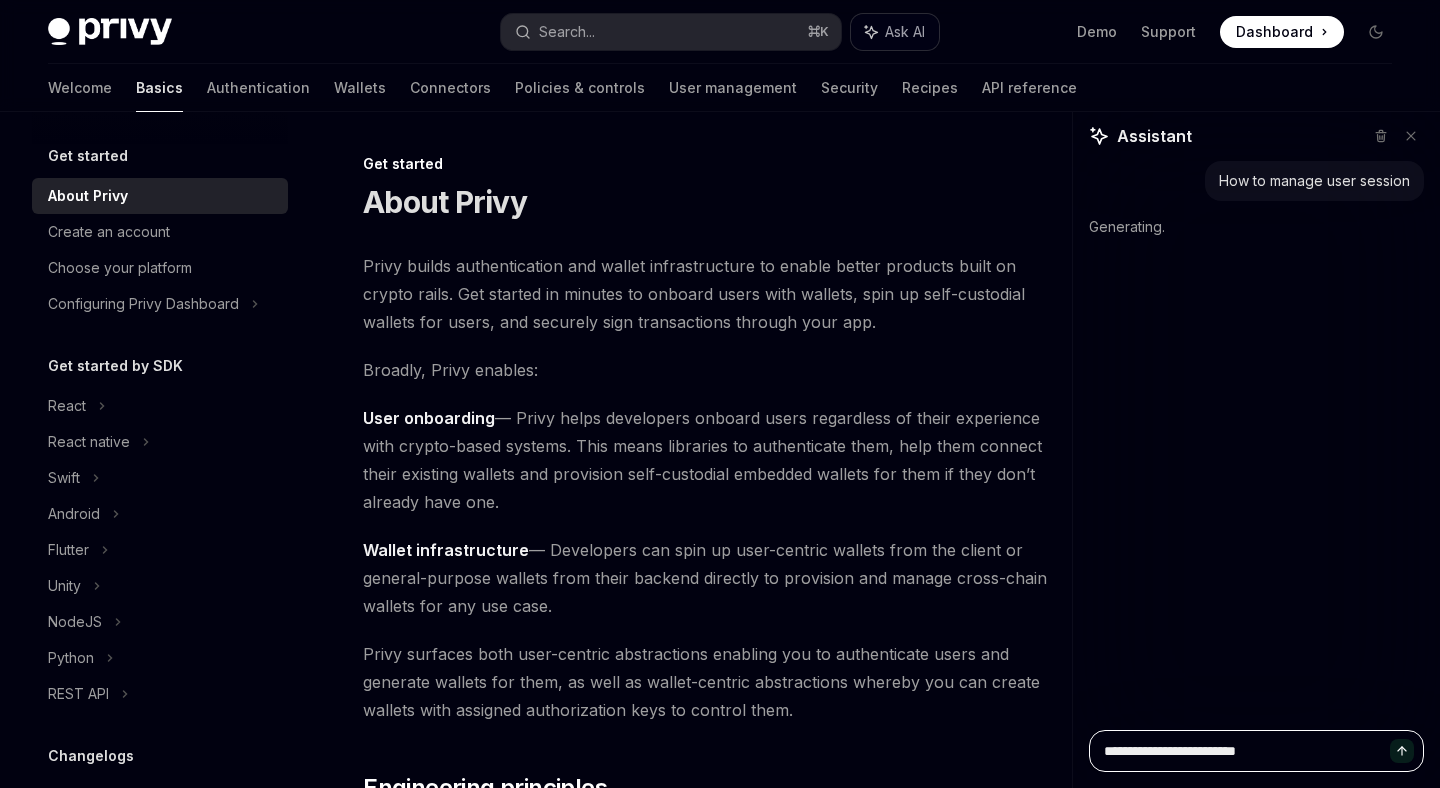 type 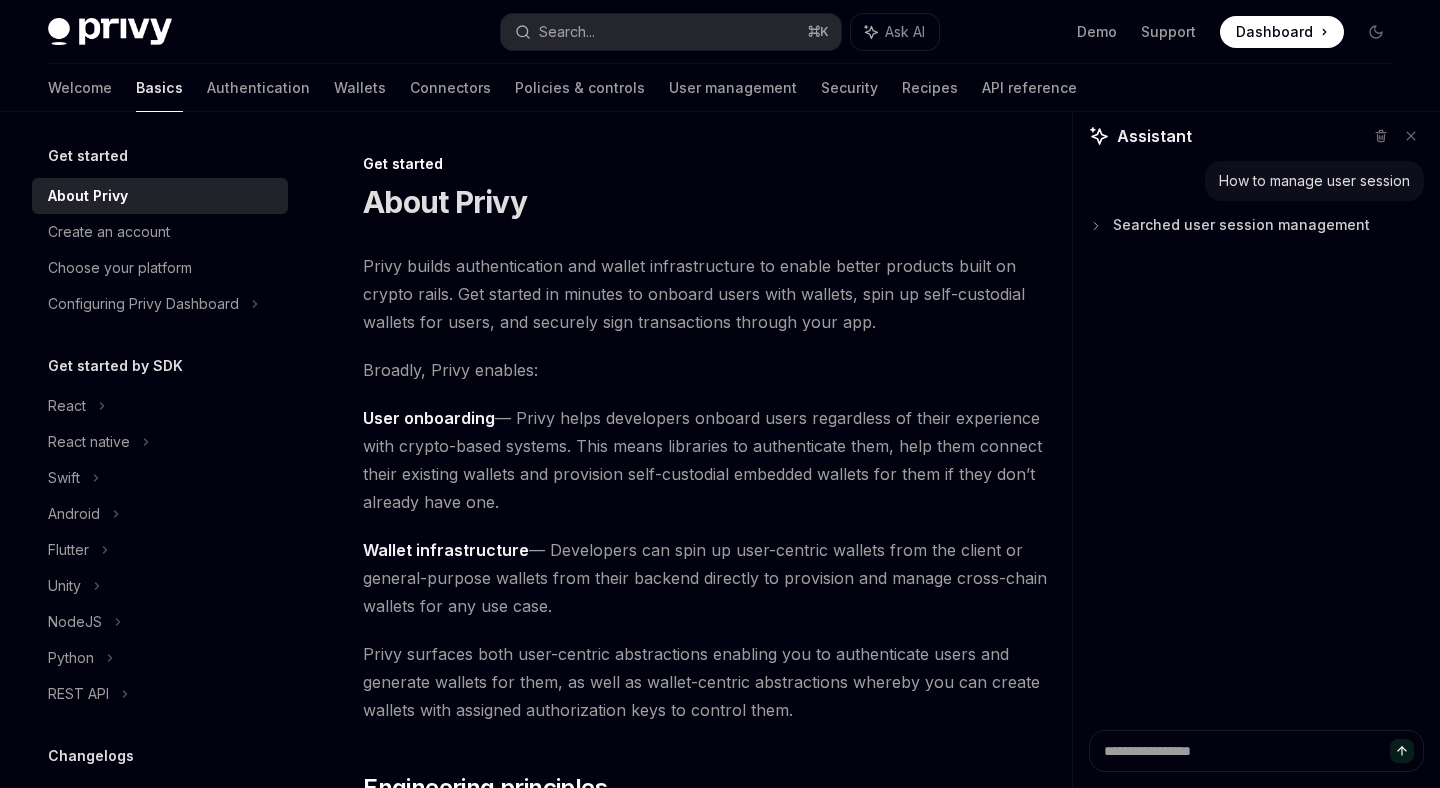 click on "Searched user session management" at bounding box center (1241, 225) 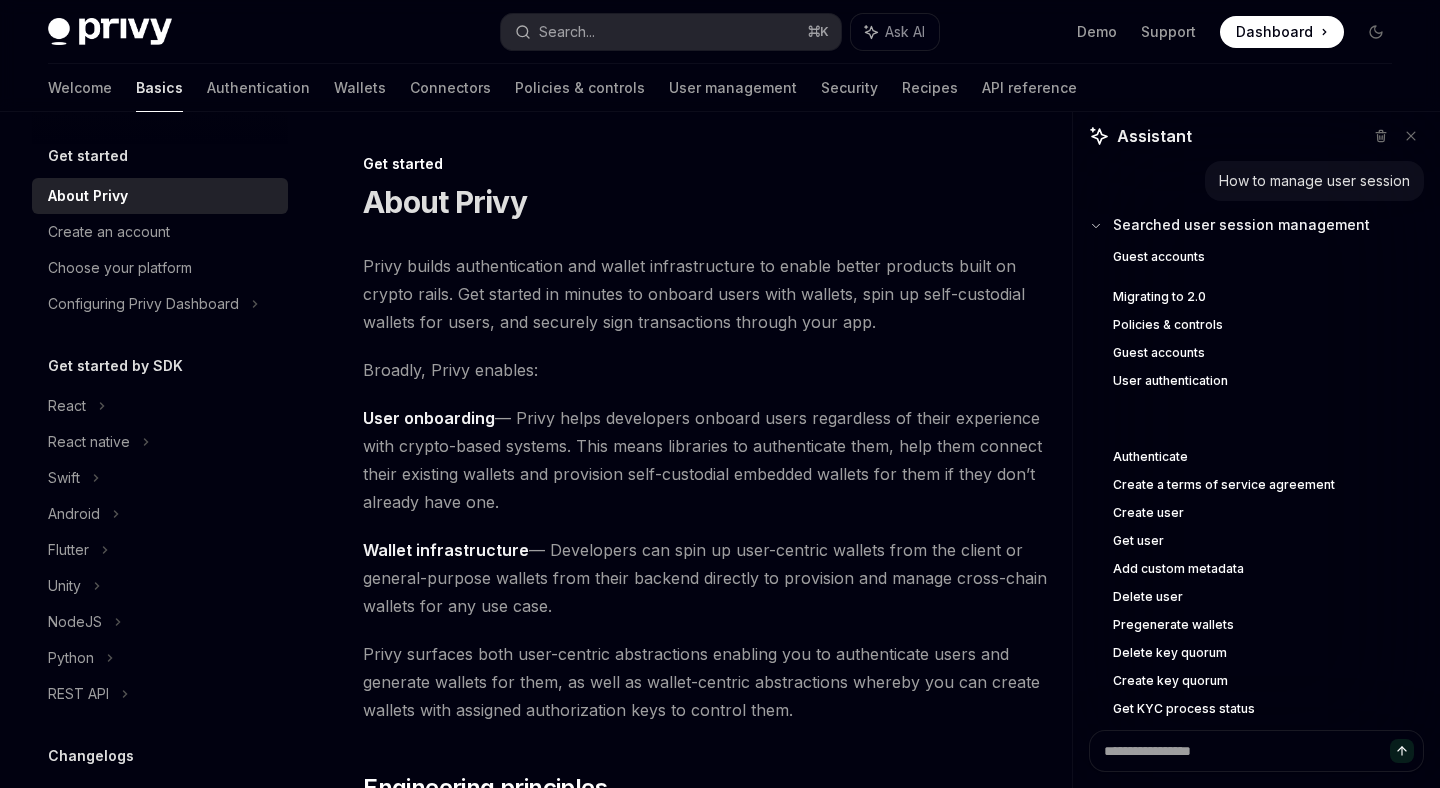 scroll, scrollTop: 13, scrollLeft: 0, axis: vertical 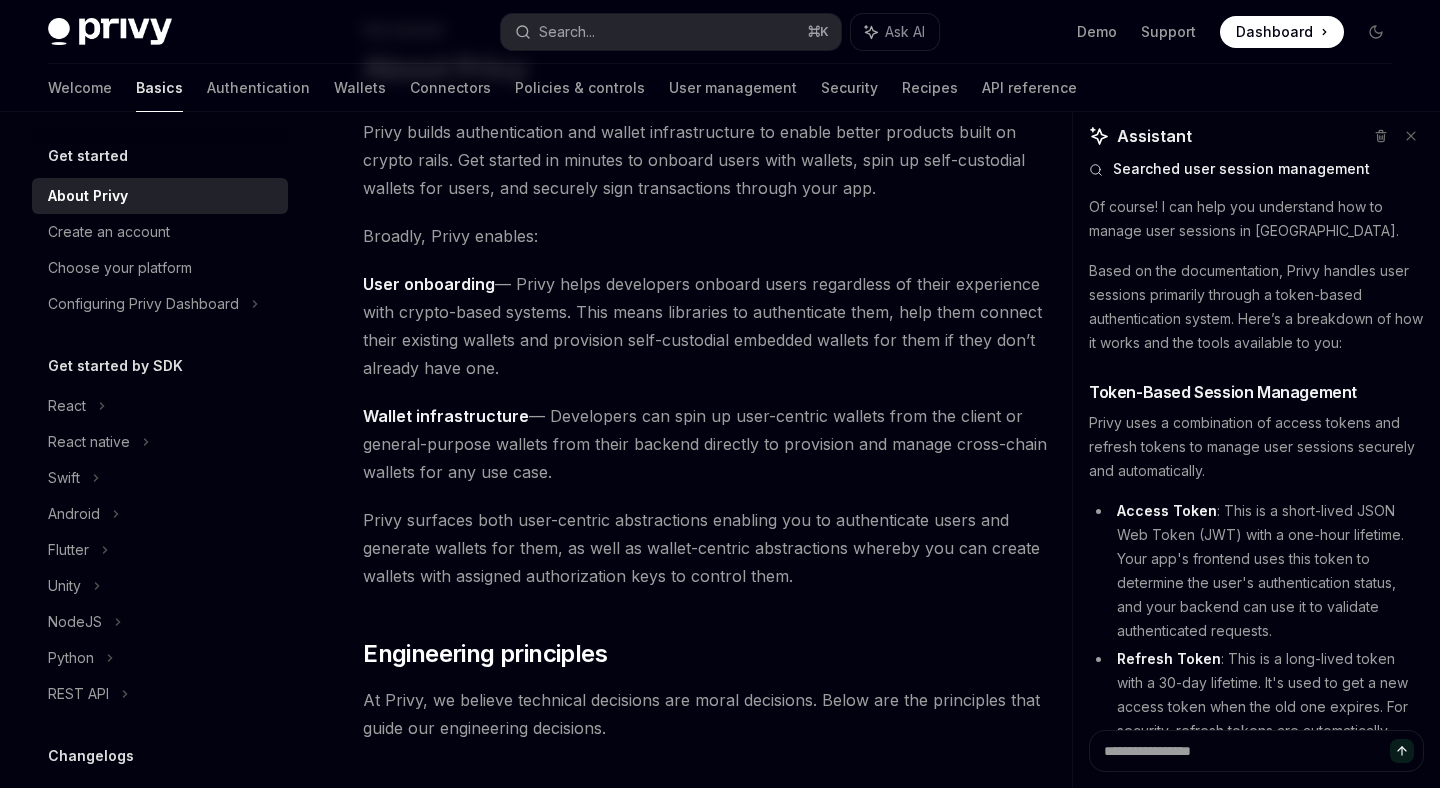 type on "*" 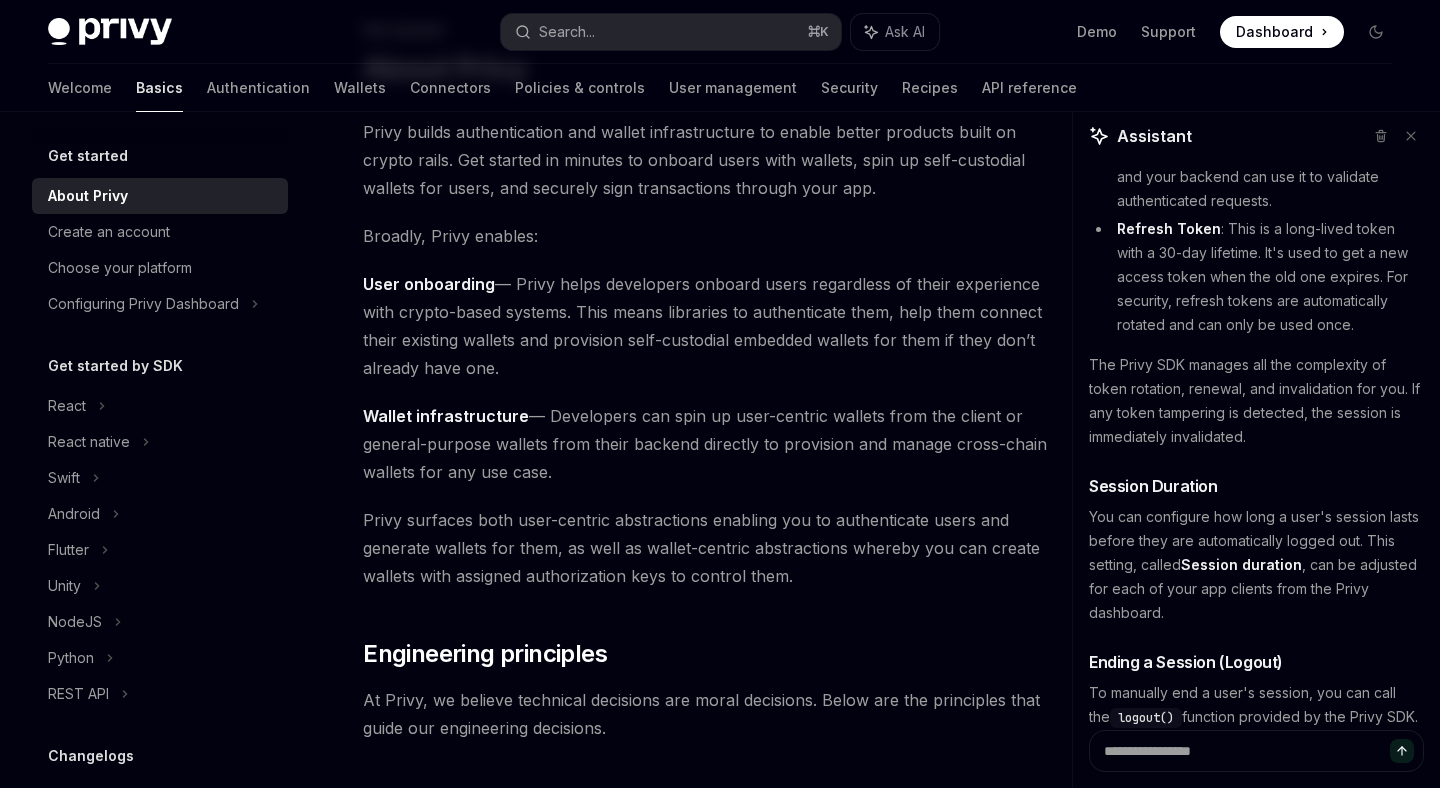 scroll, scrollTop: 500, scrollLeft: 0, axis: vertical 